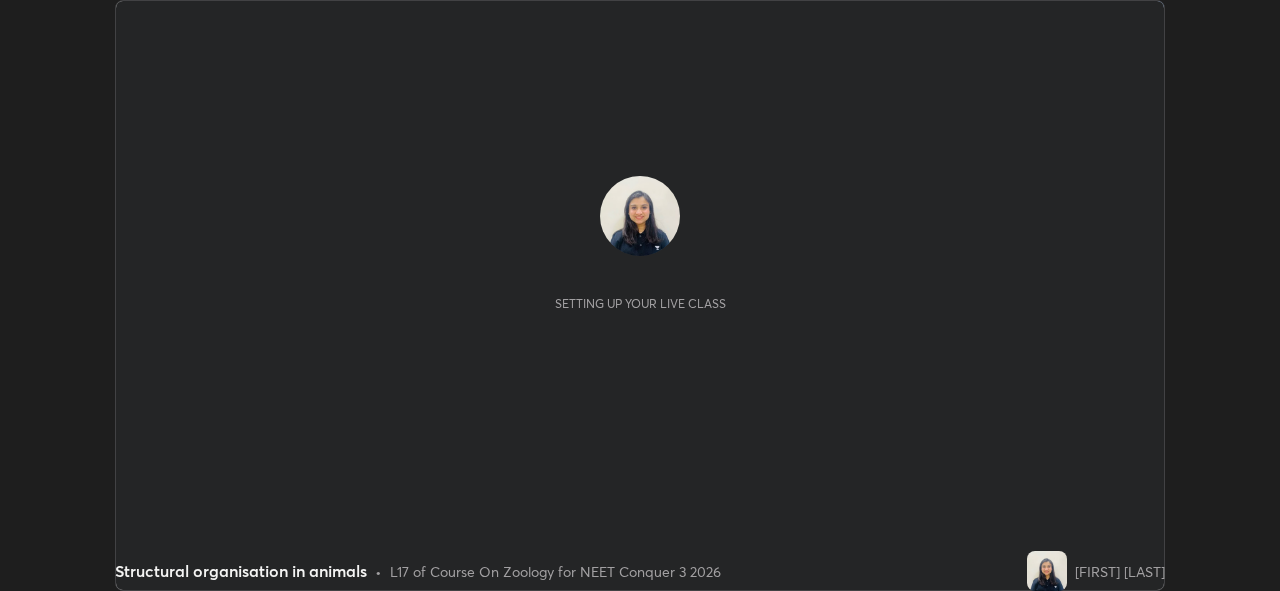 scroll, scrollTop: 0, scrollLeft: 0, axis: both 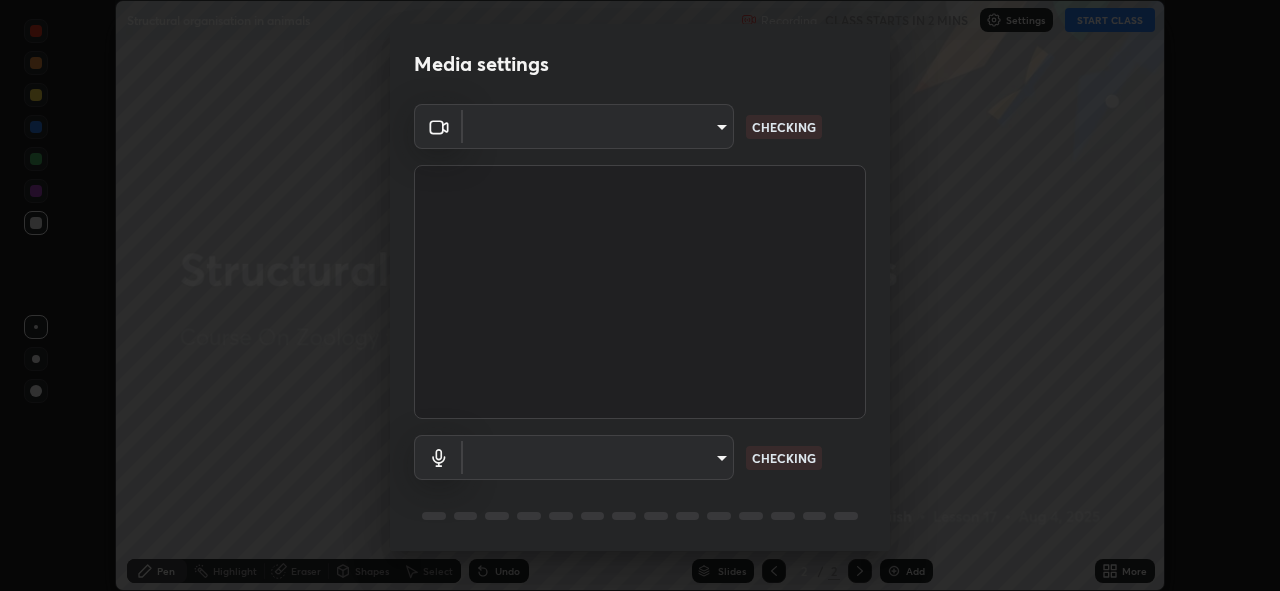 type on "f998bc4046c61b158ae604da705546672abda0c1808058386527230685057052" 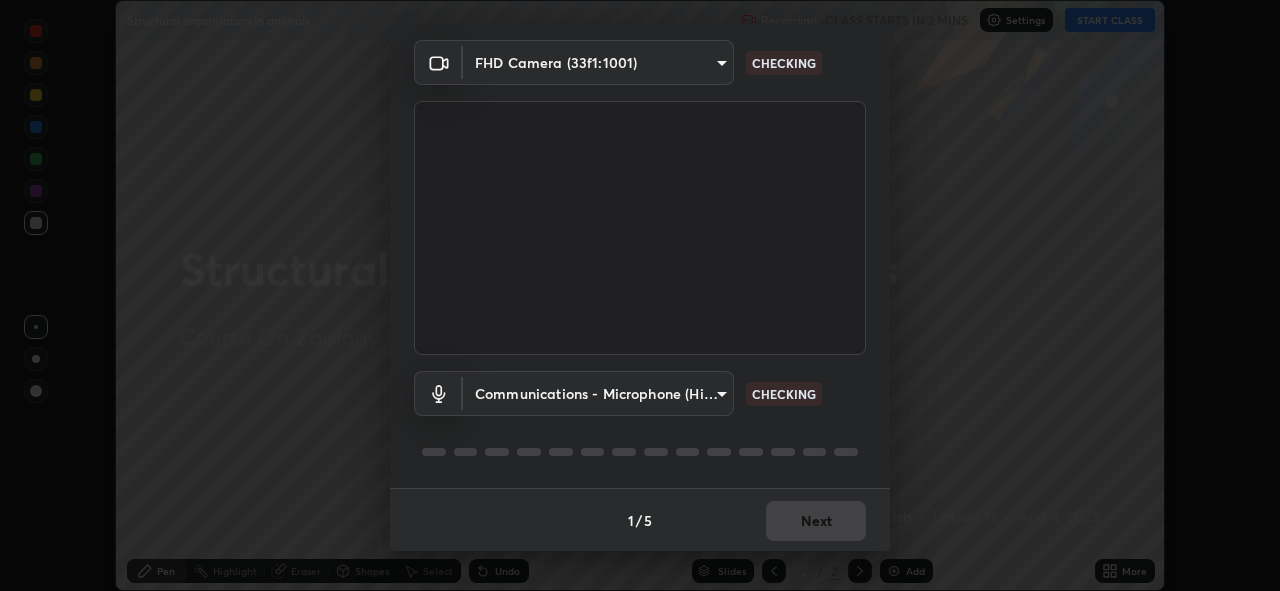 scroll, scrollTop: 63, scrollLeft: 0, axis: vertical 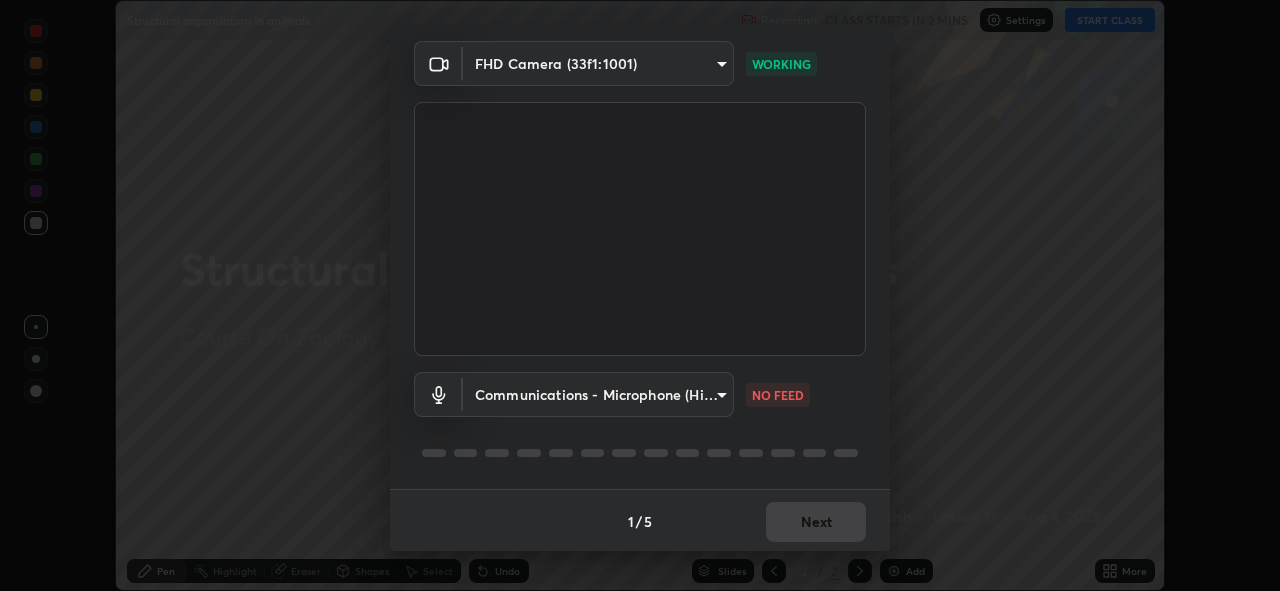 click on "Erase all Structural organisation in animals Recording CLASS STARTS IN 2 MINS Settings START CLASS Setting up your live class Structural organisation in animals • L17 of Course On Zoology for NEET Conquer 3 2026 [FIRST] [LAST] Pen Highlight Eraser Shapes Select Undo Slides 2 / 2 Add More No doubts shared Encourage your learners to ask a doubt for better clarity Report an issue Reason for reporting Buffering Chat not working Audio - Video sync issue Educator video quality low ​ Attach an image Report Media settings FHD Camera (33f1:1001) f998bc4046c61b158ae604da705546672abda0c1808058386527230685057052 WORKING Communications - Microphone (High Definition Audio Device) communications NO FEED 1 / 5 Next" at bounding box center [640, 295] 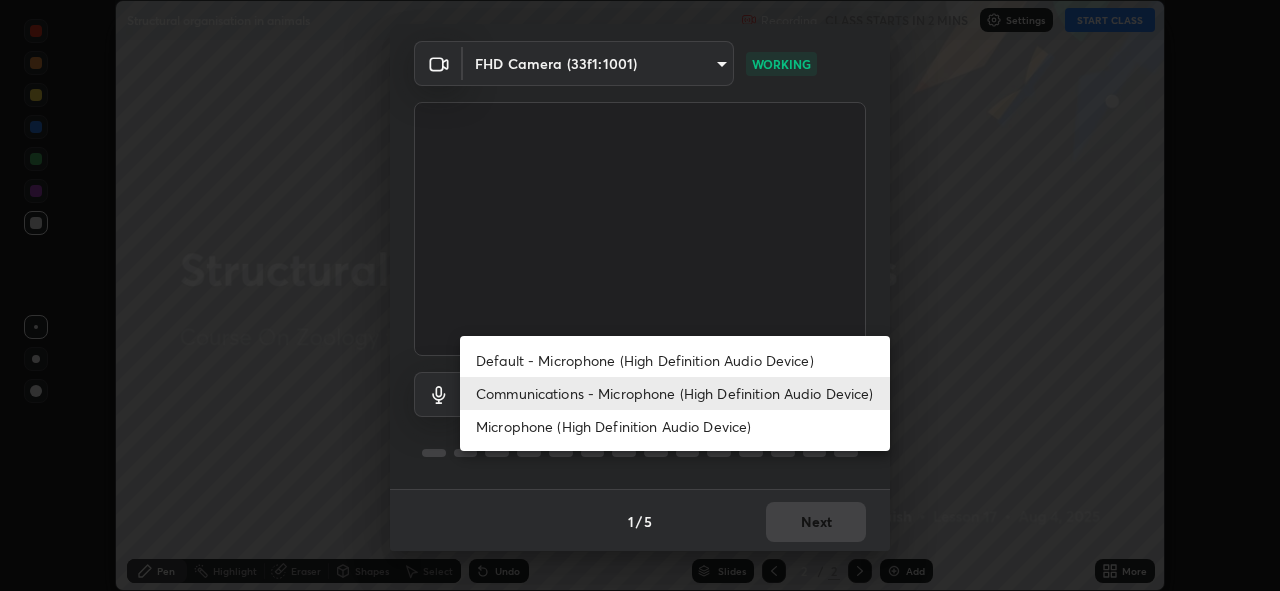 click on "Default - Microphone (High Definition Audio Device)" at bounding box center [675, 360] 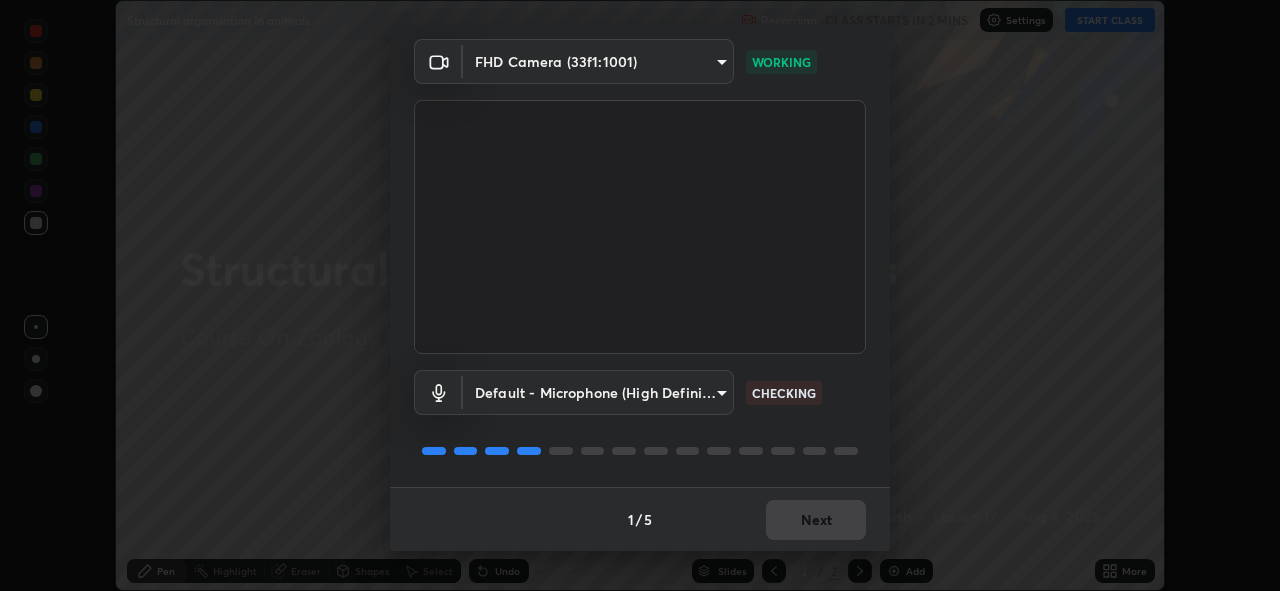 scroll, scrollTop: 64, scrollLeft: 0, axis: vertical 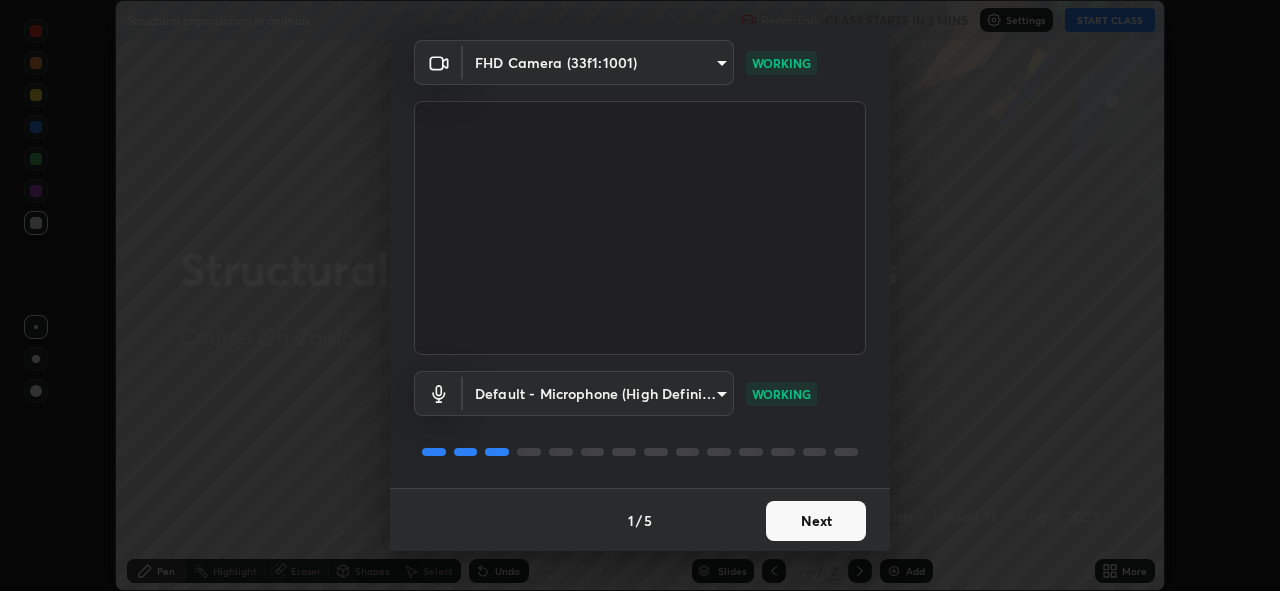 click on "Next" at bounding box center (816, 521) 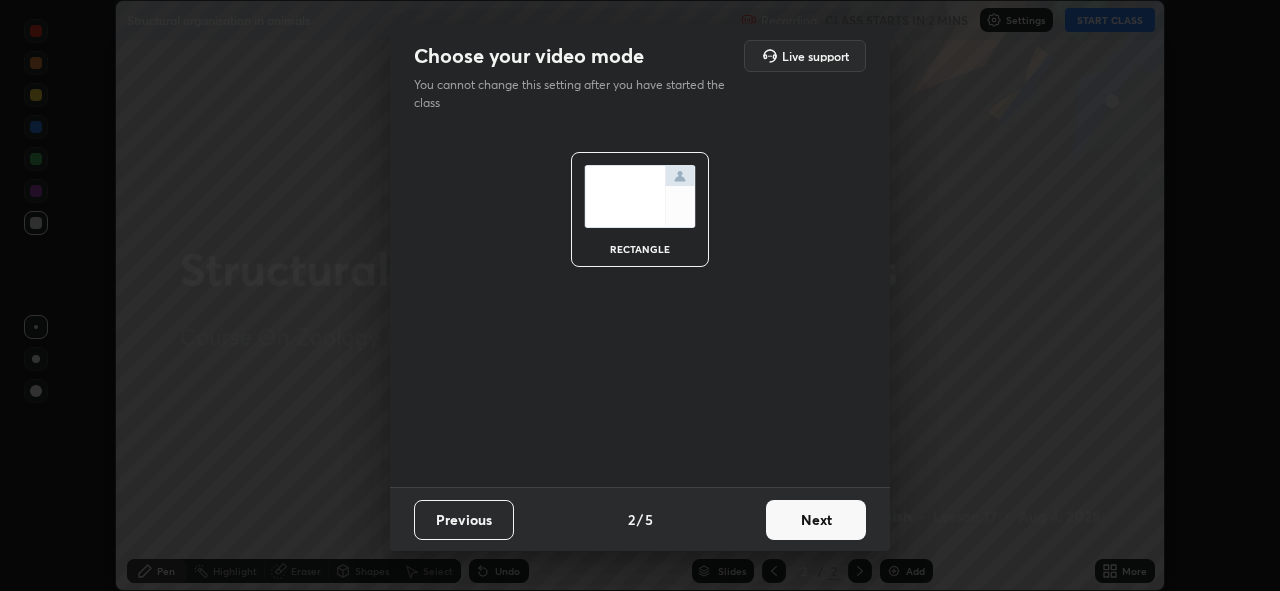click on "Next" at bounding box center (816, 520) 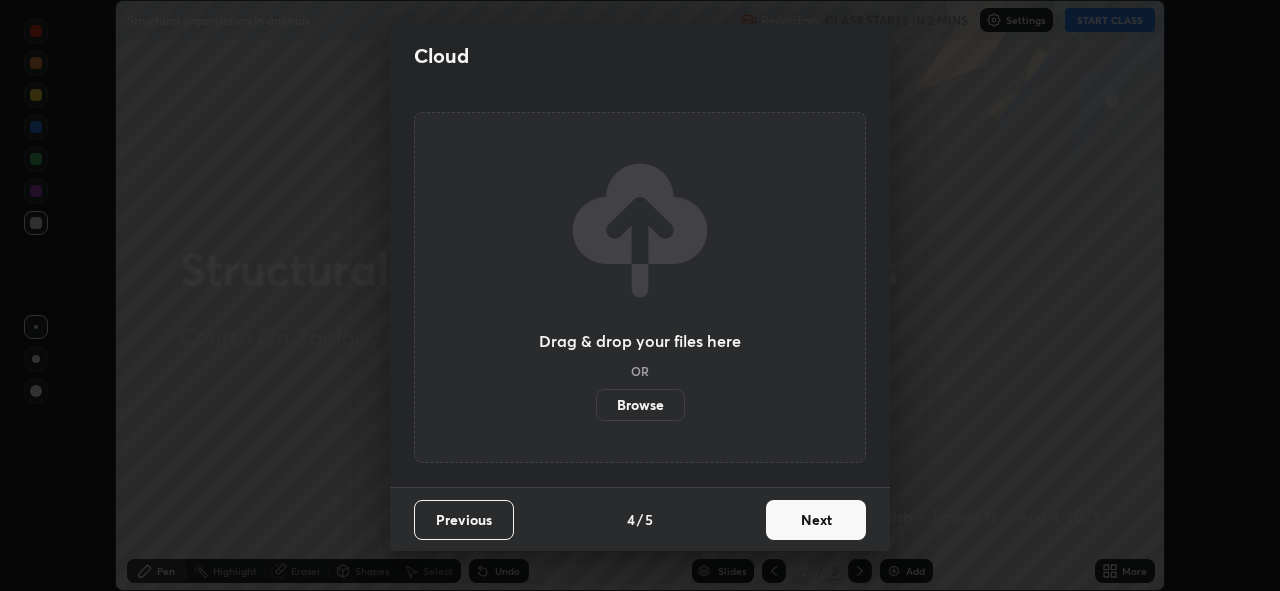 click on "Next" at bounding box center (816, 520) 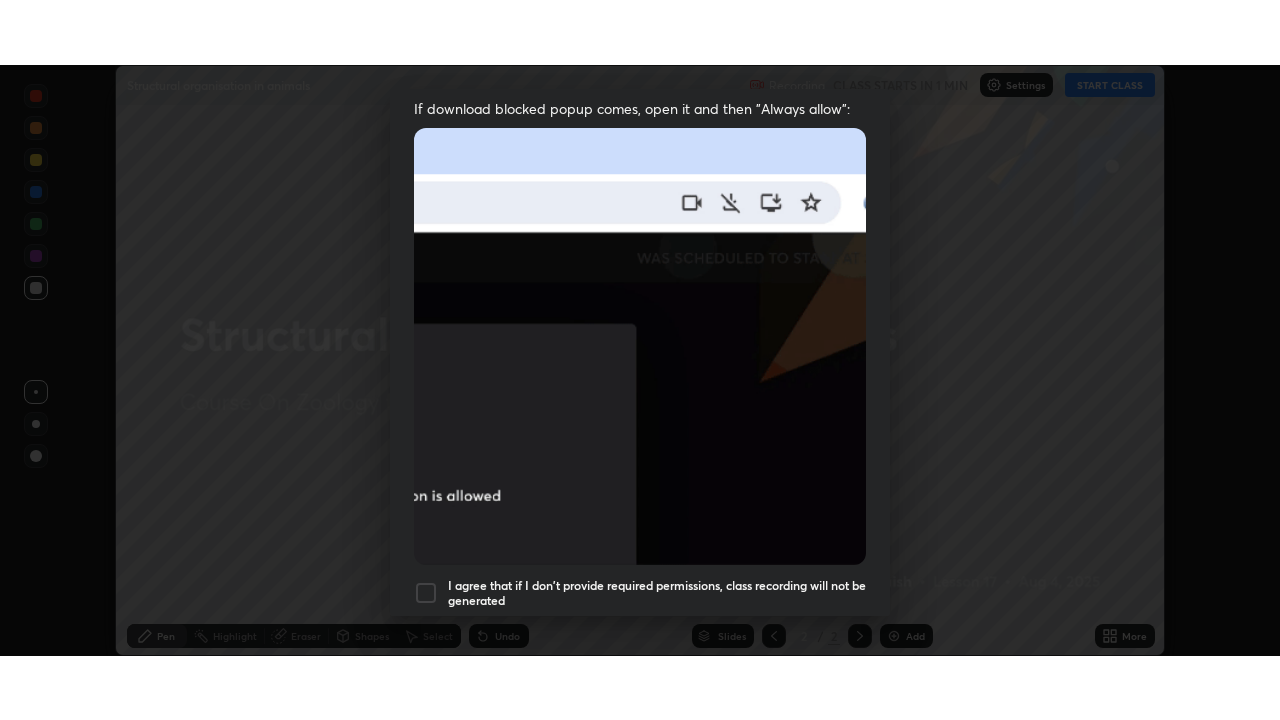 scroll, scrollTop: 473, scrollLeft: 0, axis: vertical 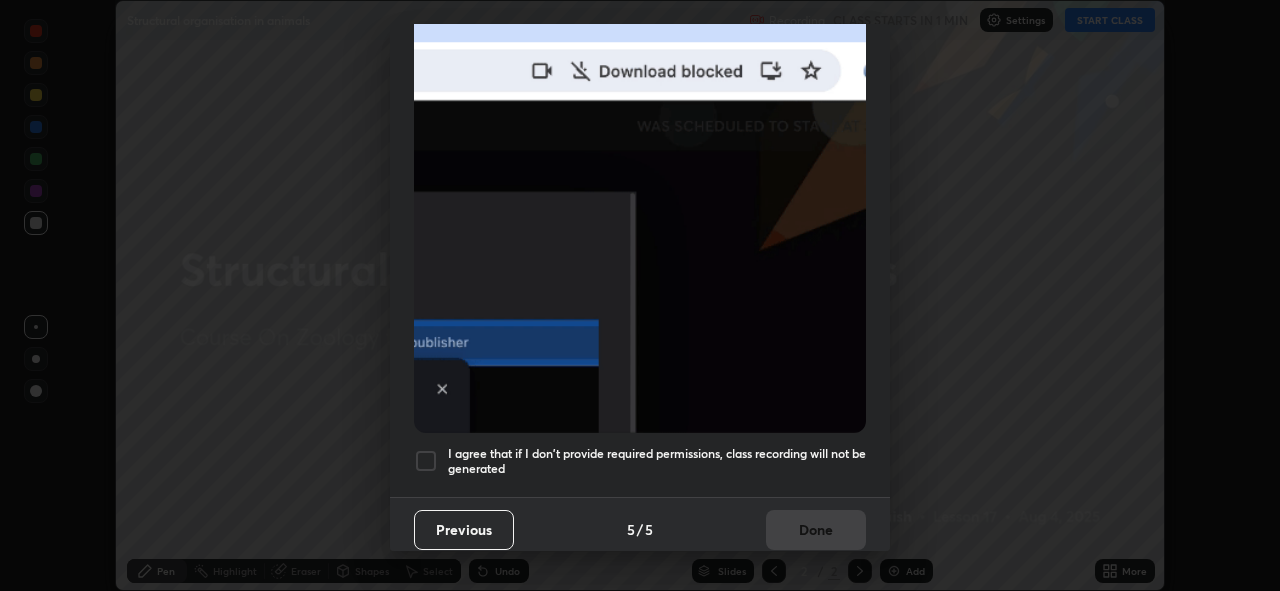 click on "I agree that if I don't provide required permissions, class recording will not be generated" at bounding box center [657, 461] 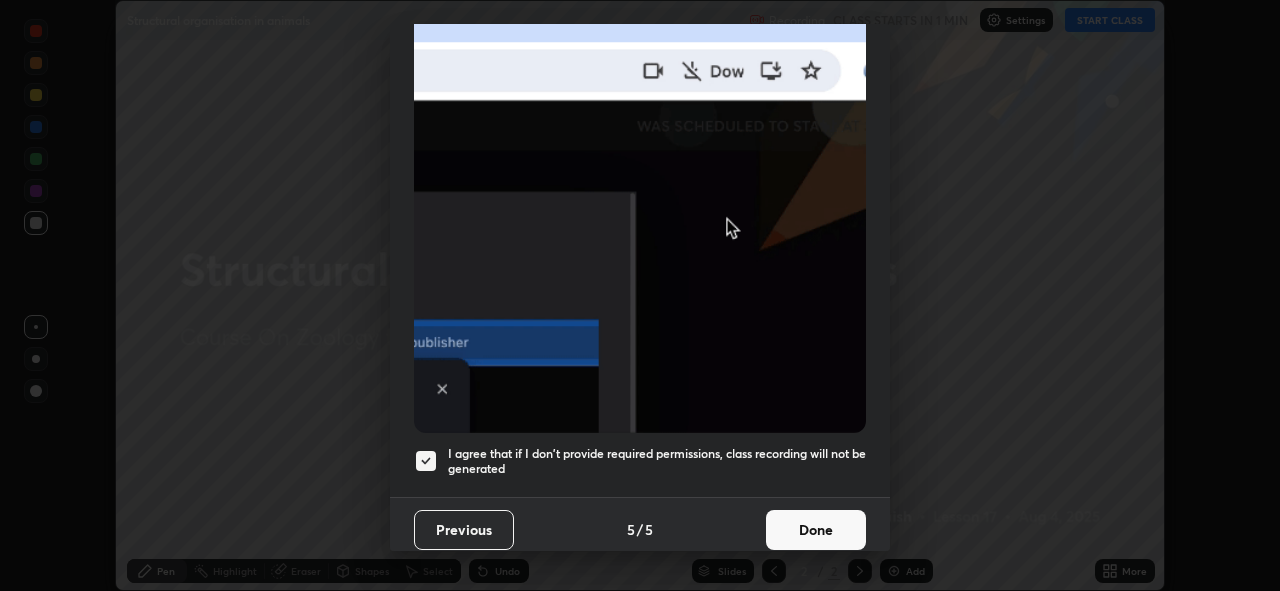click on "Done" at bounding box center [816, 530] 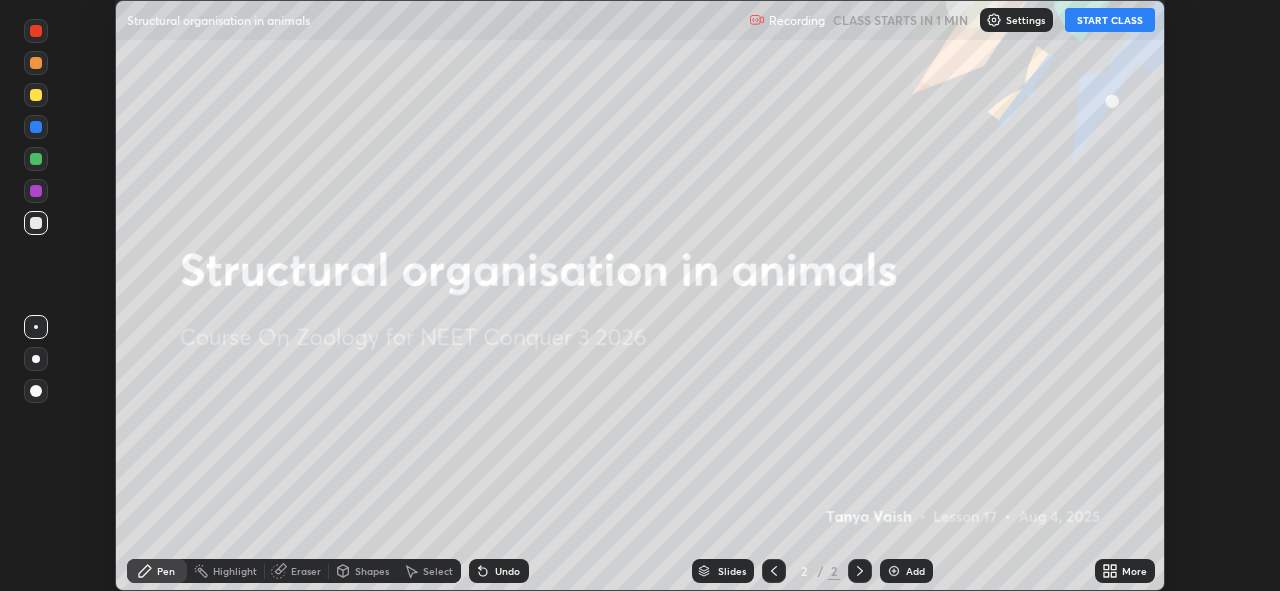 click on "START CLASS" at bounding box center [1110, 20] 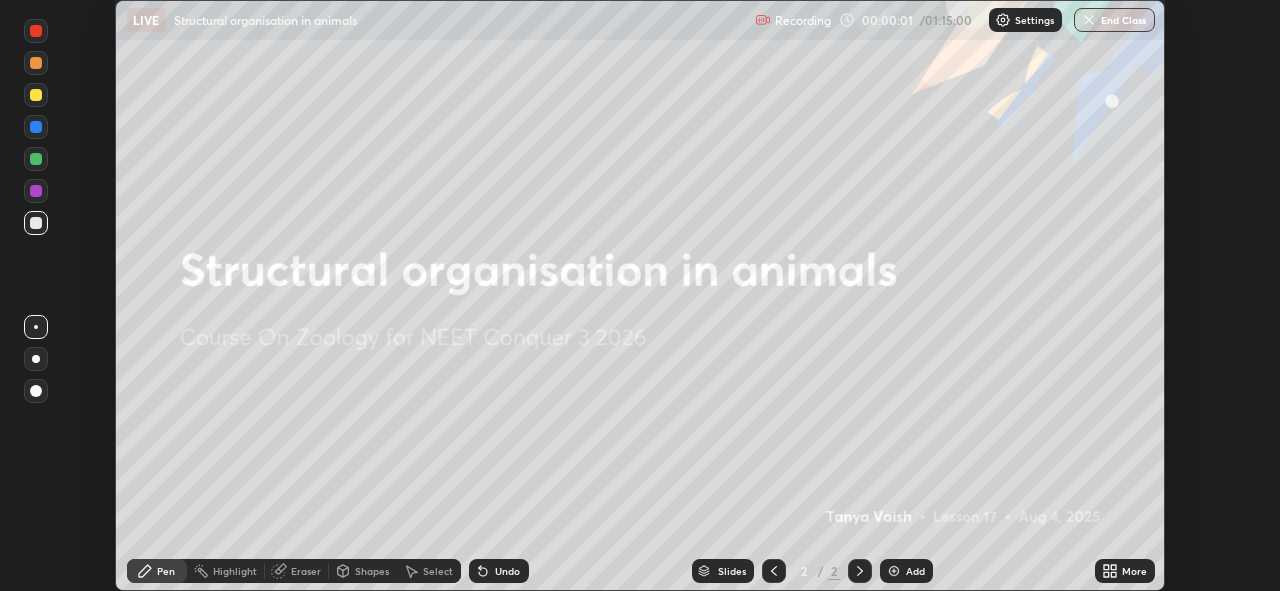click on "More" at bounding box center [1134, 571] 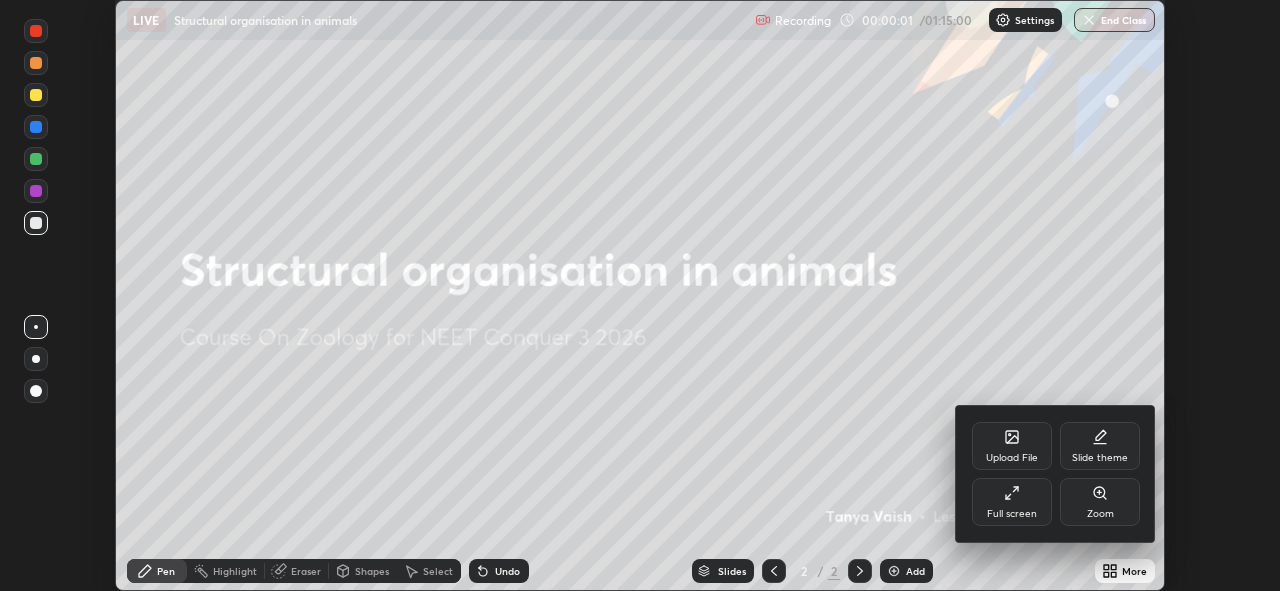 click 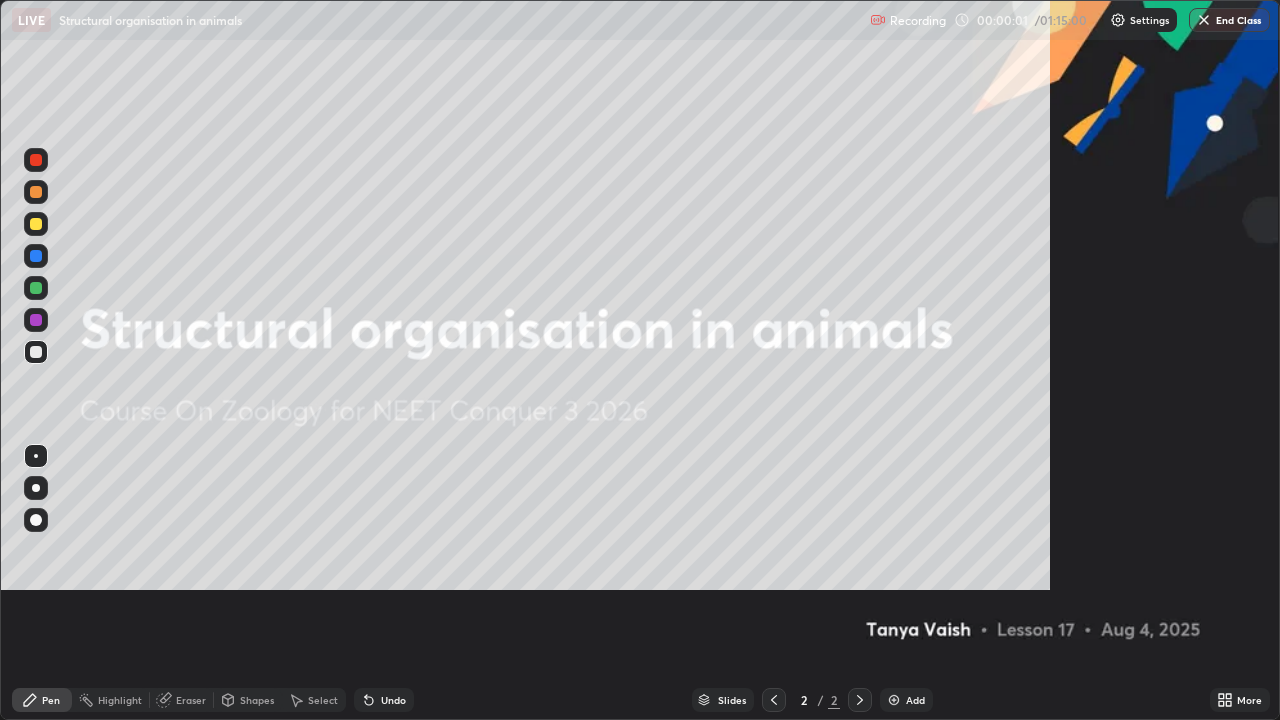 scroll, scrollTop: 99280, scrollLeft: 98720, axis: both 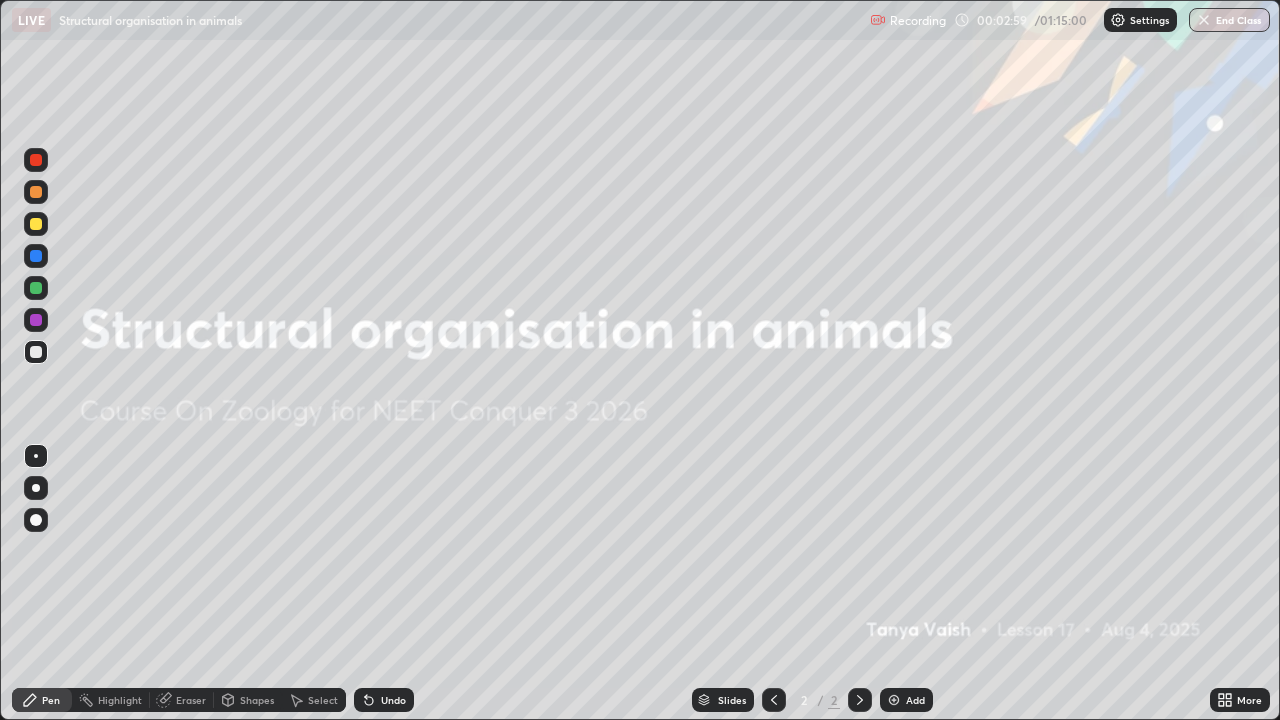 click on "Add" at bounding box center (915, 700) 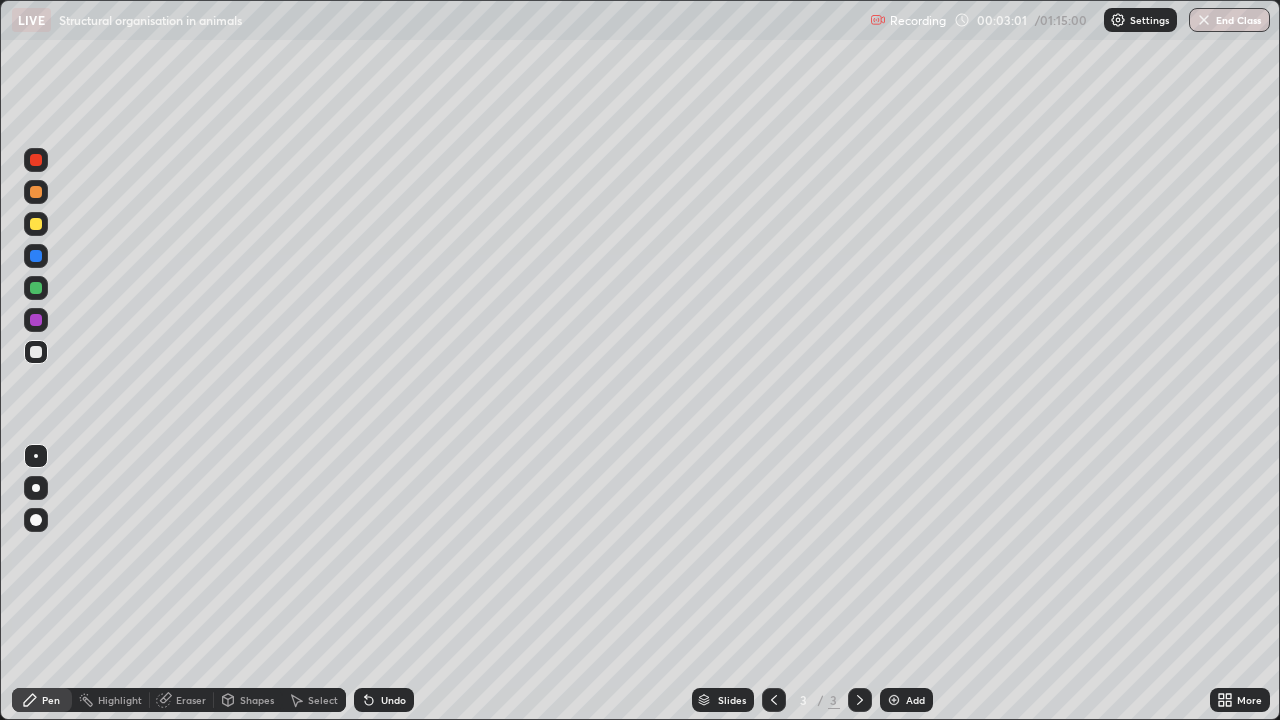click at bounding box center (36, 192) 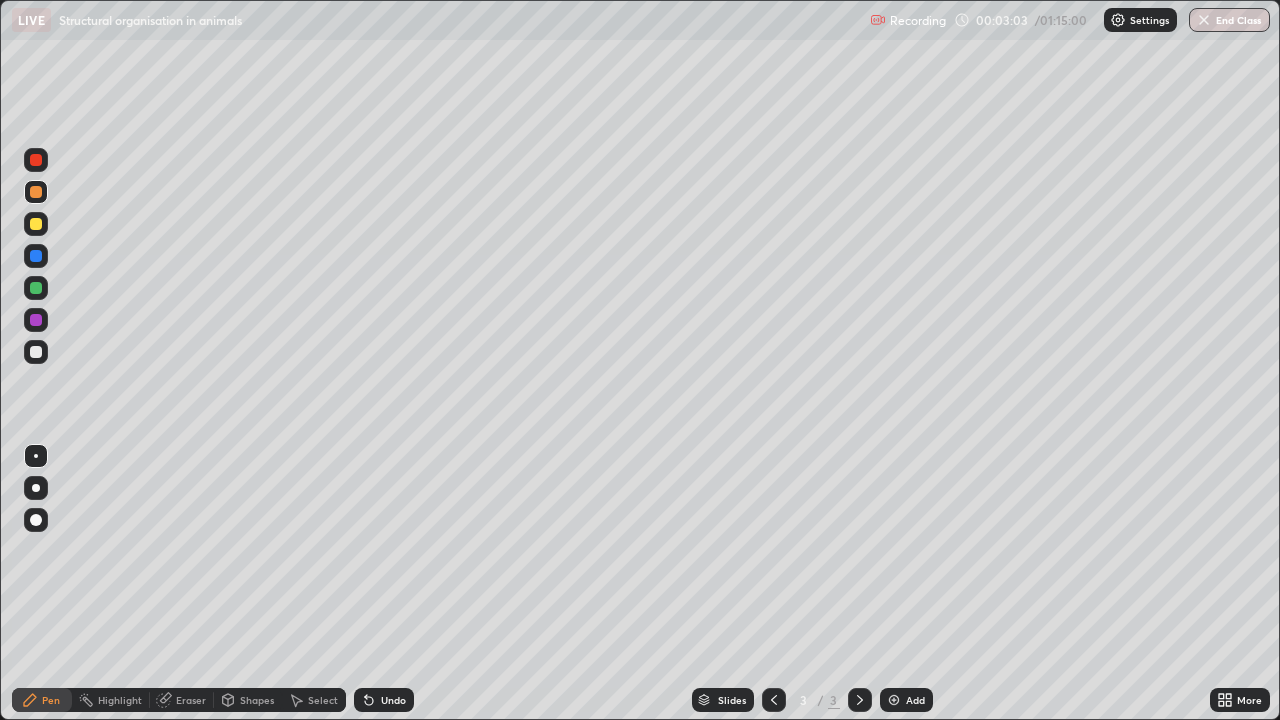 click on "Undo" at bounding box center (384, 700) 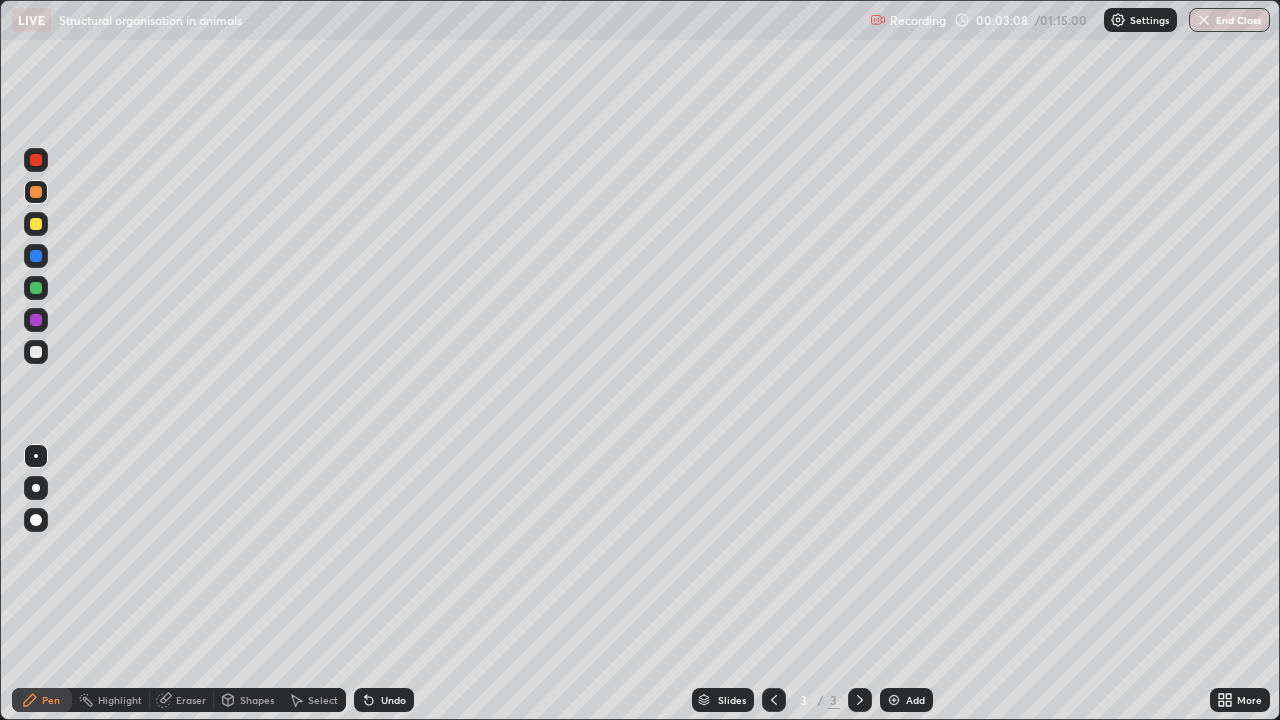 click at bounding box center (36, 224) 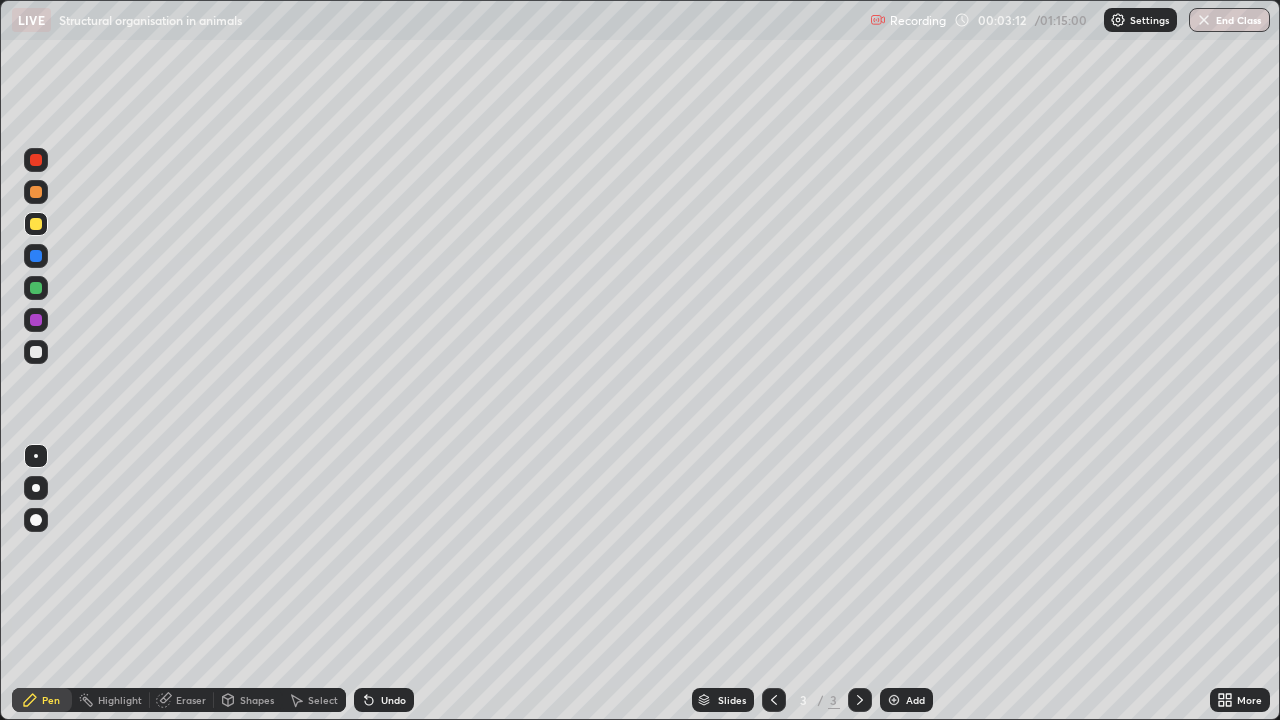 click at bounding box center [36, 256] 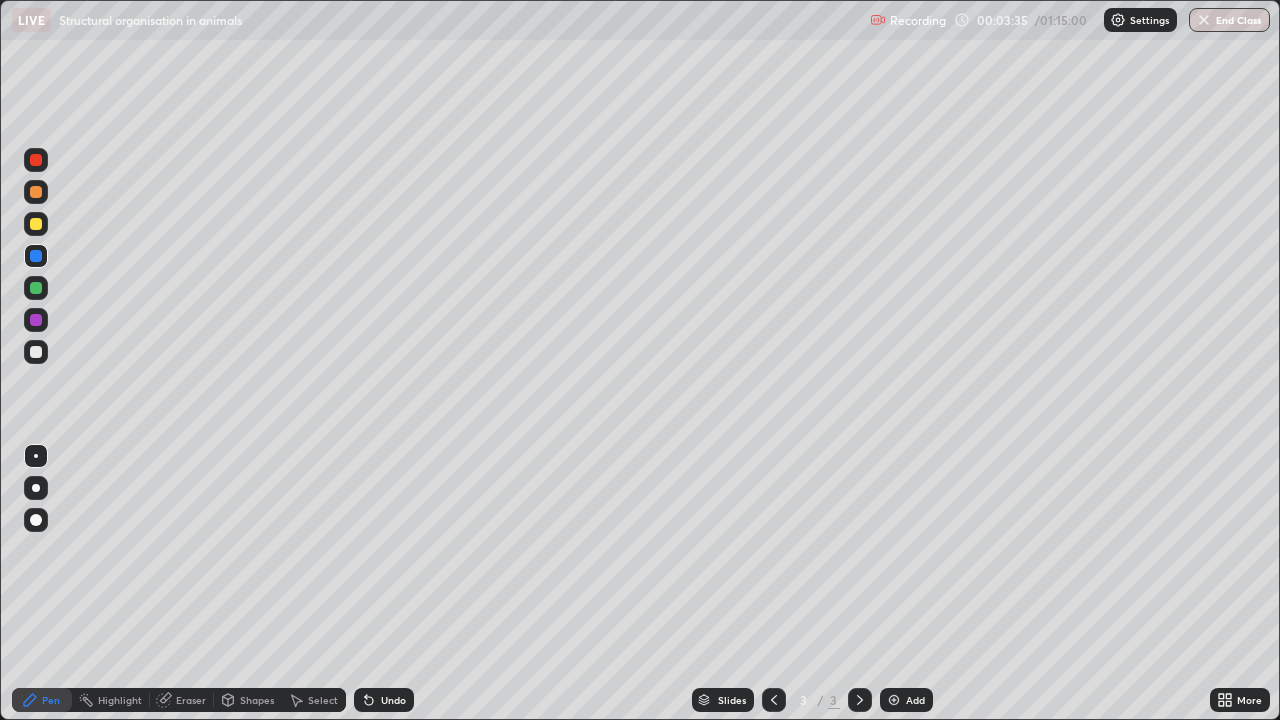 click at bounding box center [36, 288] 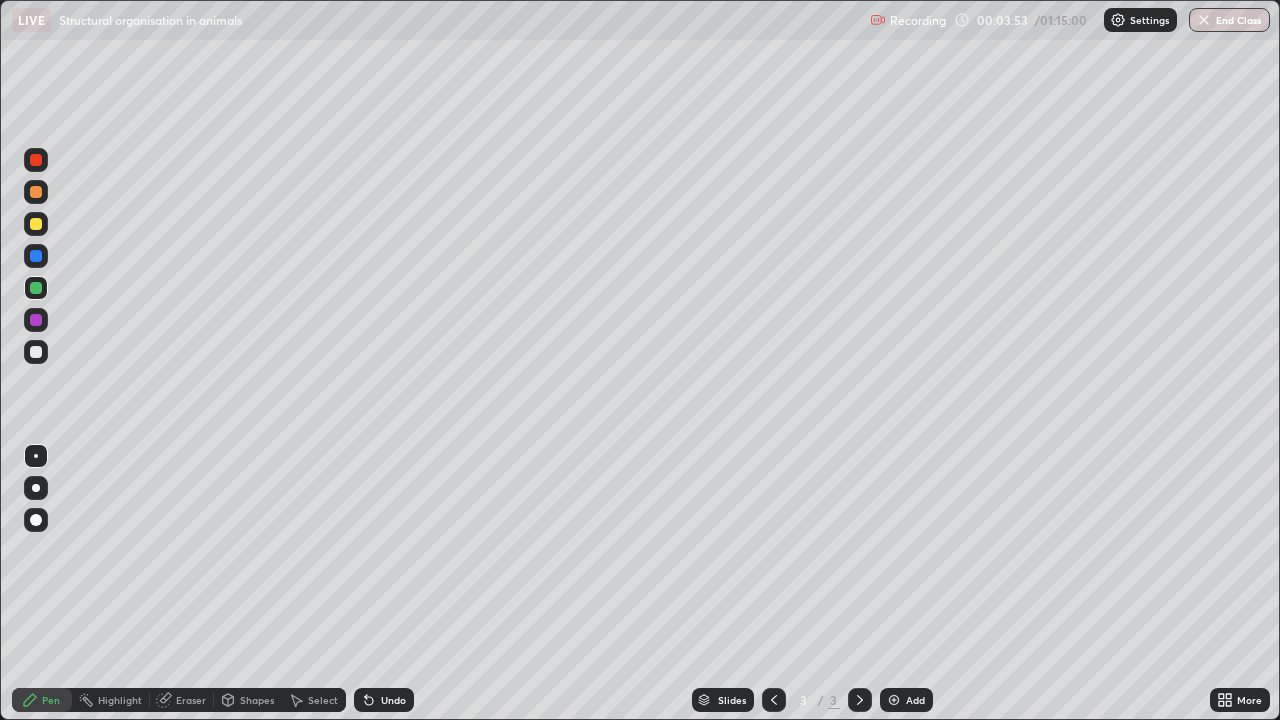 click at bounding box center [36, 320] 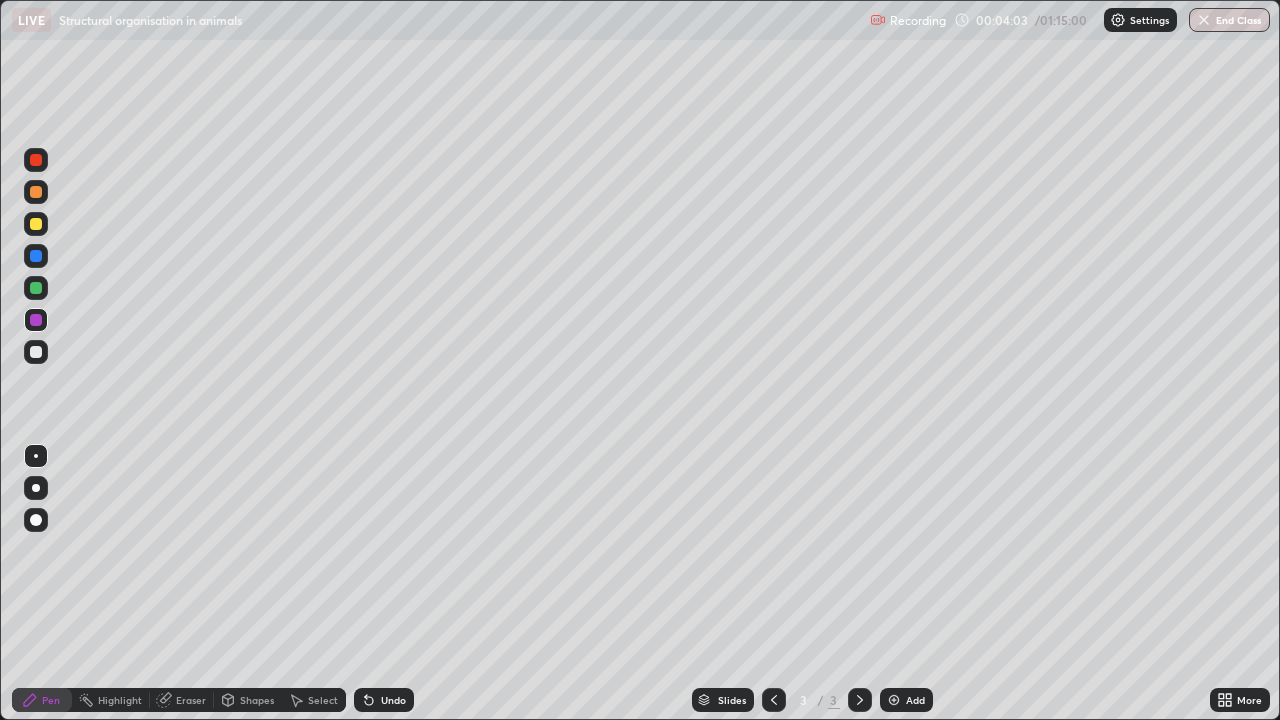 click on "Undo" at bounding box center [384, 700] 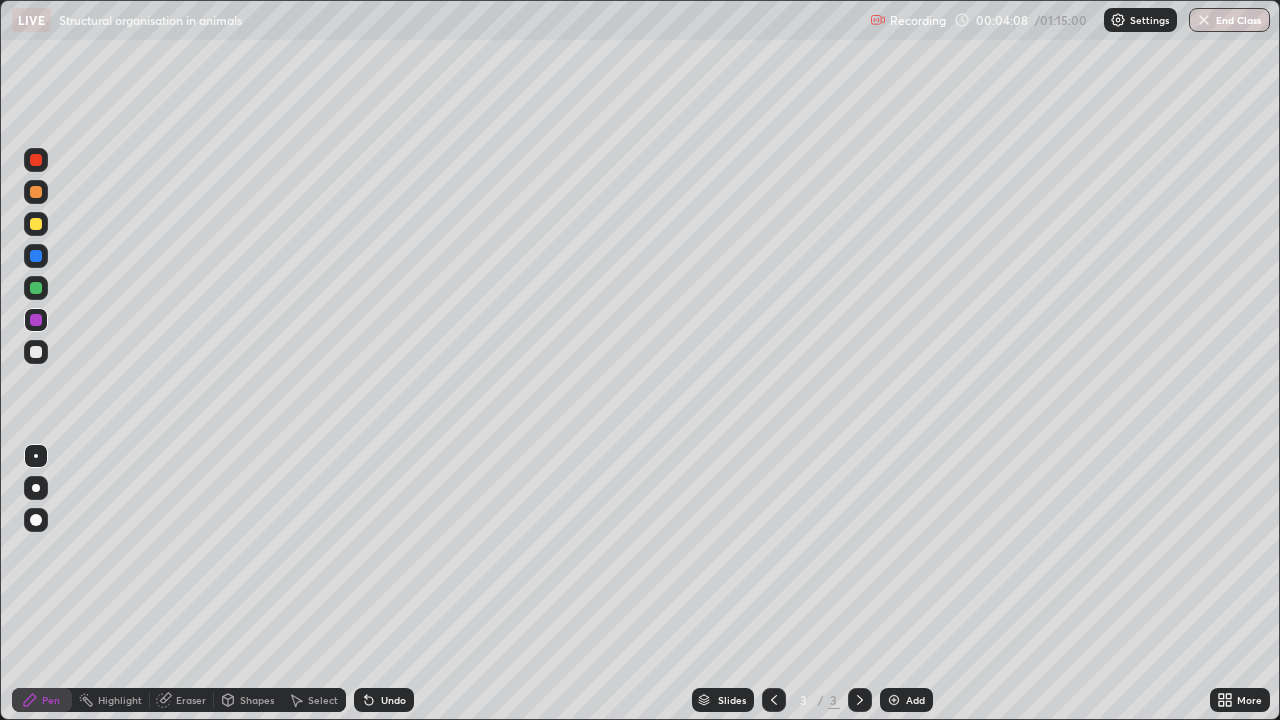 click at bounding box center [36, 352] 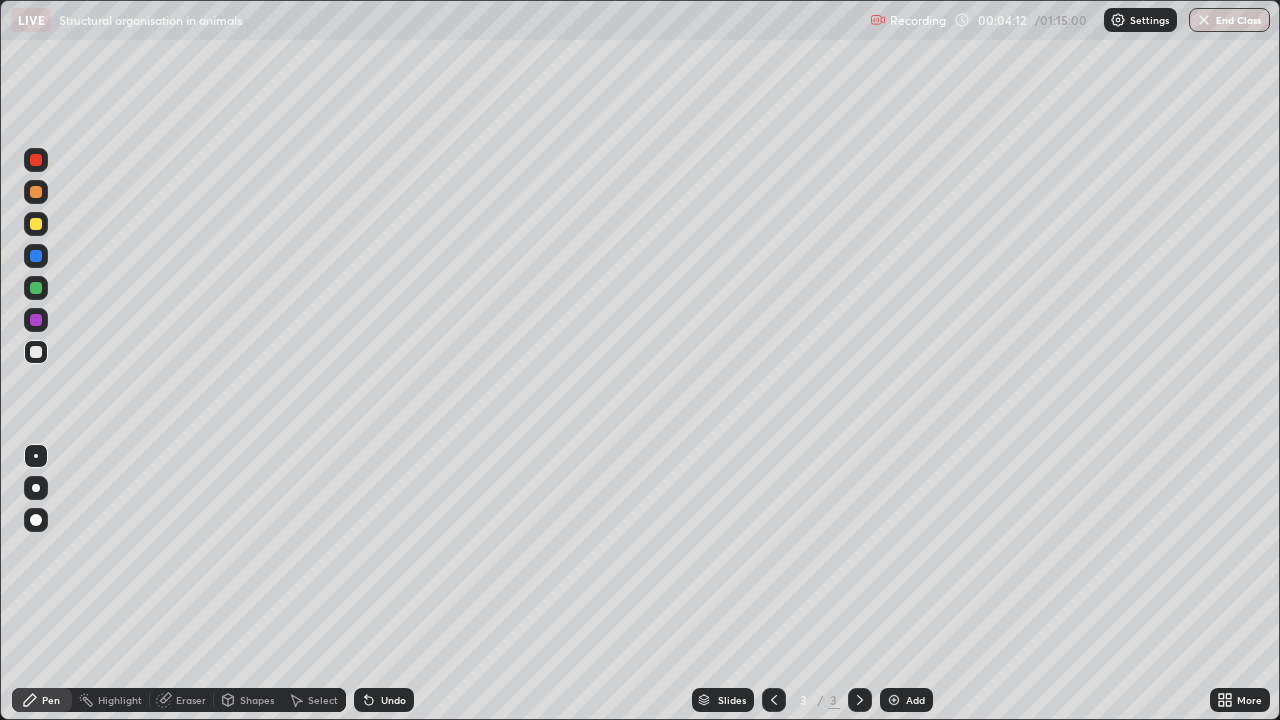 click 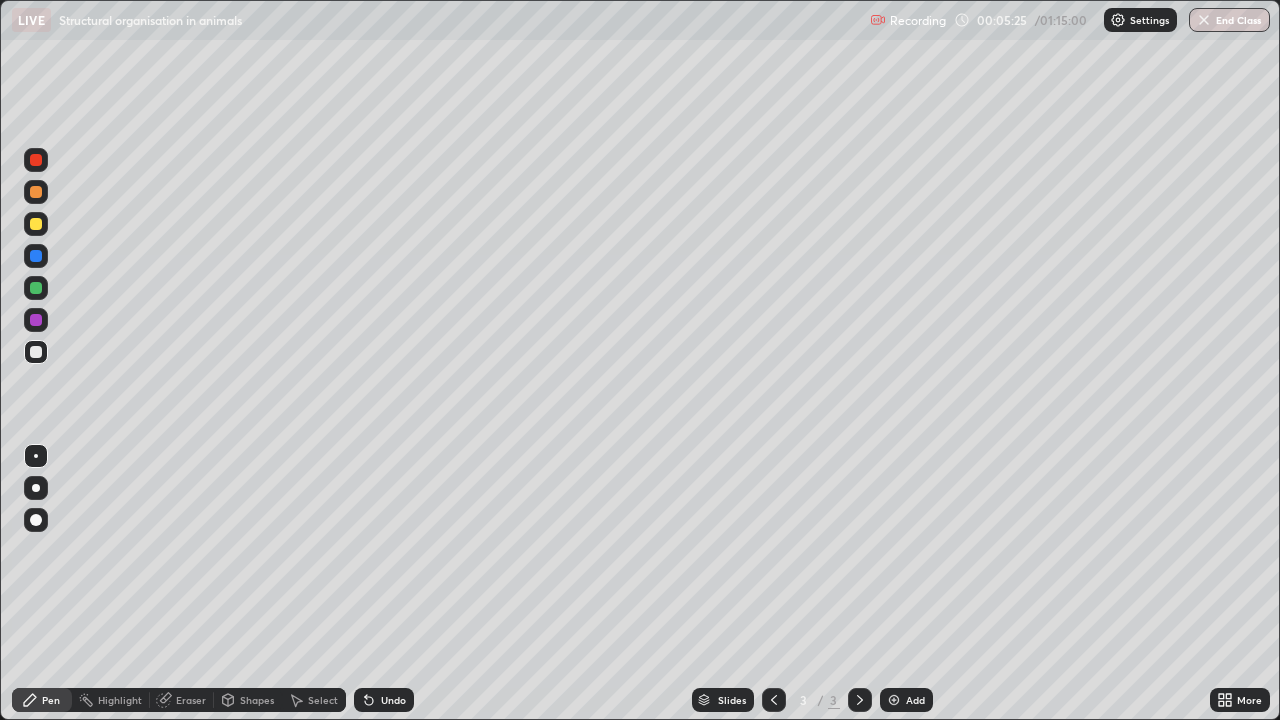 click at bounding box center [36, 288] 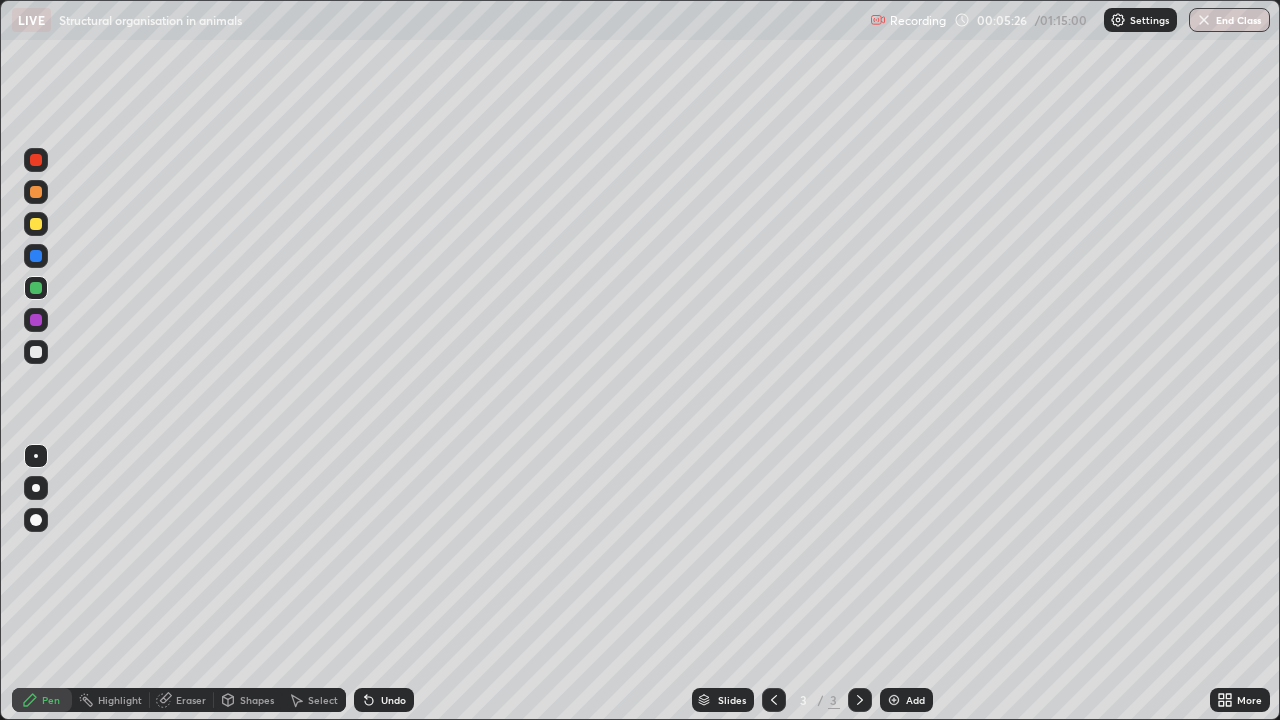 click at bounding box center [36, 320] 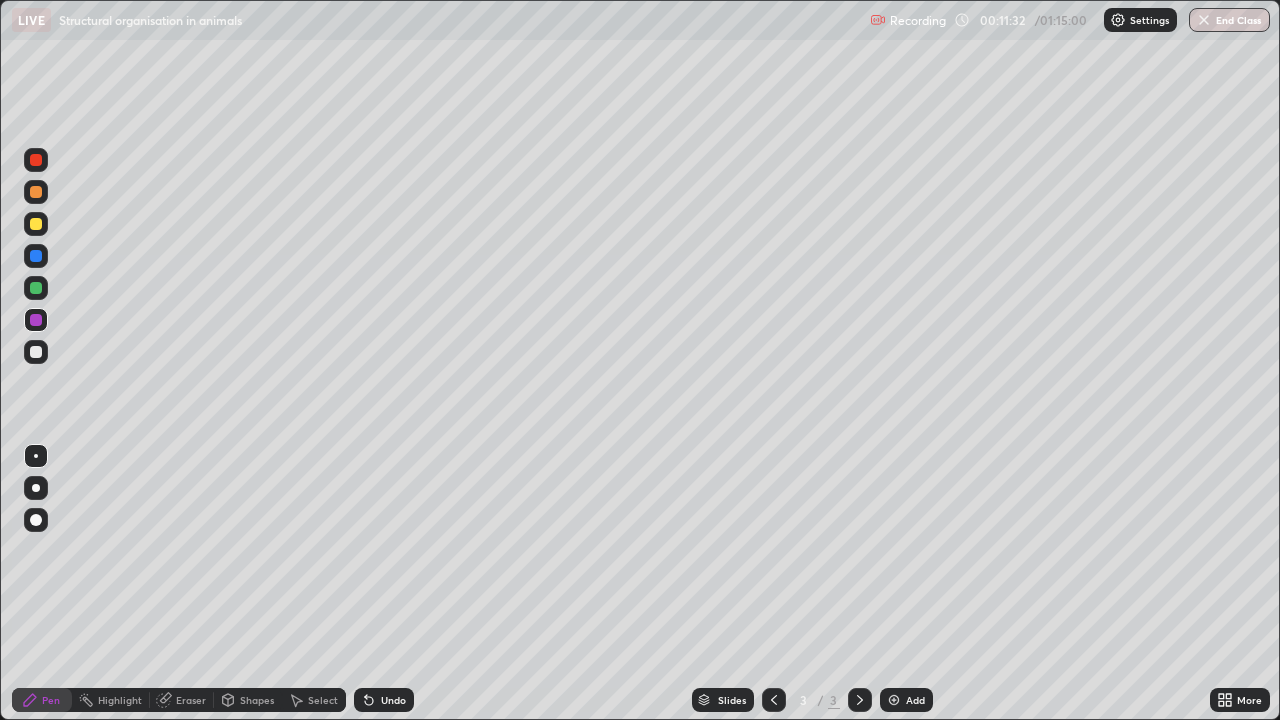 click on "Add" at bounding box center (915, 700) 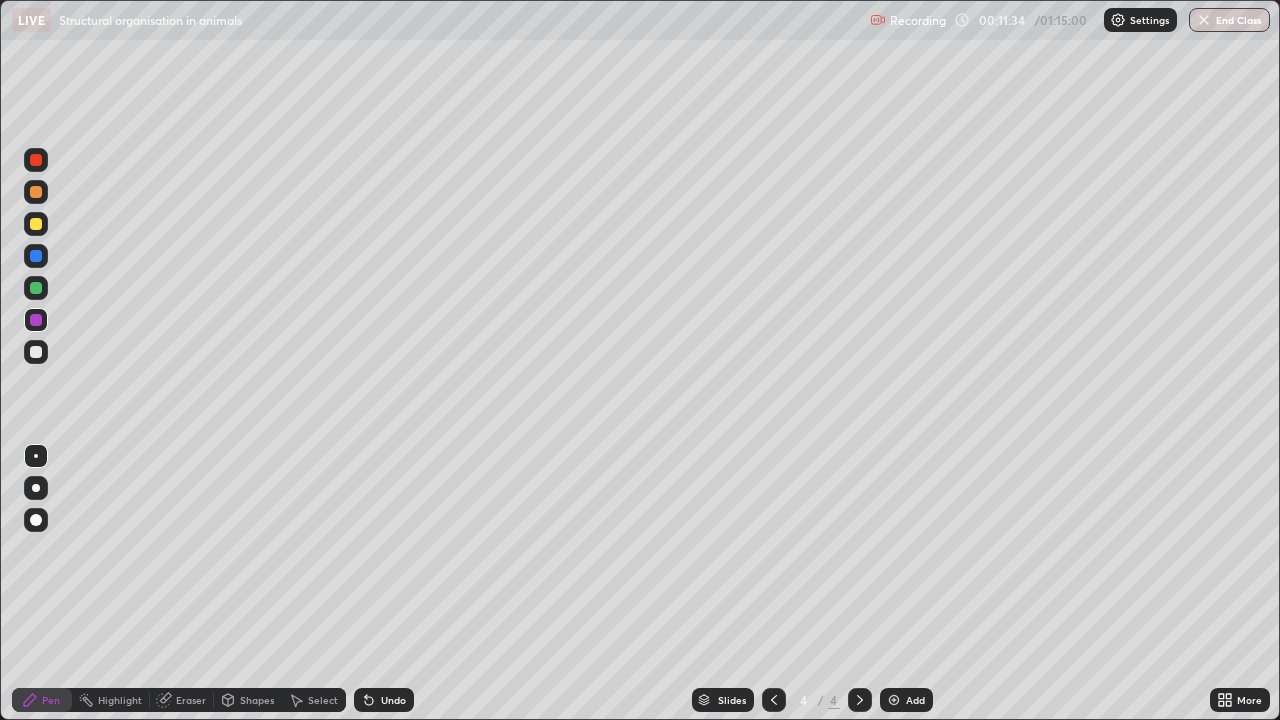 click at bounding box center [36, 160] 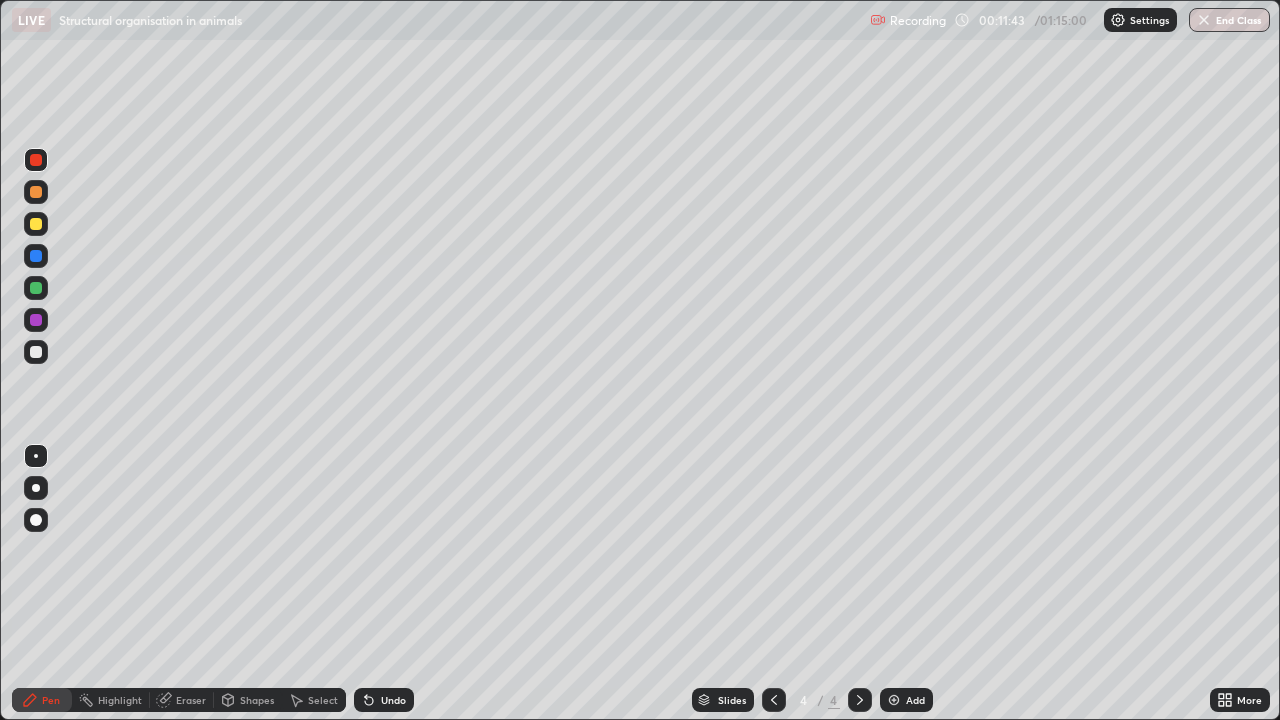 click at bounding box center [36, 192] 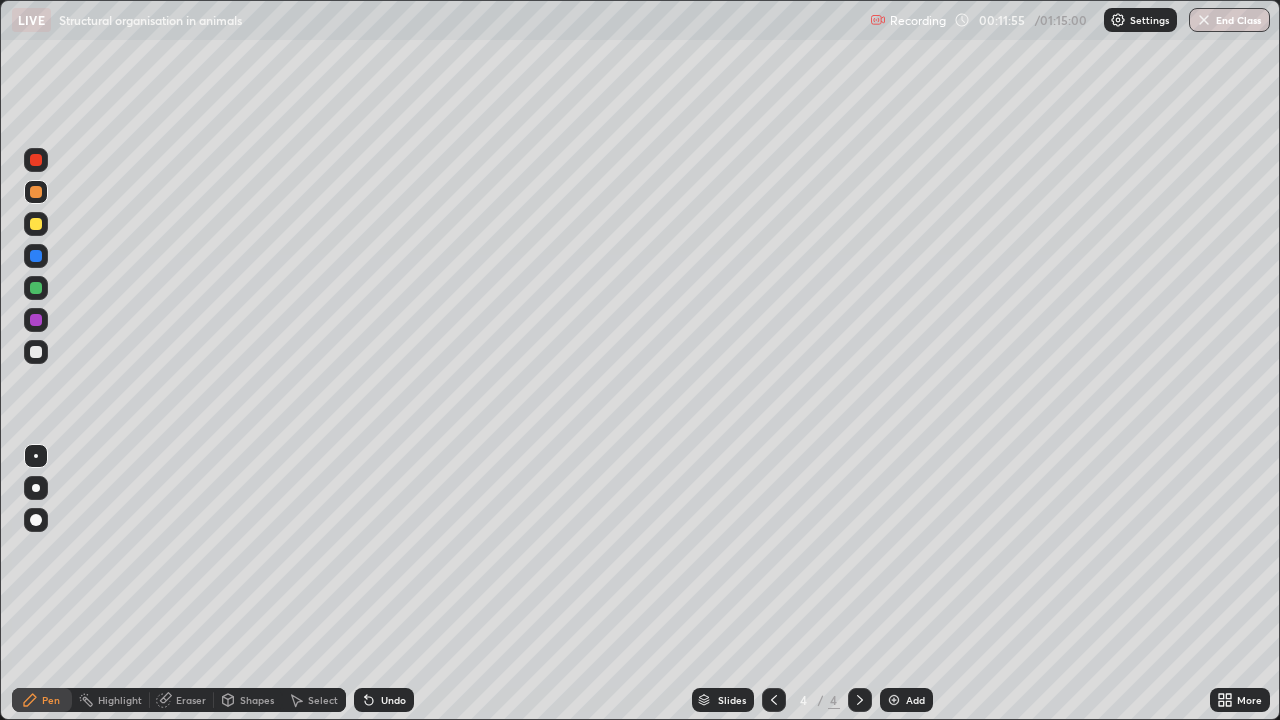 click at bounding box center (36, 224) 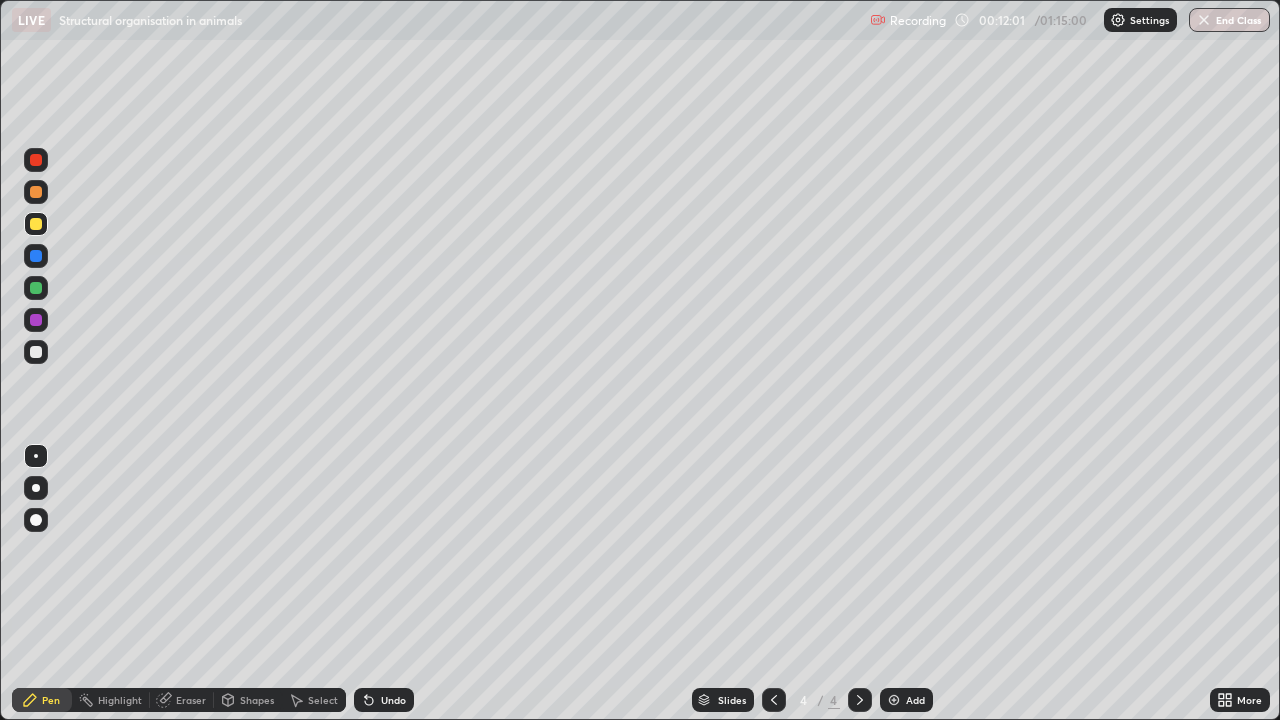 click at bounding box center (36, 288) 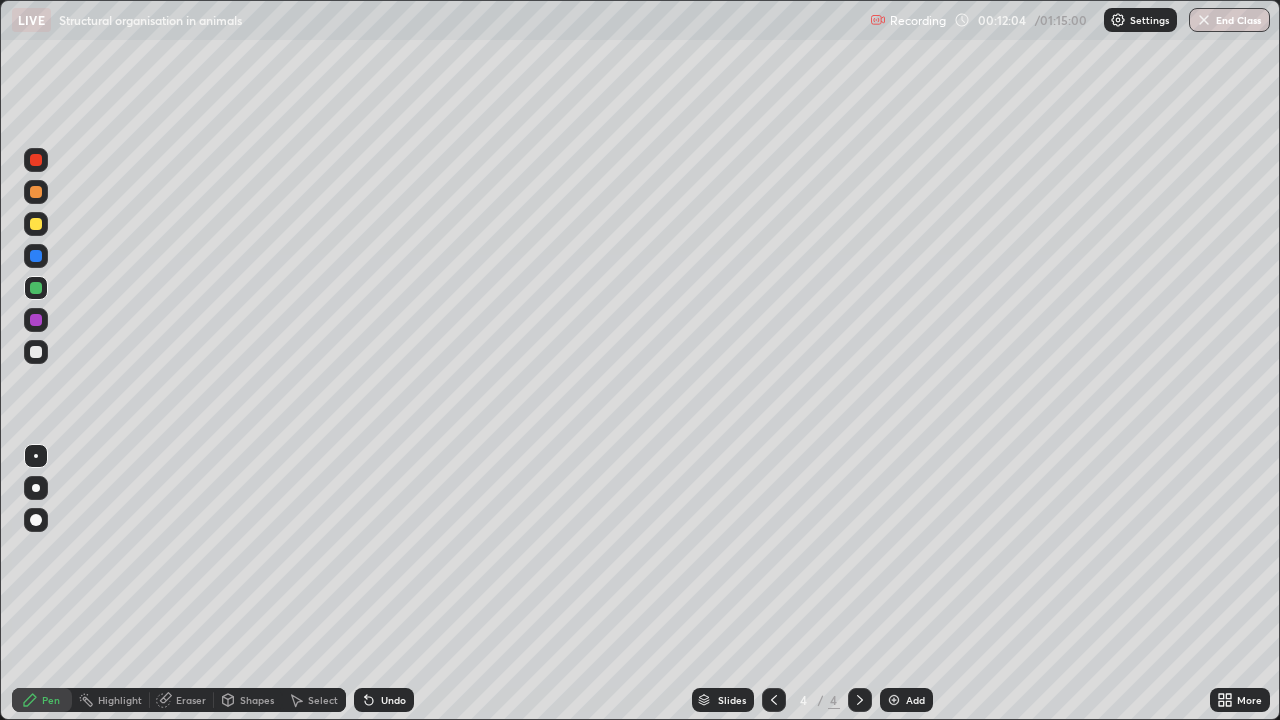 click on "Undo" at bounding box center (384, 700) 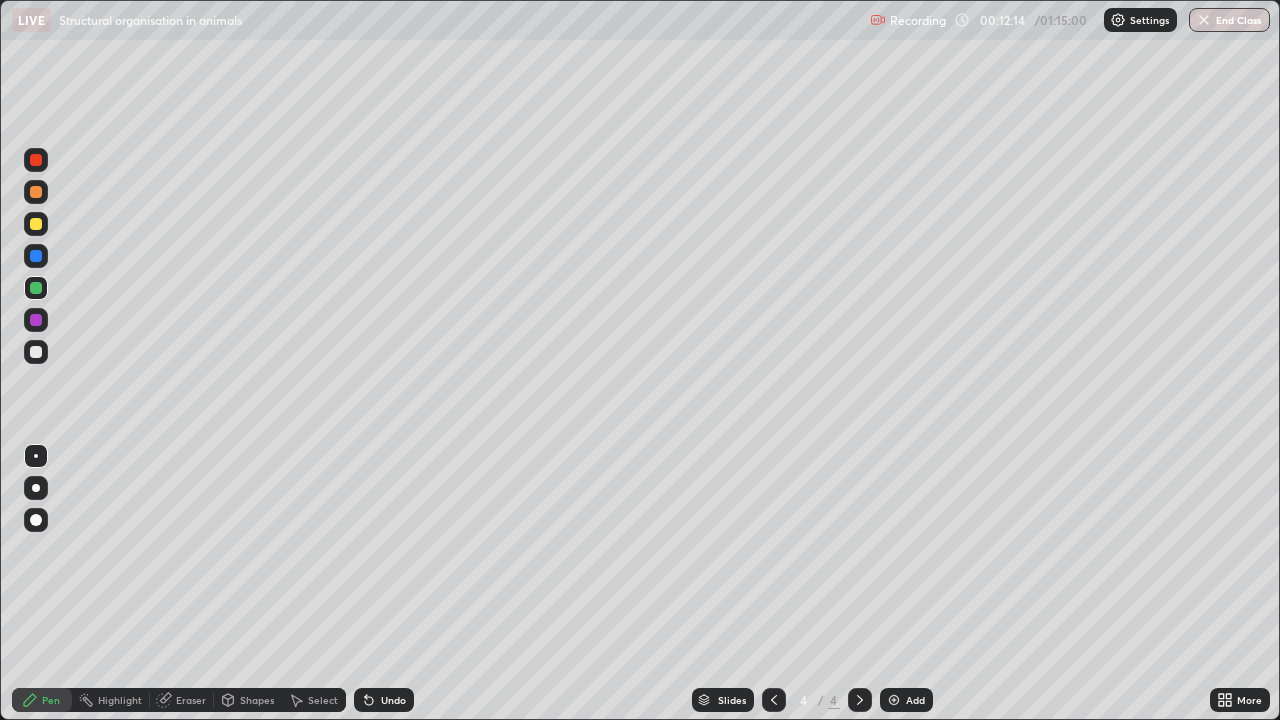 click at bounding box center (36, 224) 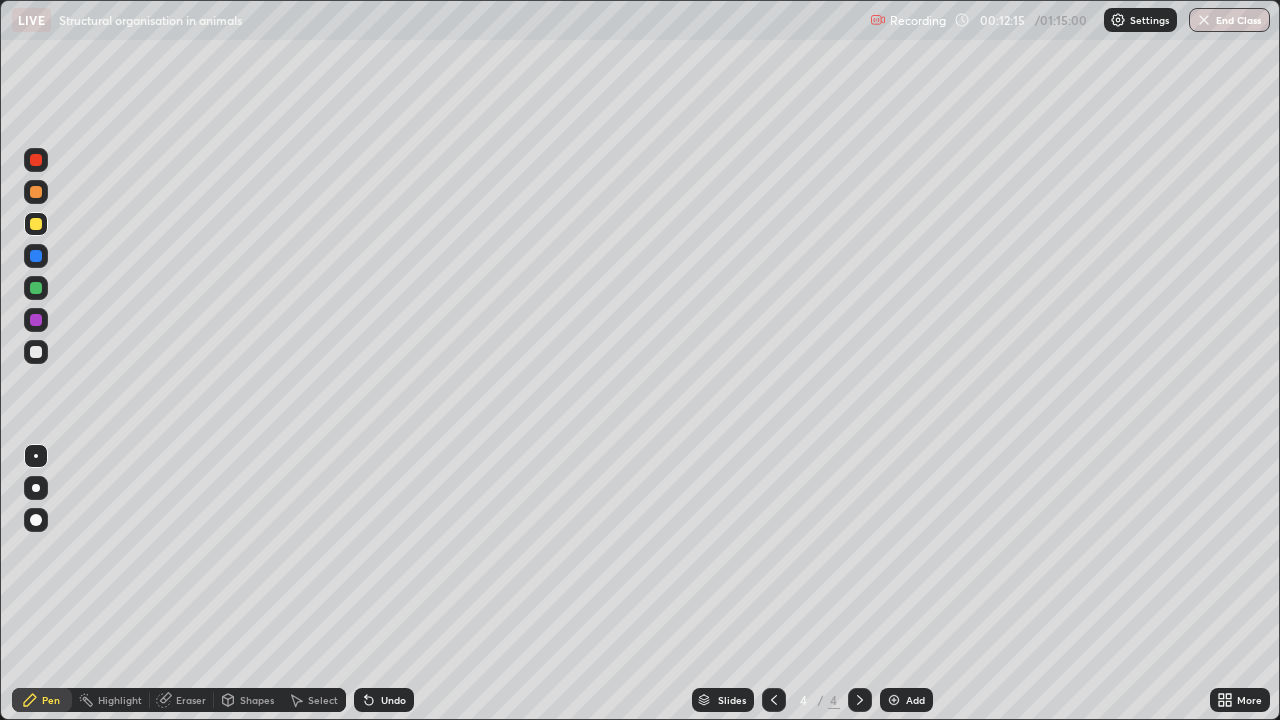 click at bounding box center [36, 288] 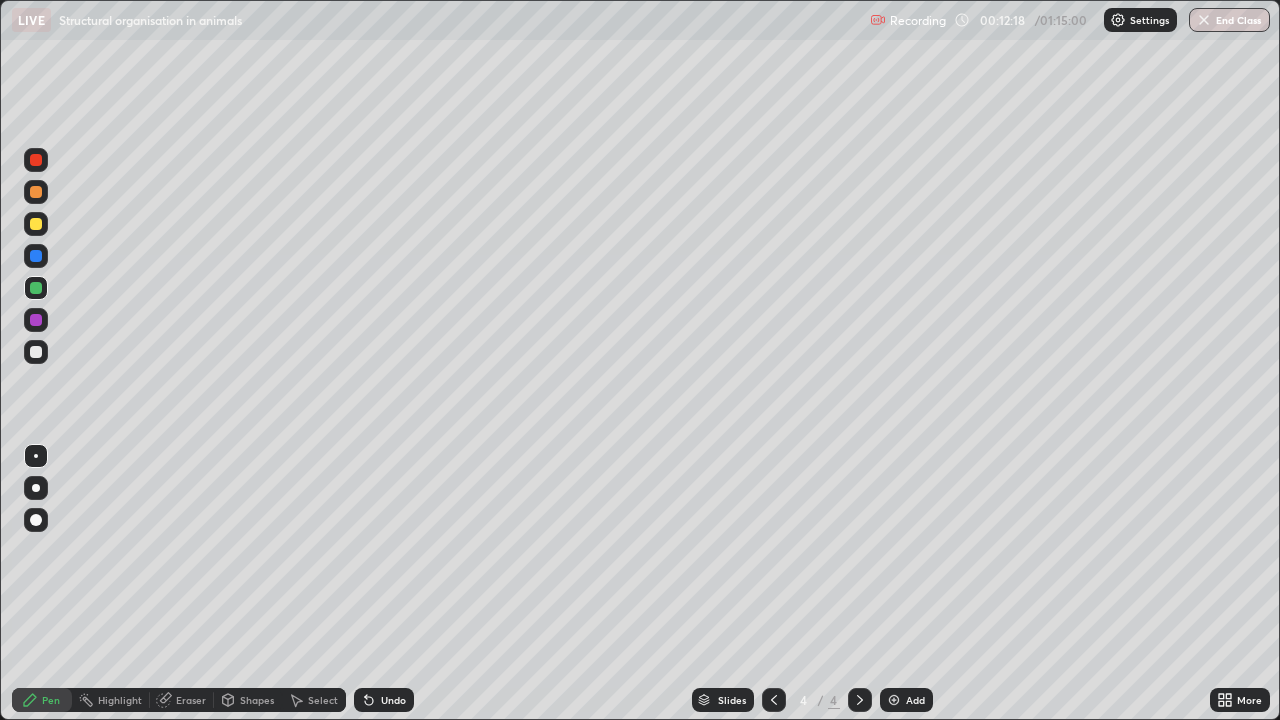 click at bounding box center (36, 160) 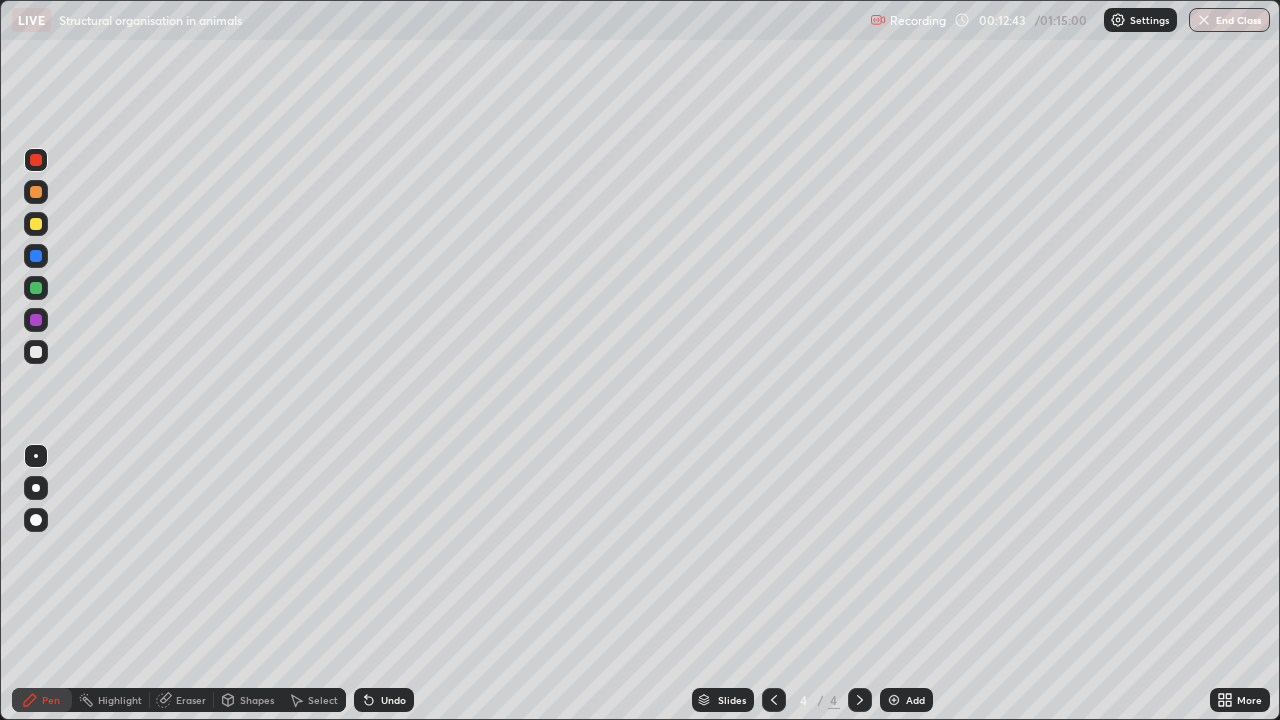 click on "Undo" at bounding box center (393, 700) 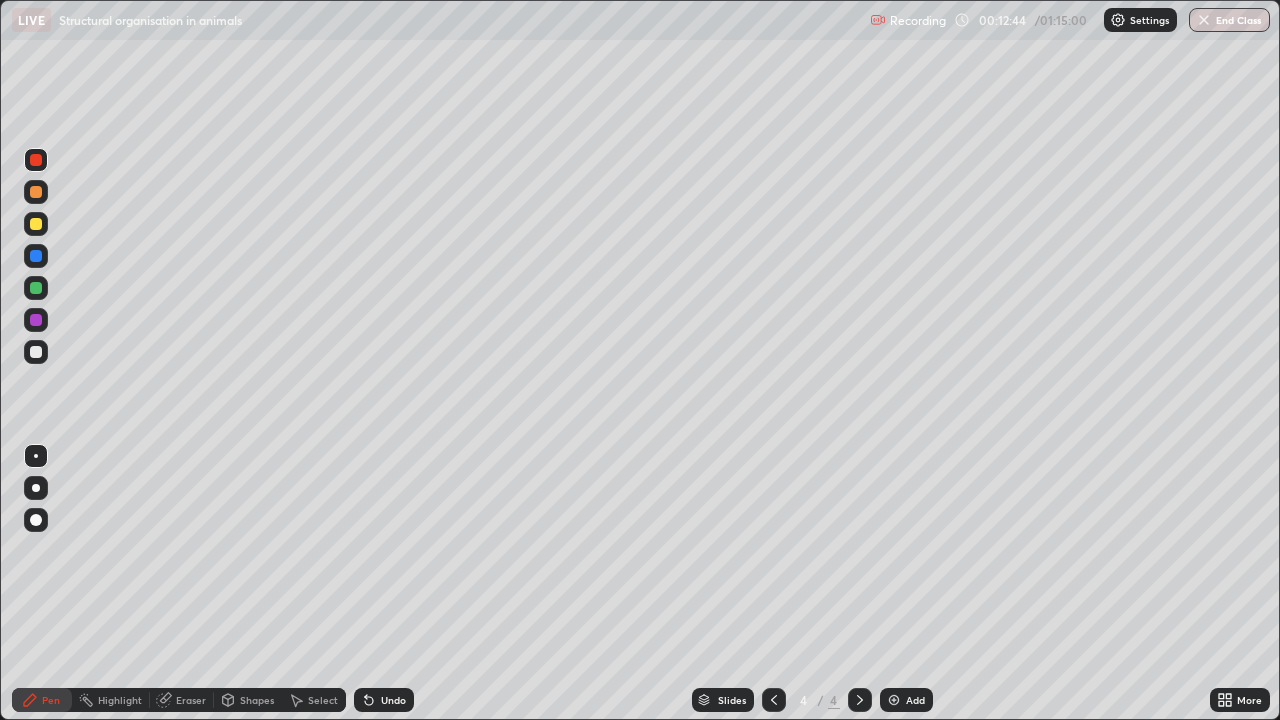 click on "Undo" at bounding box center (393, 700) 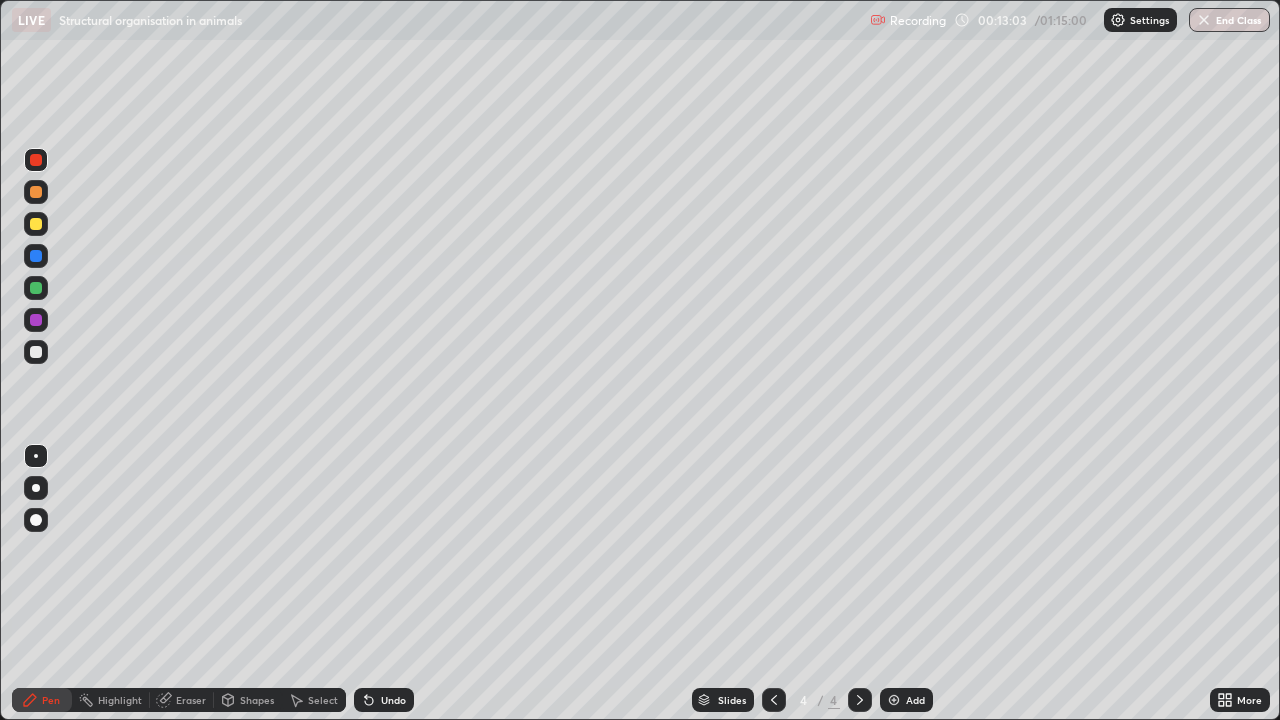 click at bounding box center [36, 288] 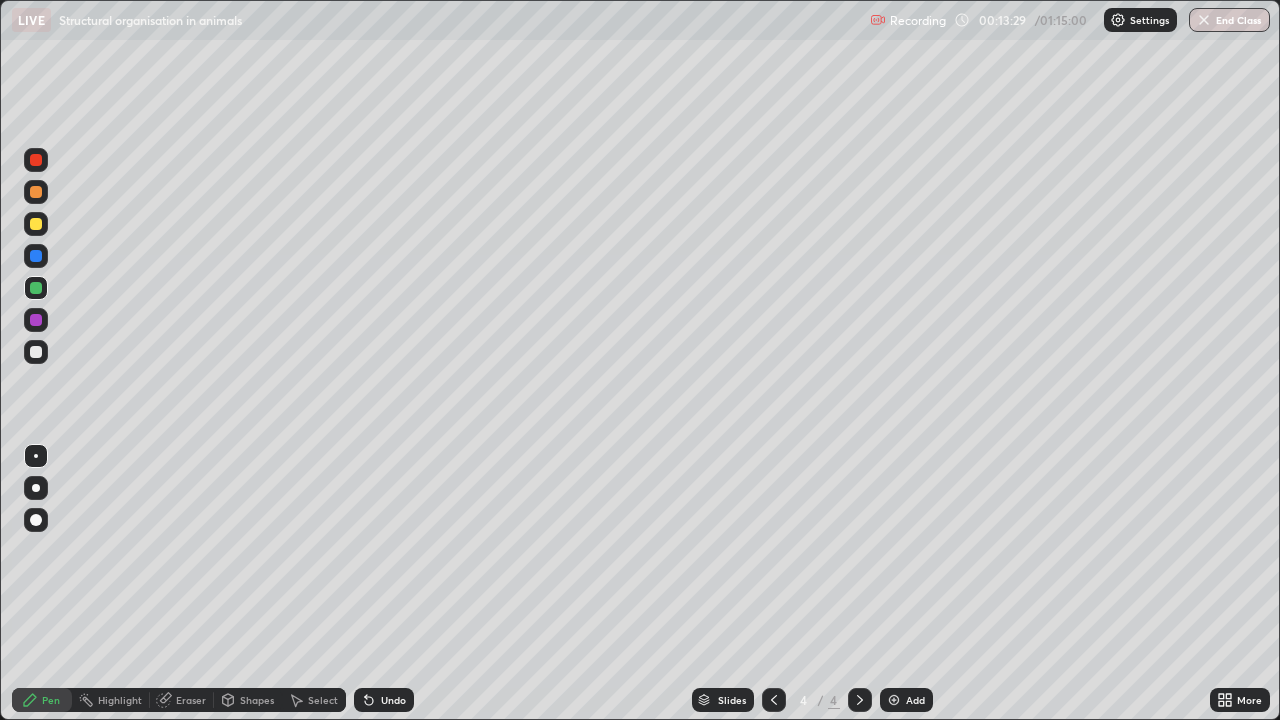 click at bounding box center [36, 224] 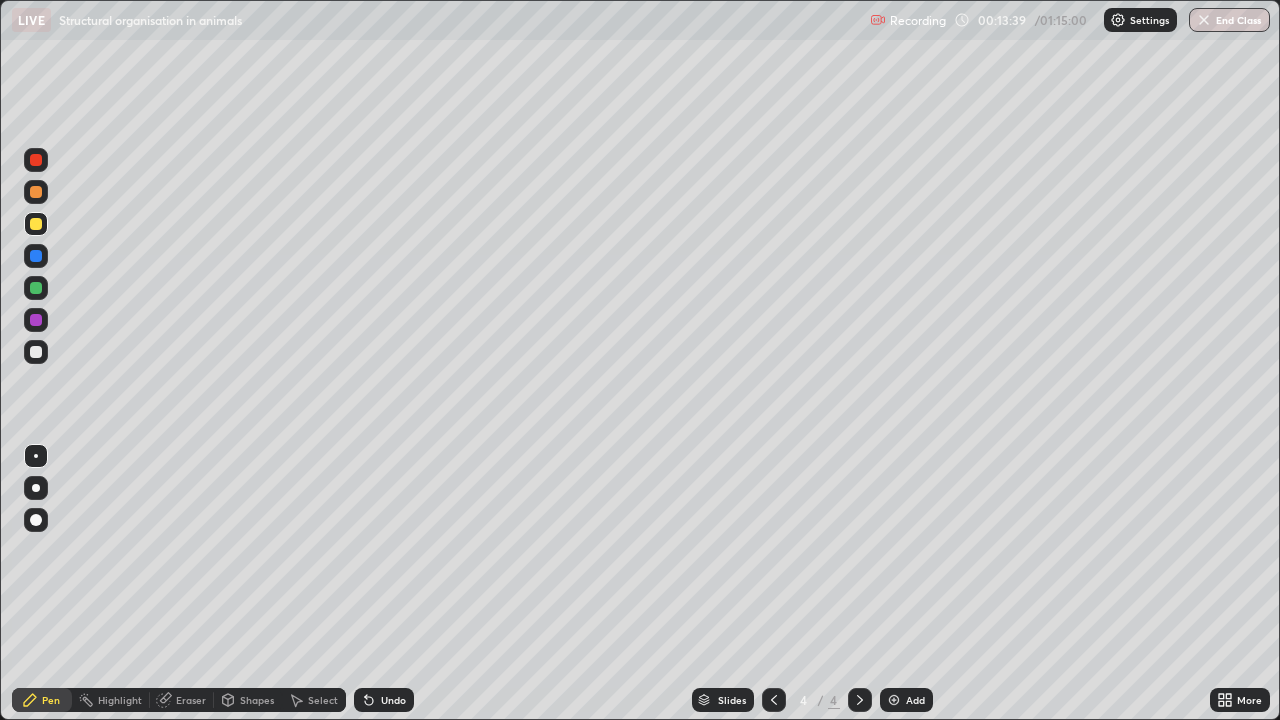 click at bounding box center (36, 320) 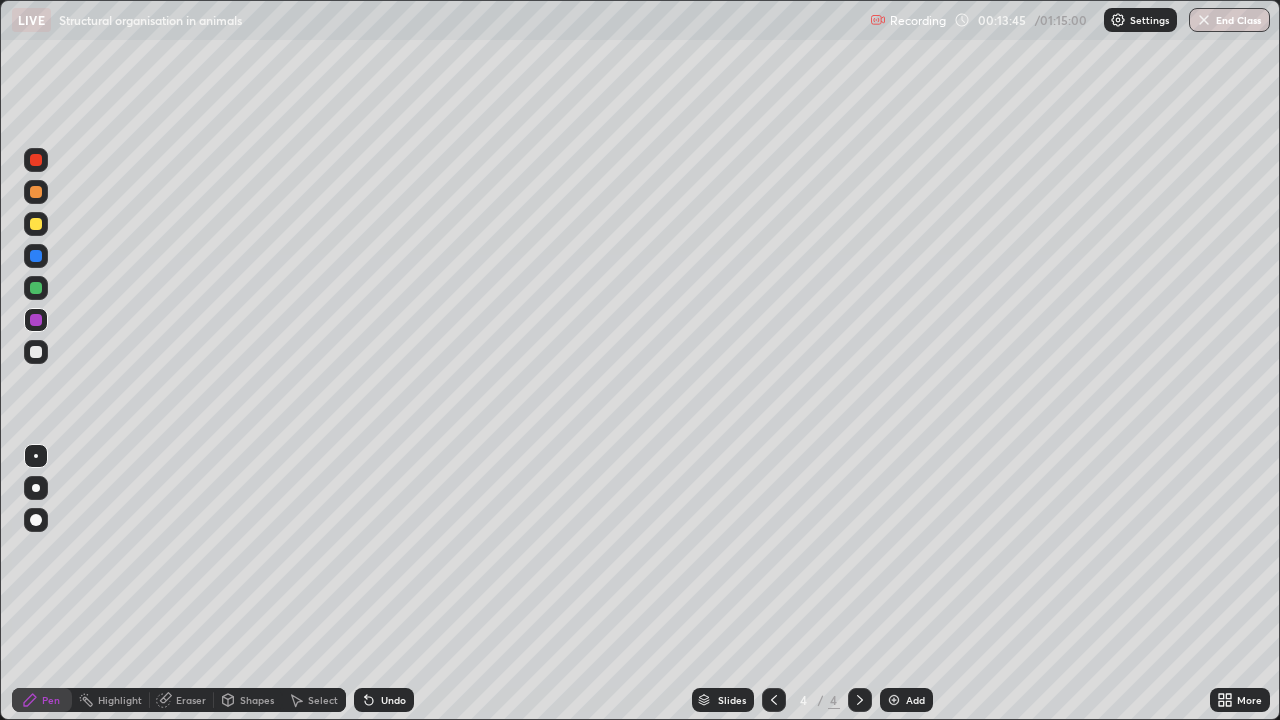click at bounding box center (36, 224) 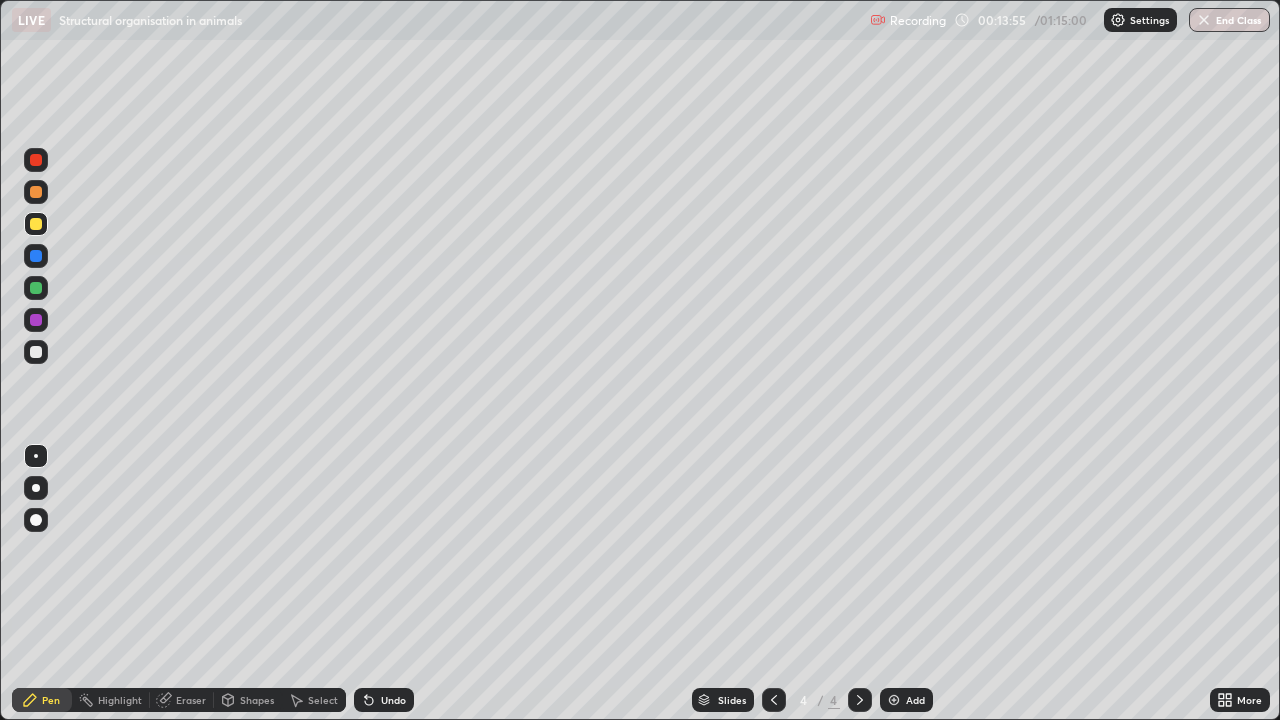 click at bounding box center [36, 352] 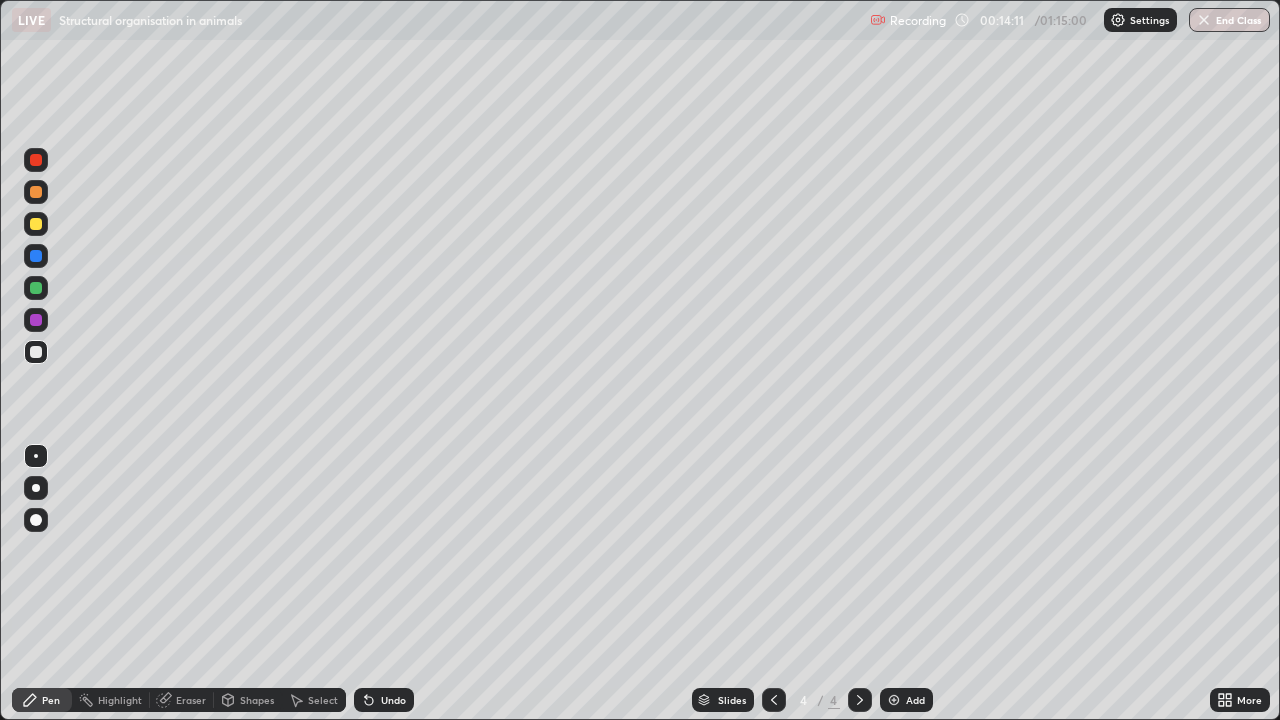 click on "Undo" at bounding box center [393, 700] 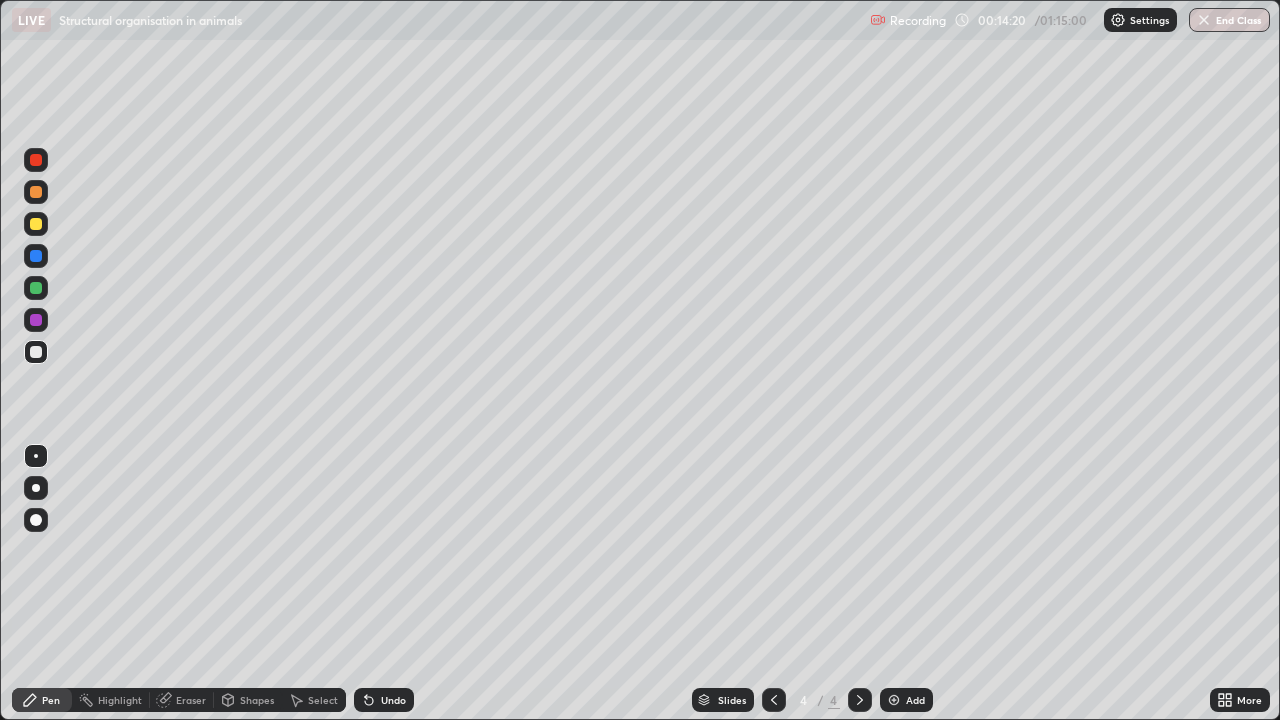 click on "Undo" at bounding box center [393, 700] 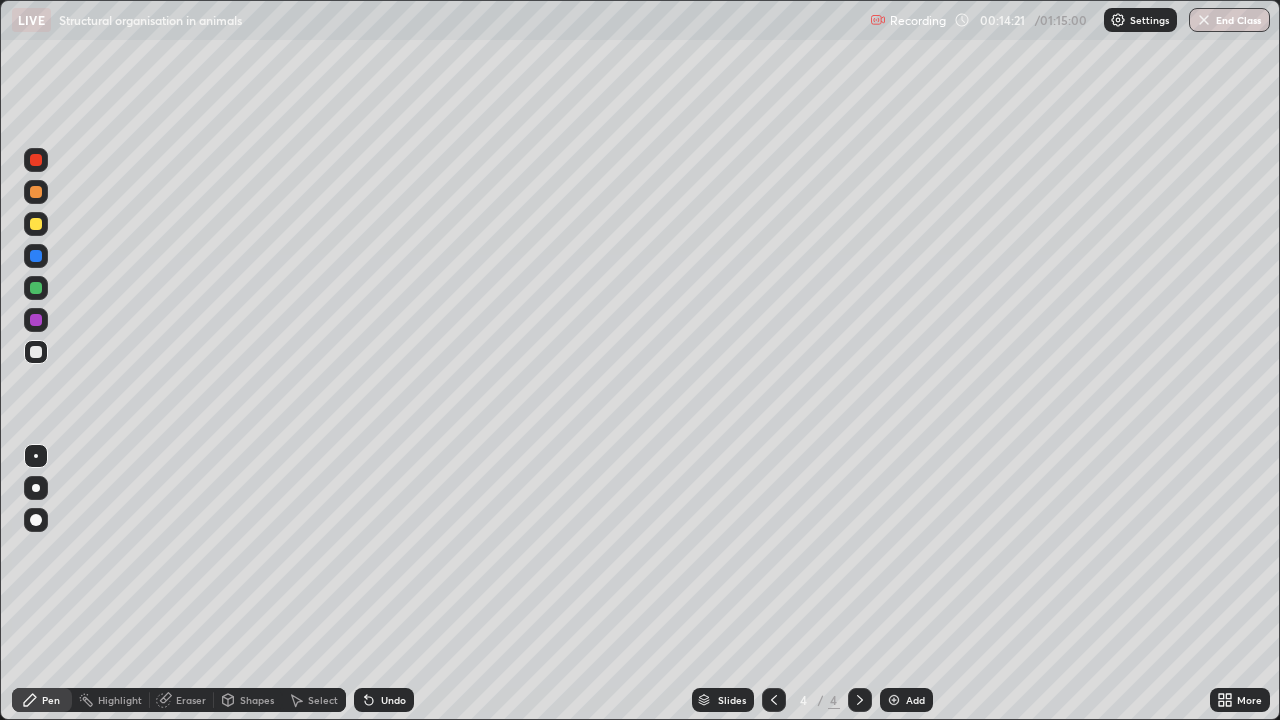 click on "Undo" at bounding box center (384, 700) 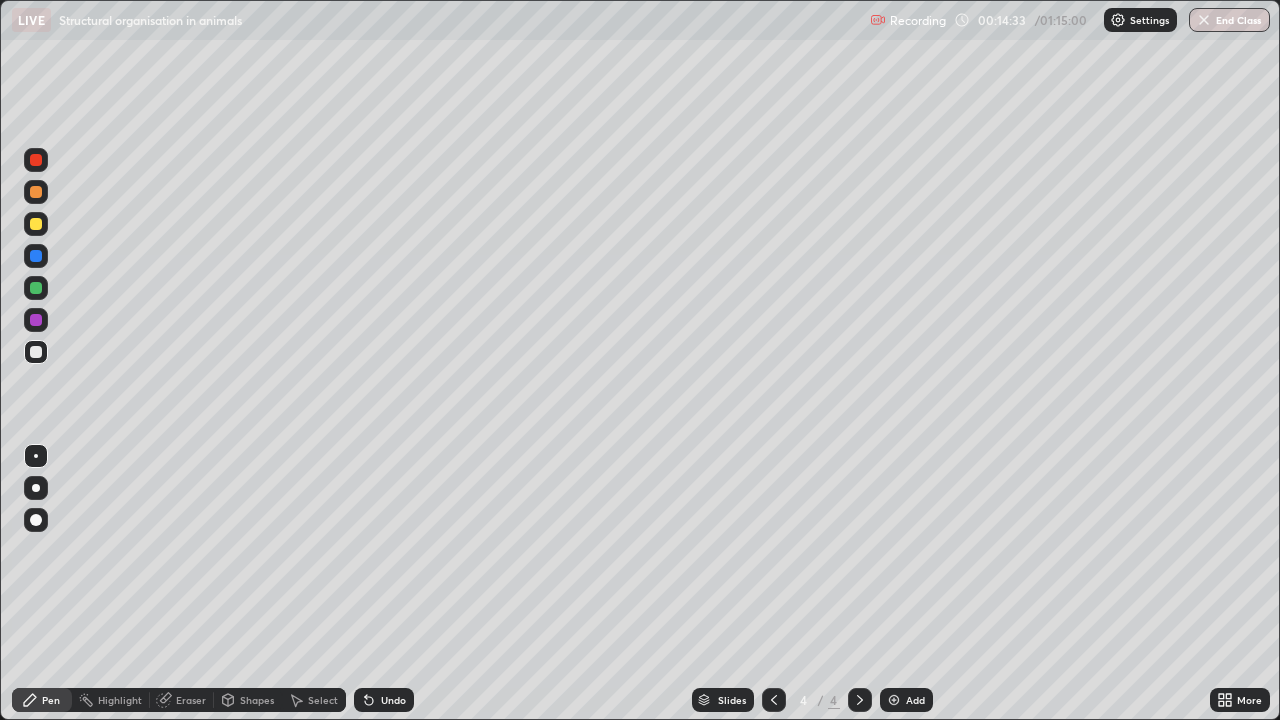 click at bounding box center [36, 288] 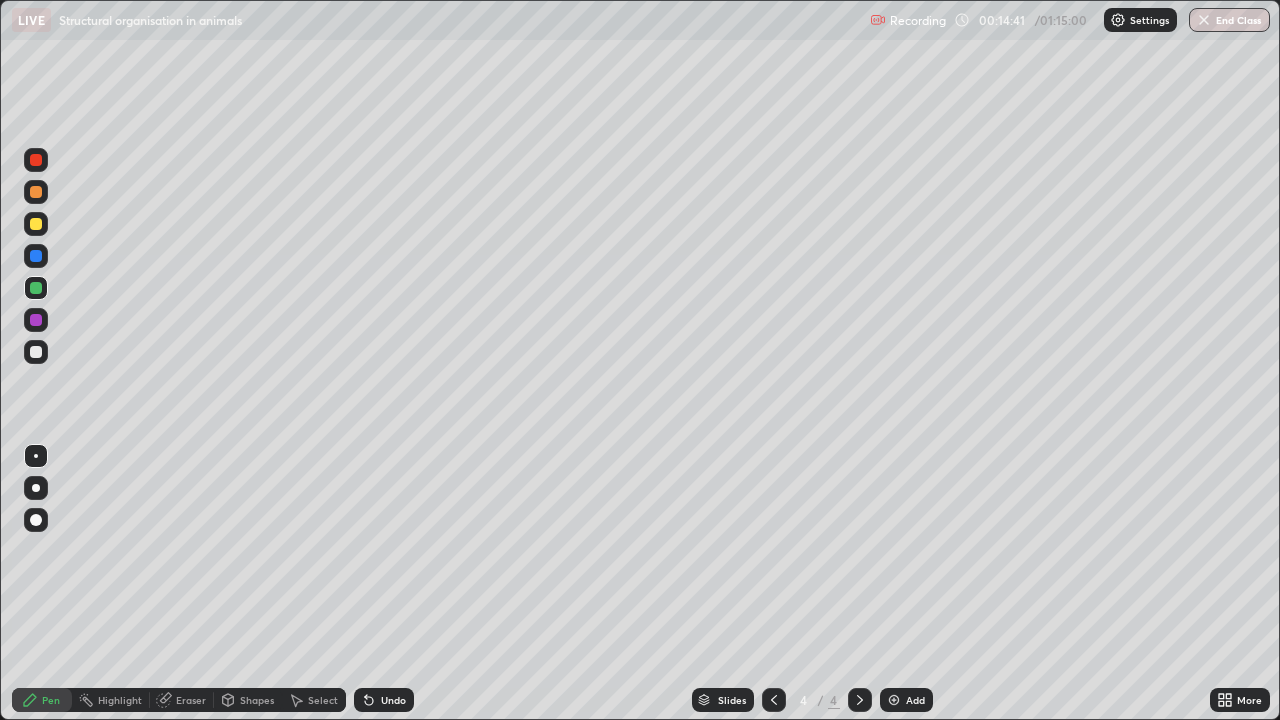 click at bounding box center (36, 224) 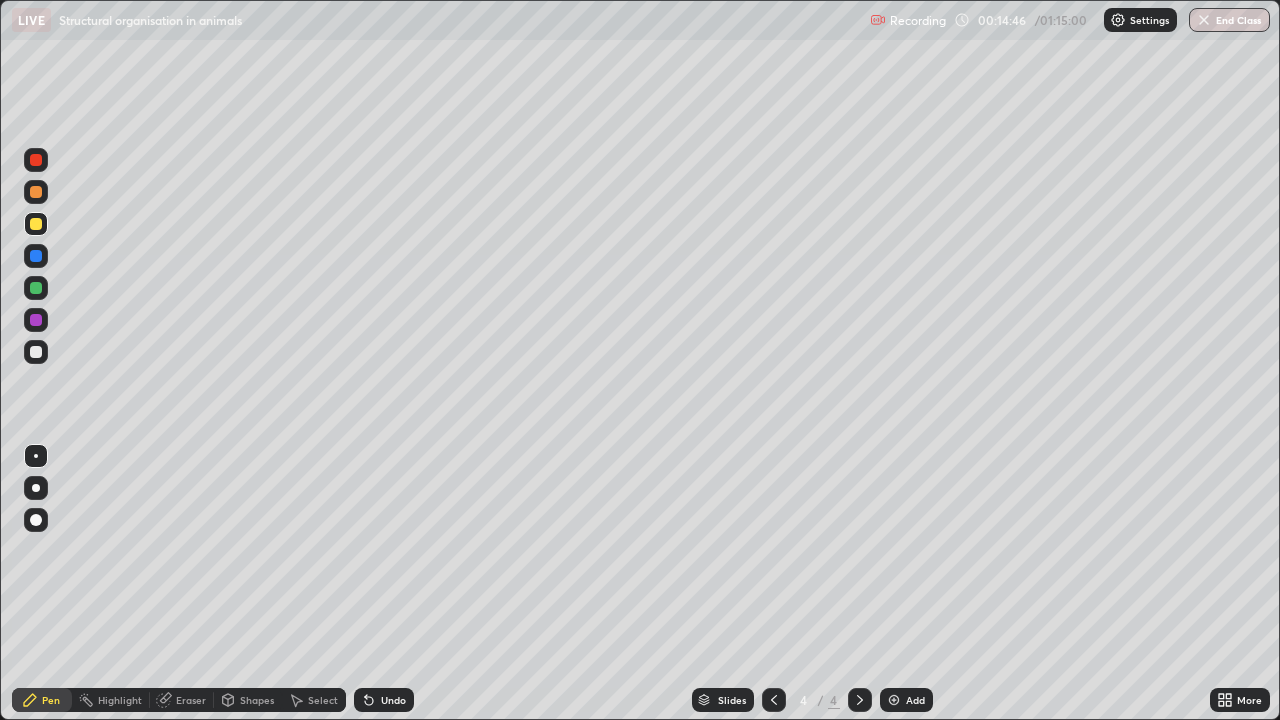 click on "Undo" at bounding box center [393, 700] 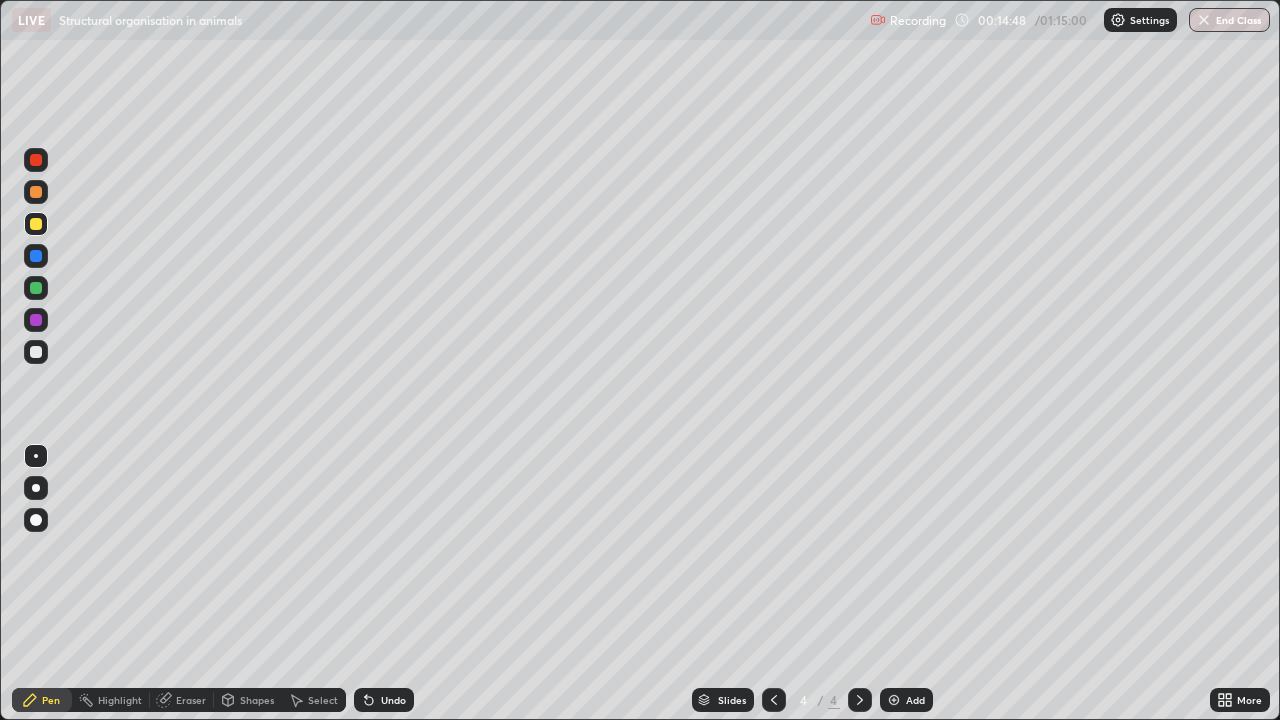 click at bounding box center (36, 256) 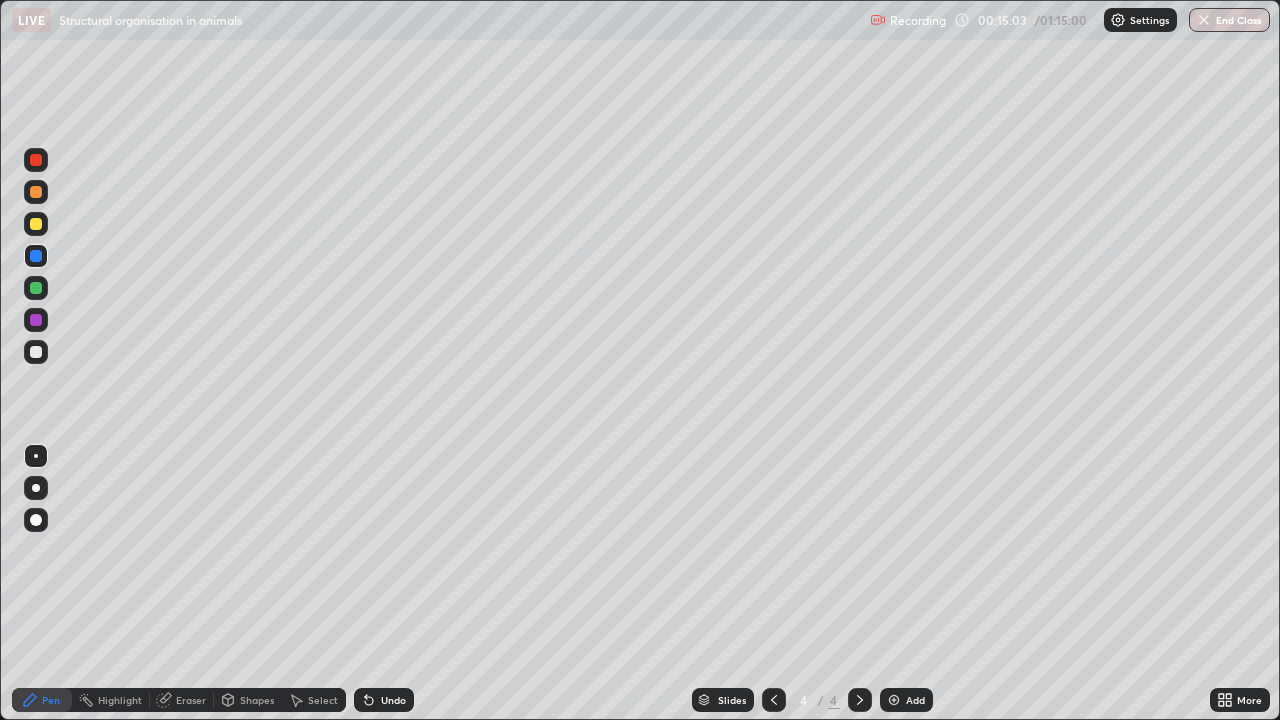 click at bounding box center (36, 288) 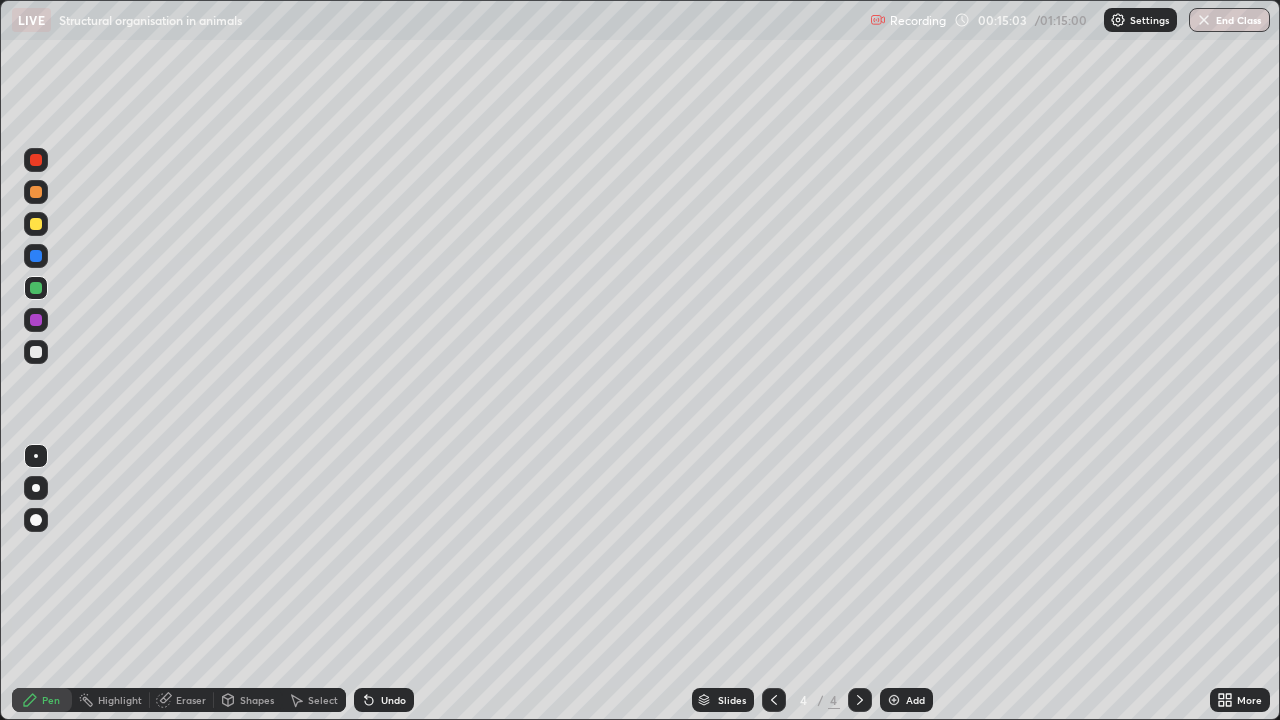 click at bounding box center [36, 224] 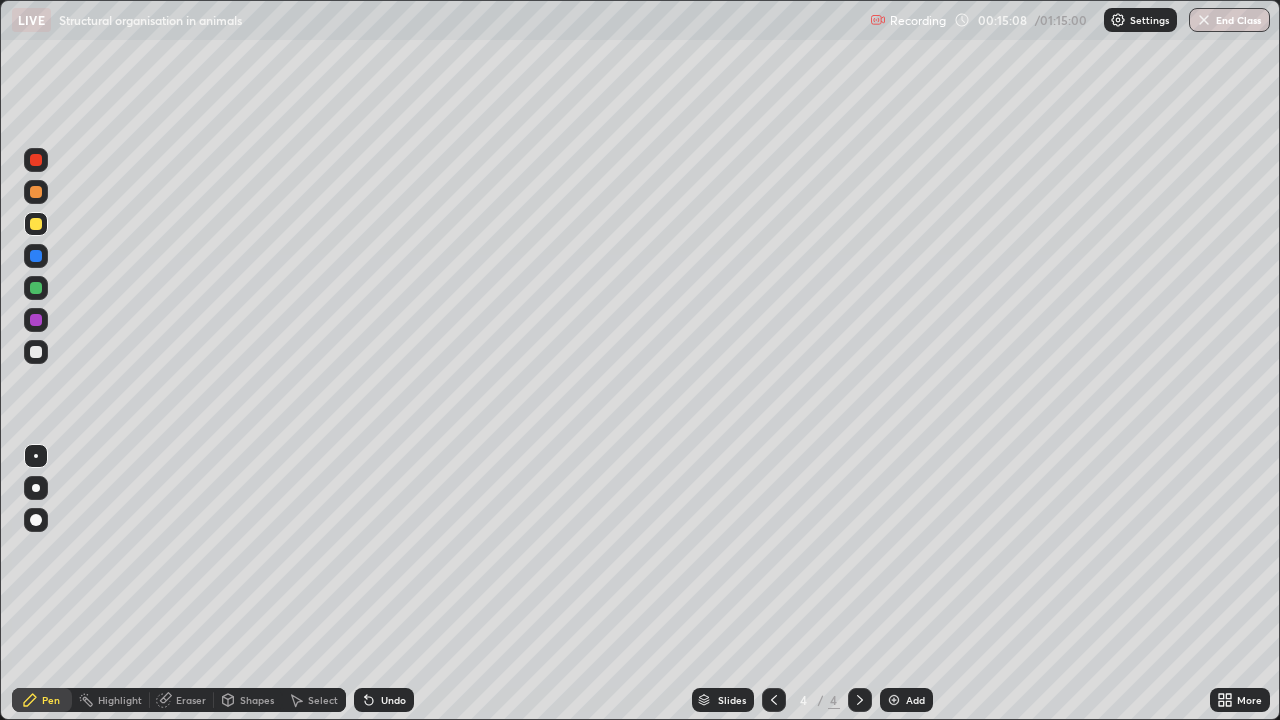 click at bounding box center (36, 288) 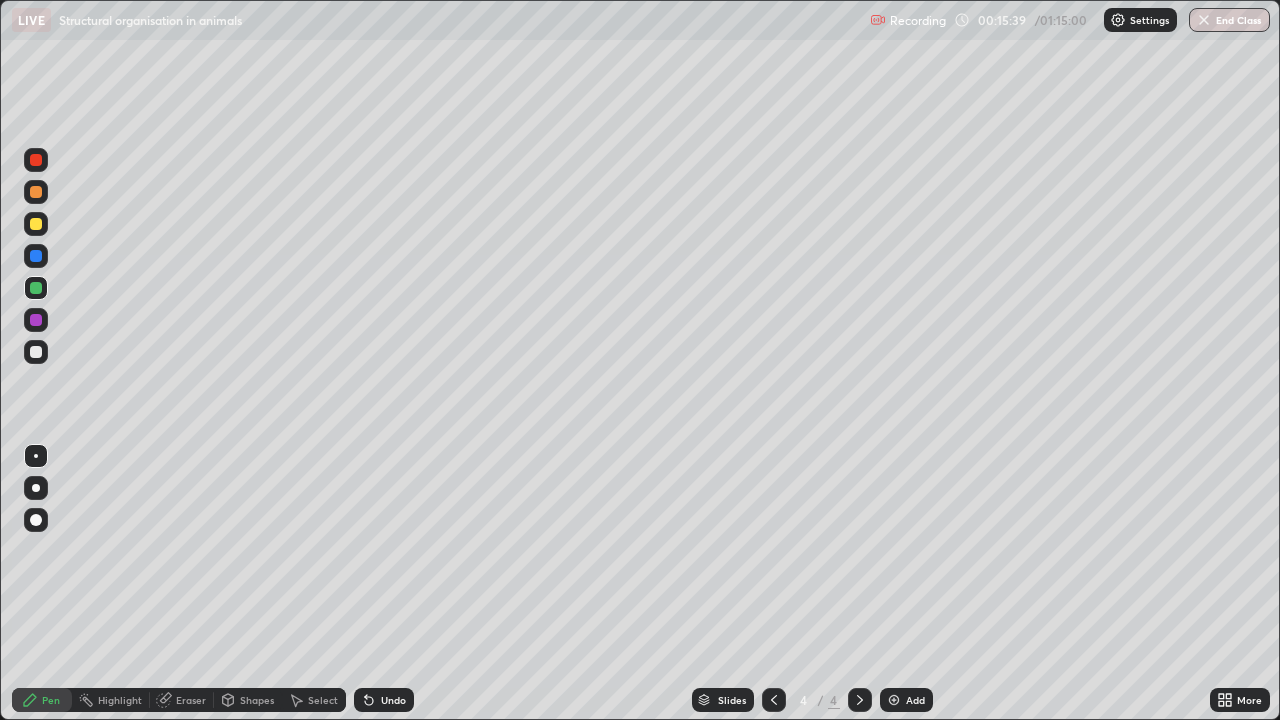click at bounding box center [36, 192] 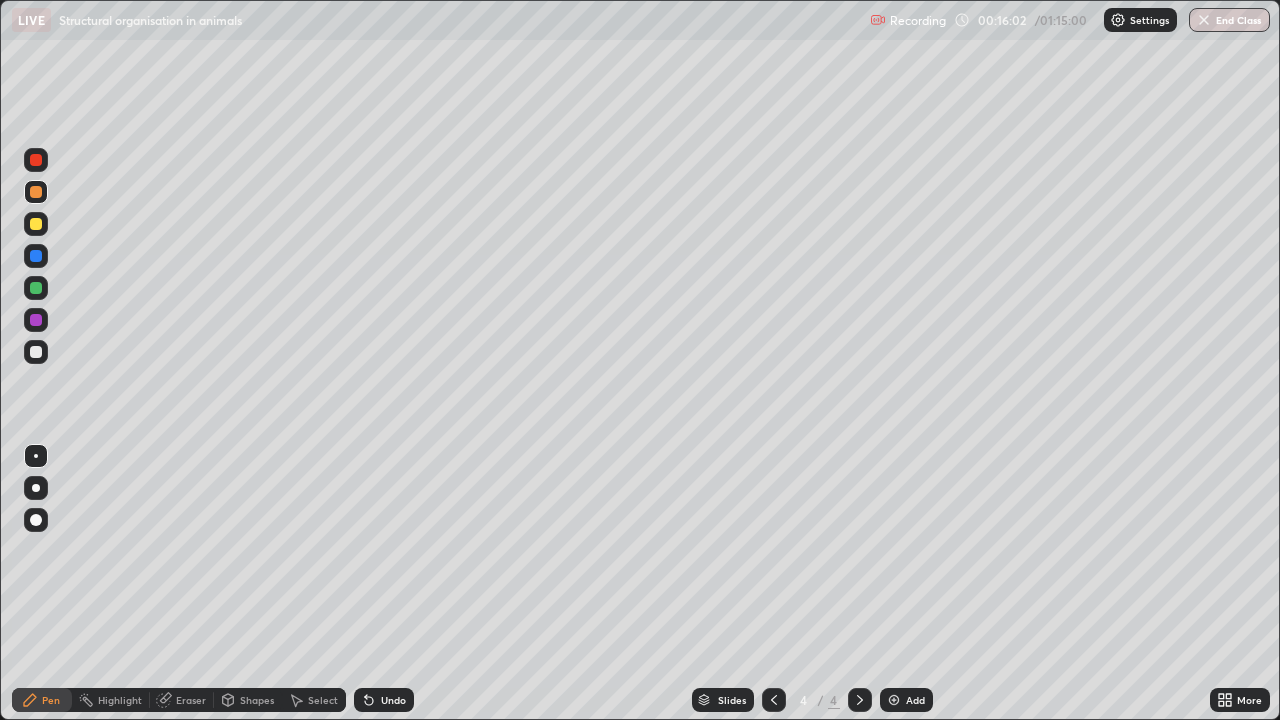 click at bounding box center [36, 224] 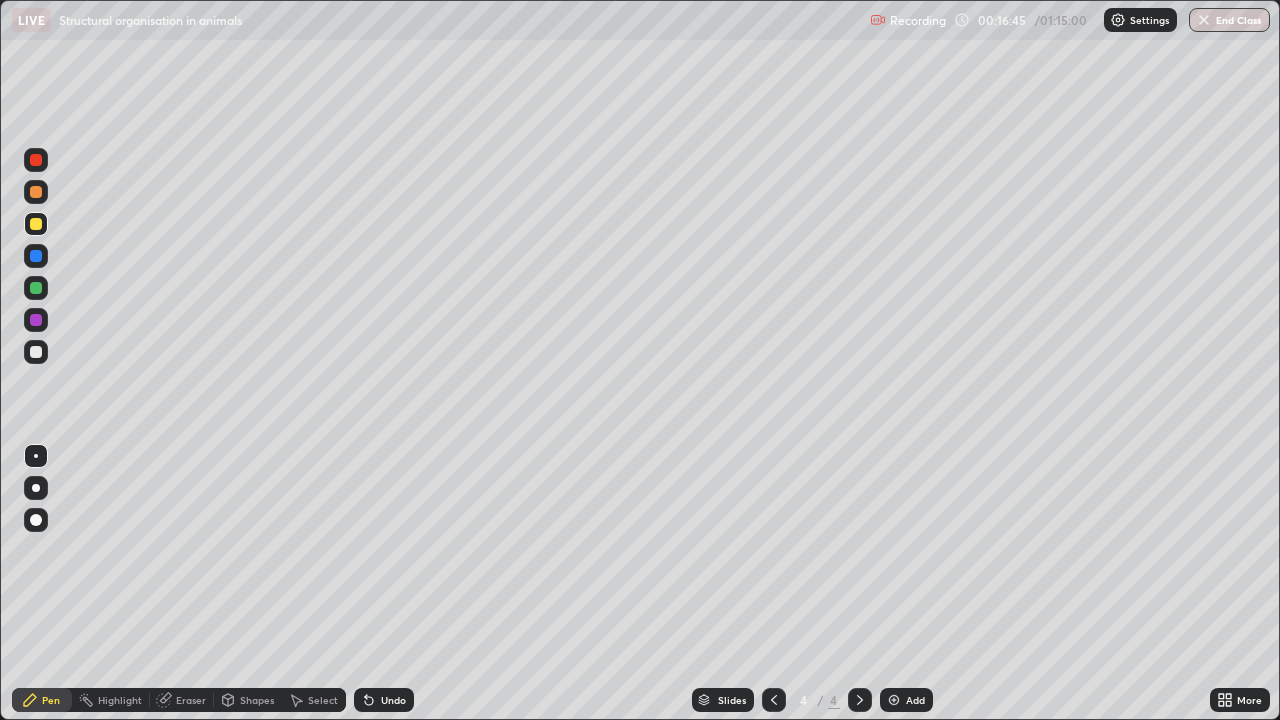 click at bounding box center (36, 288) 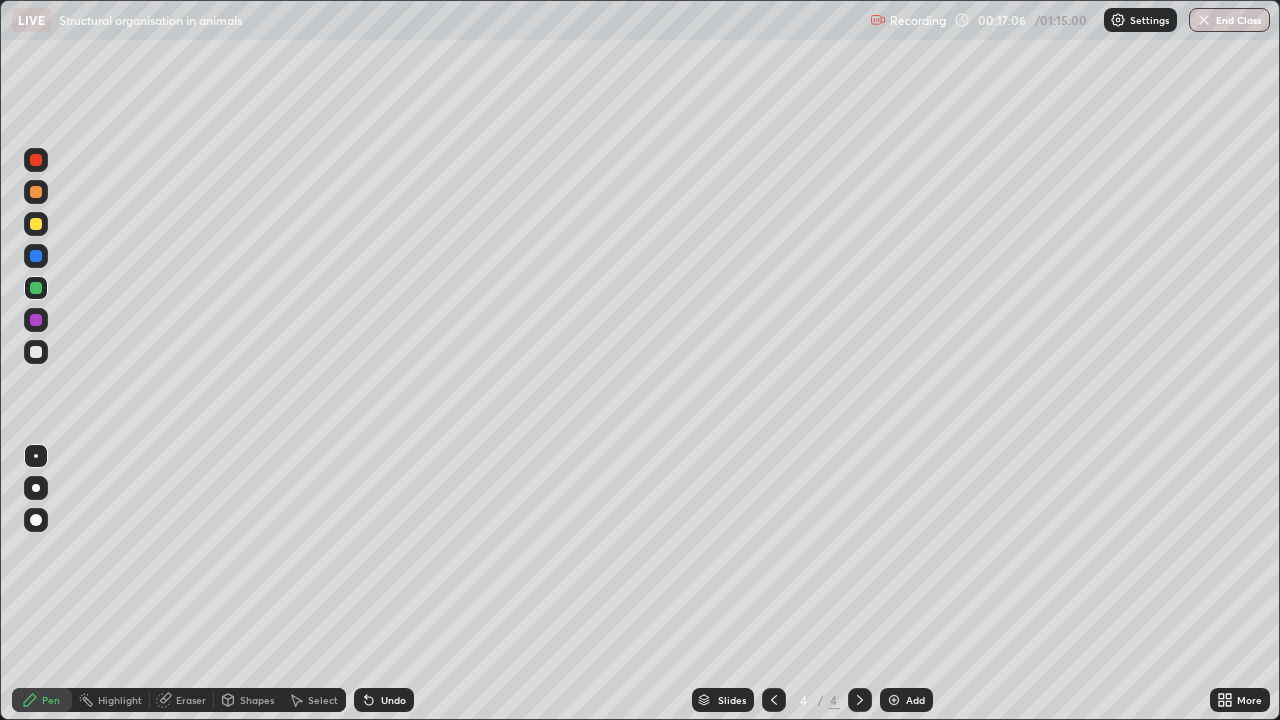 click at bounding box center [36, 224] 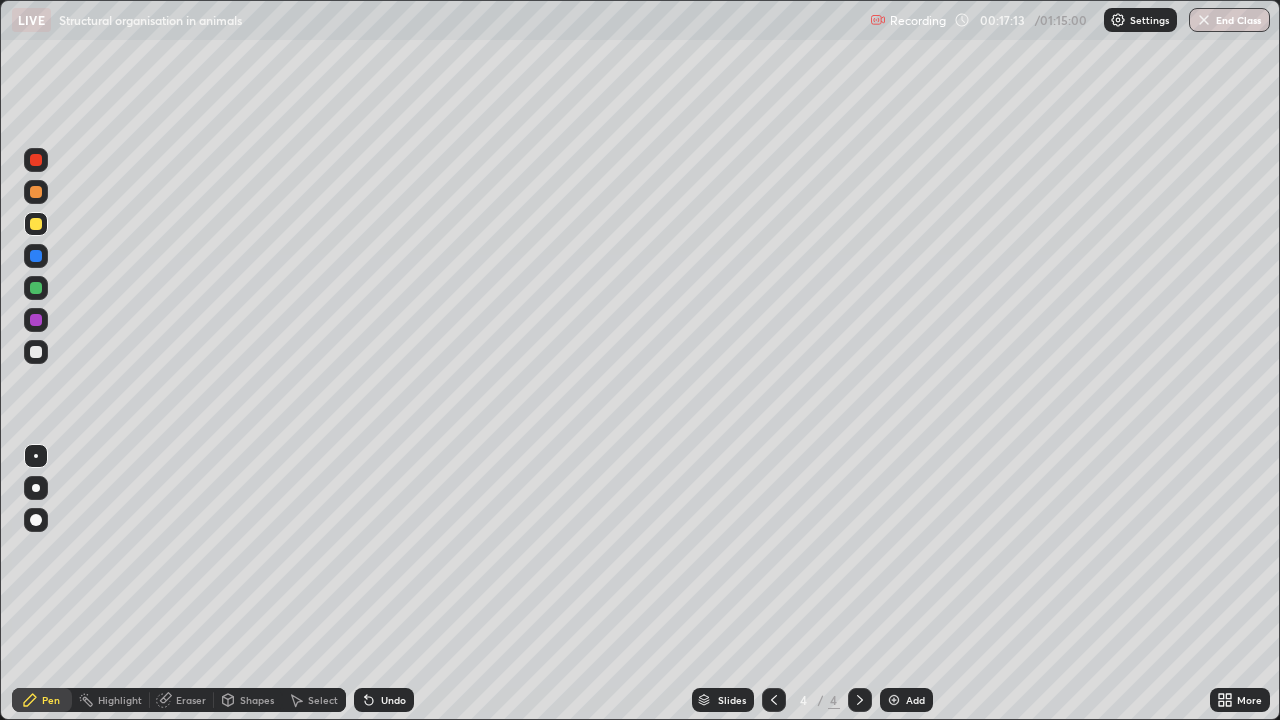 click at bounding box center (36, 288) 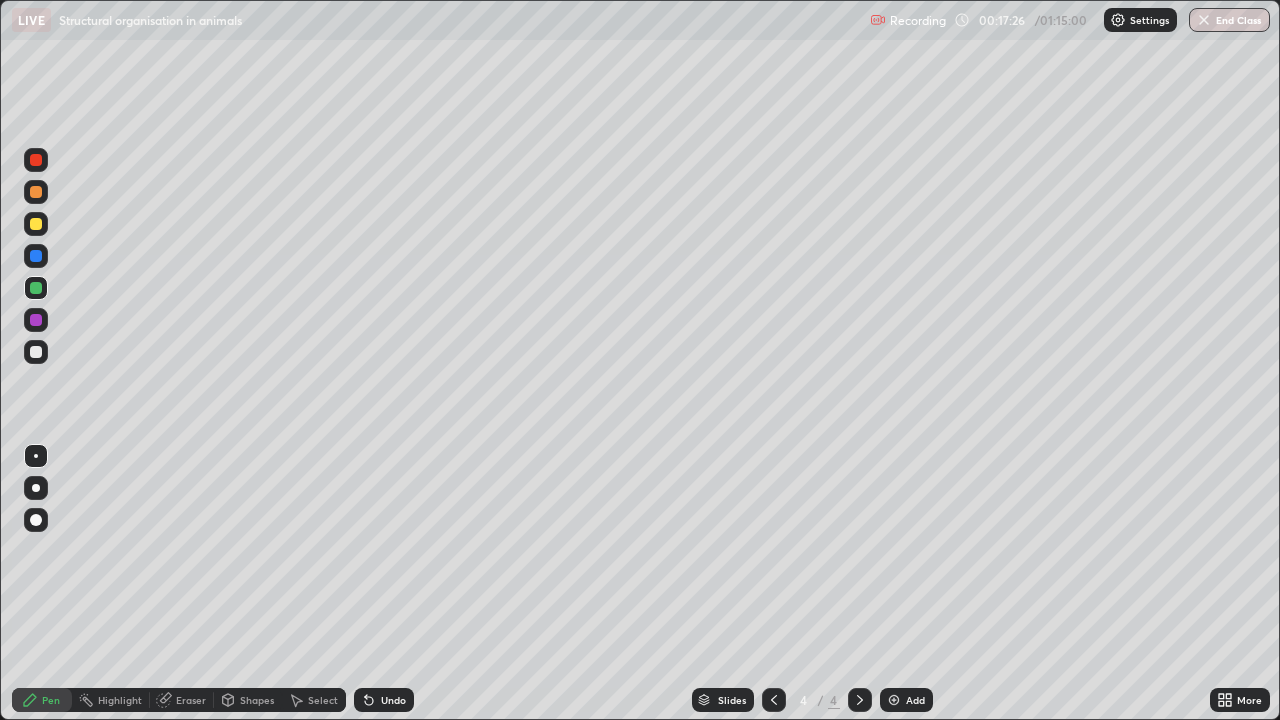 click at bounding box center (36, 352) 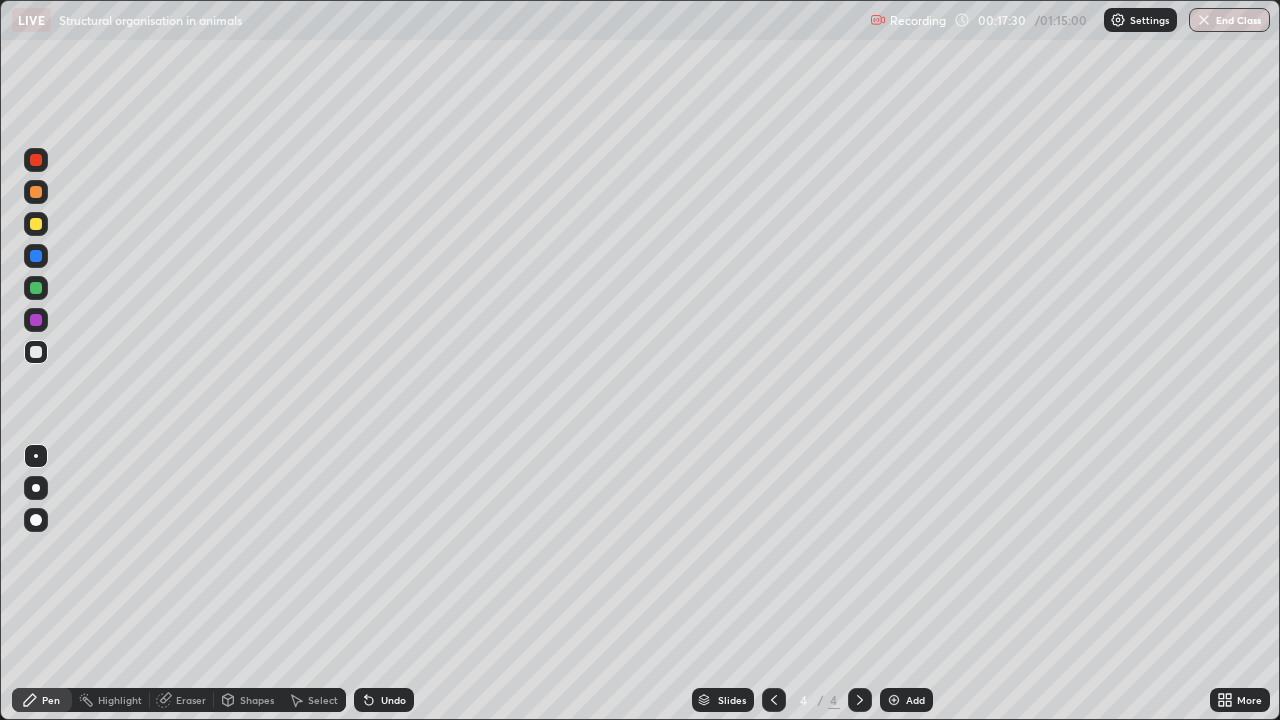 click on "Eraser" at bounding box center (191, 700) 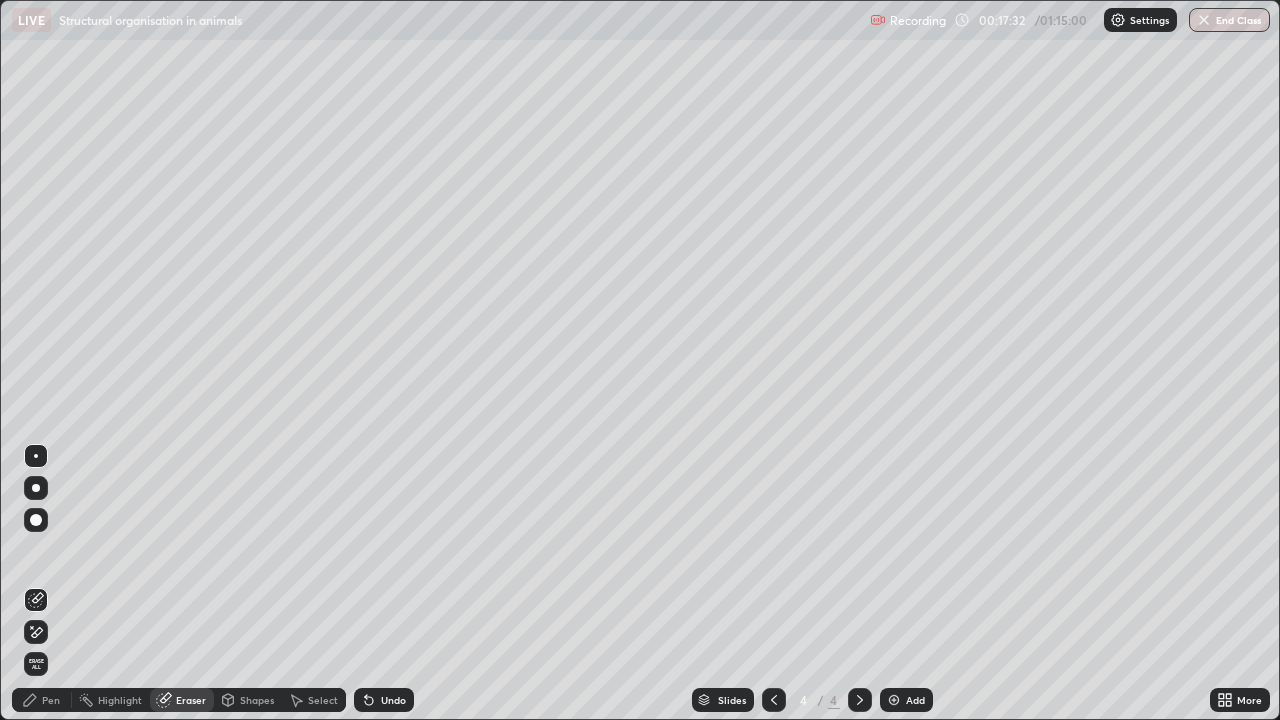 click on "Pen" at bounding box center [42, 700] 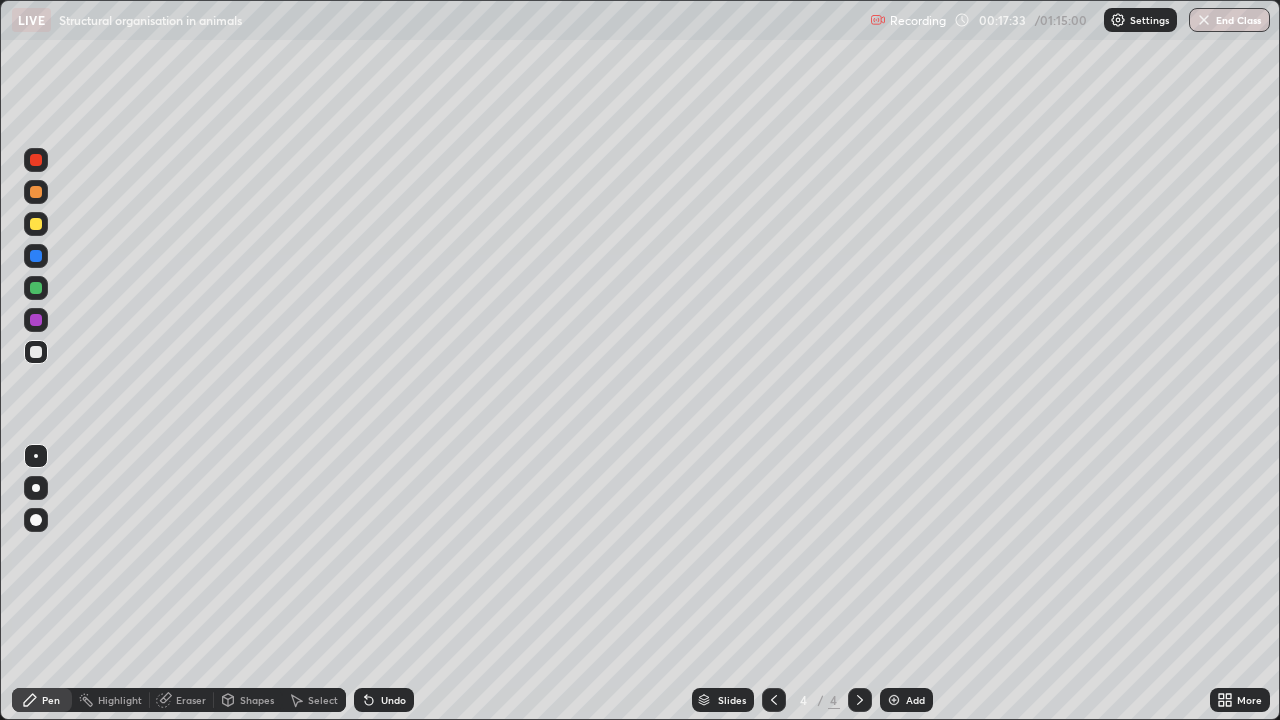 click at bounding box center [36, 224] 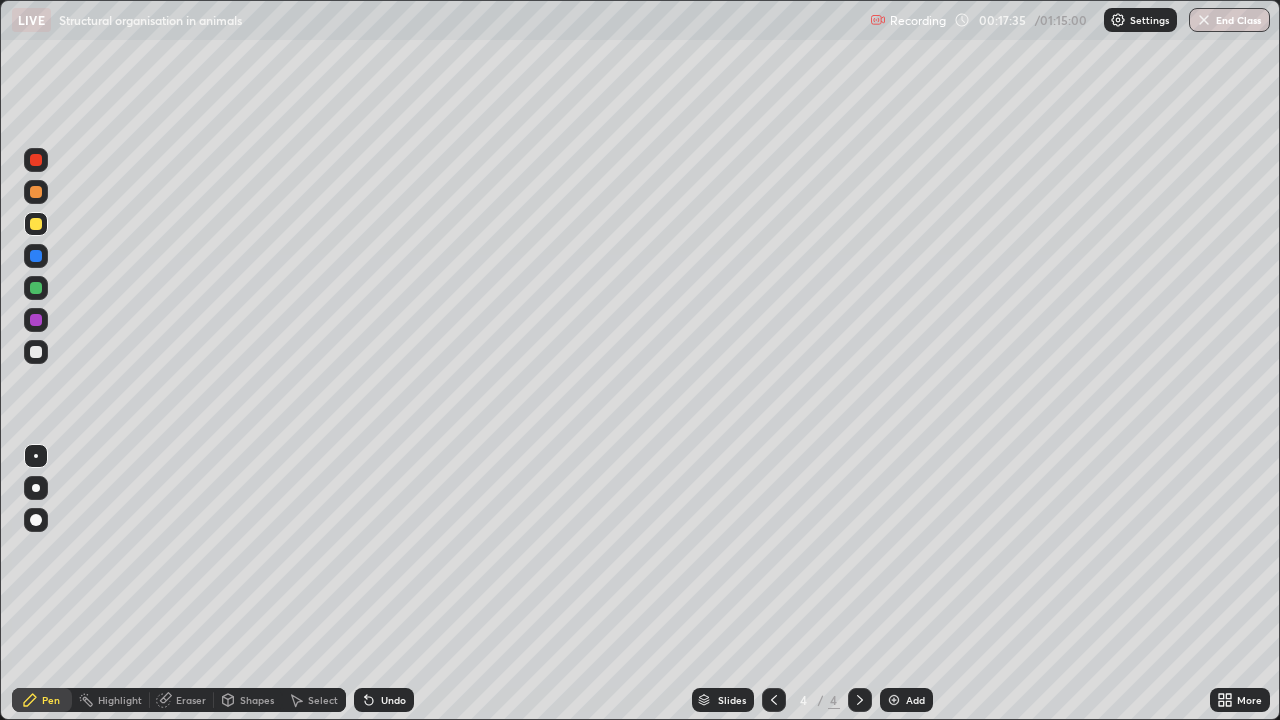 click at bounding box center (36, 352) 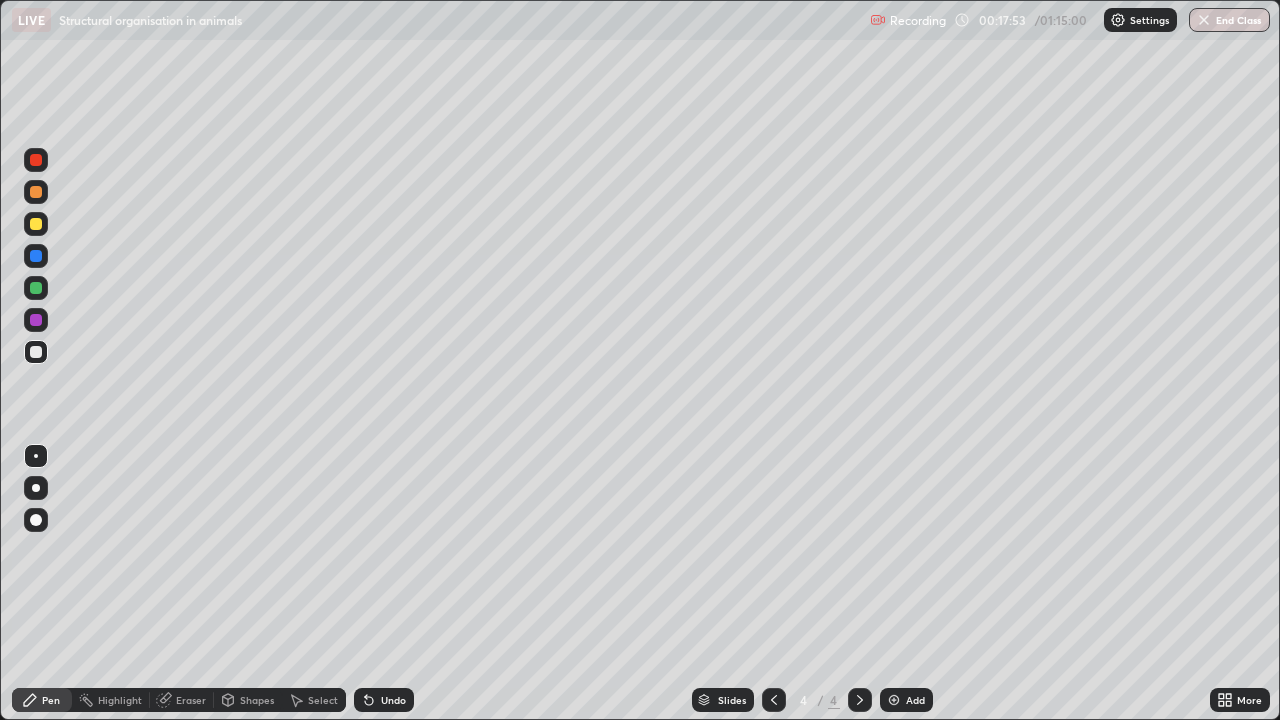click at bounding box center (36, 320) 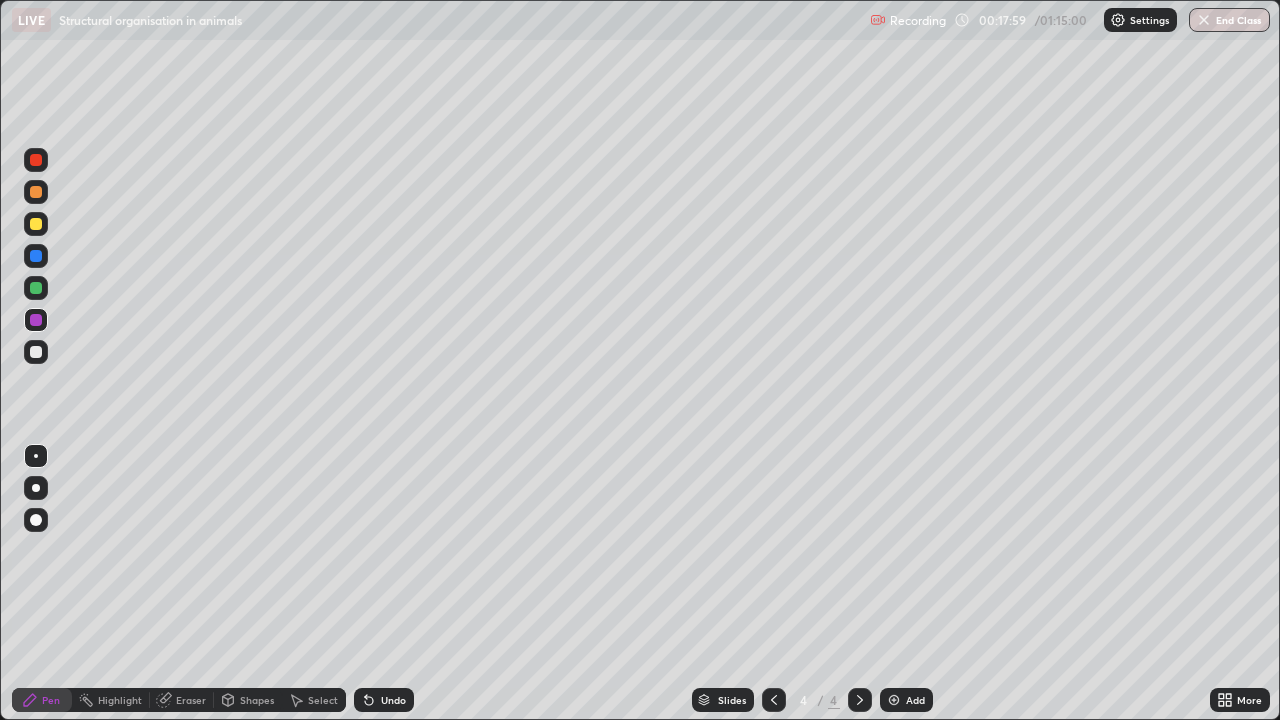 click at bounding box center (36, 288) 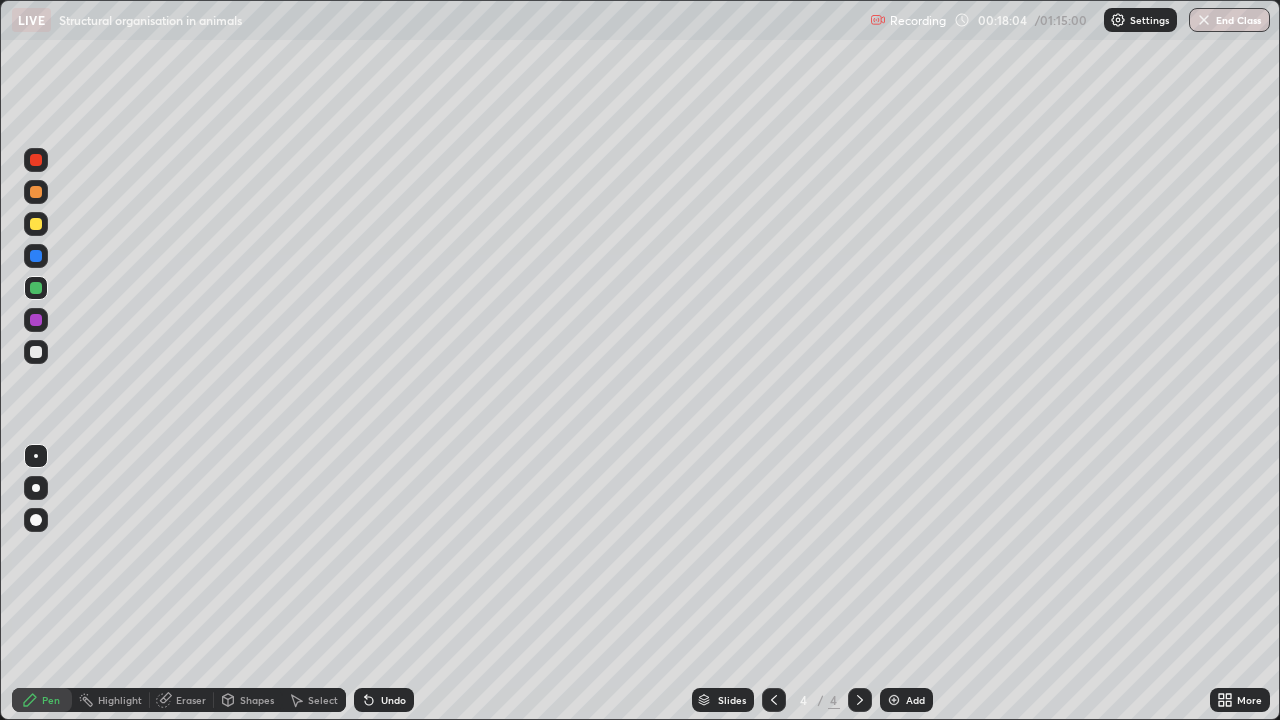 click on "Undo" at bounding box center (393, 700) 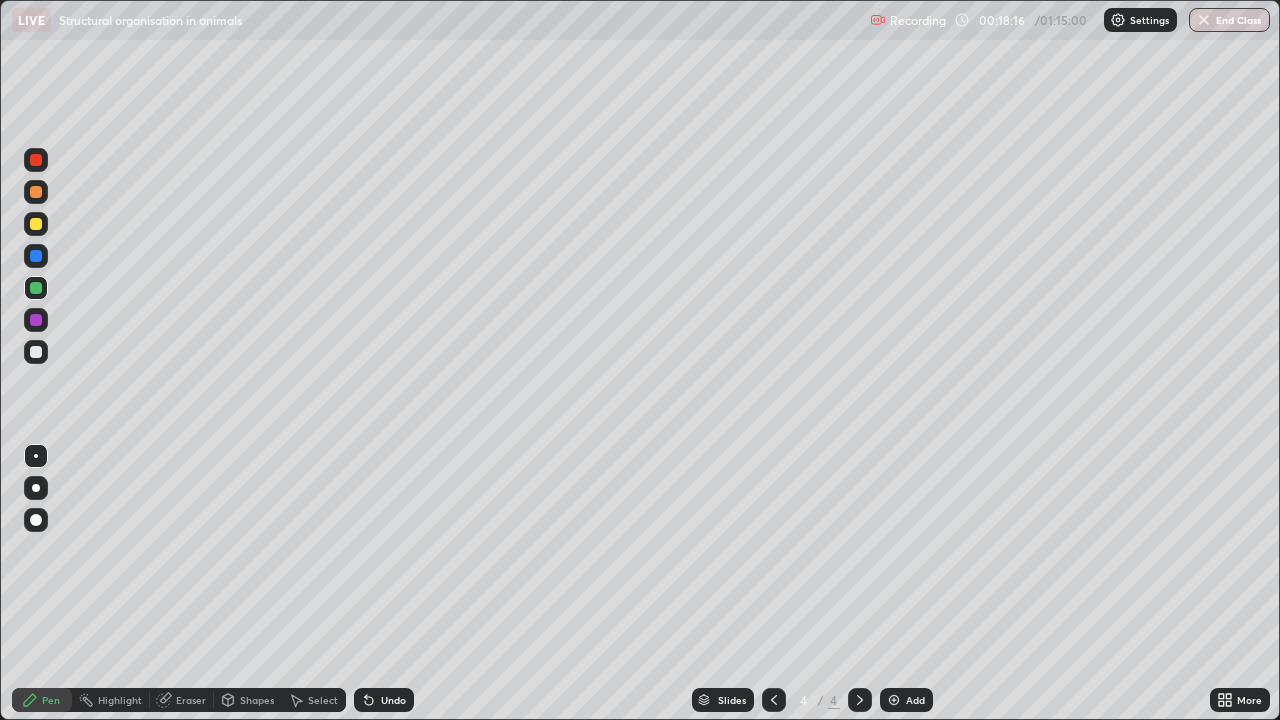 click at bounding box center [36, 256] 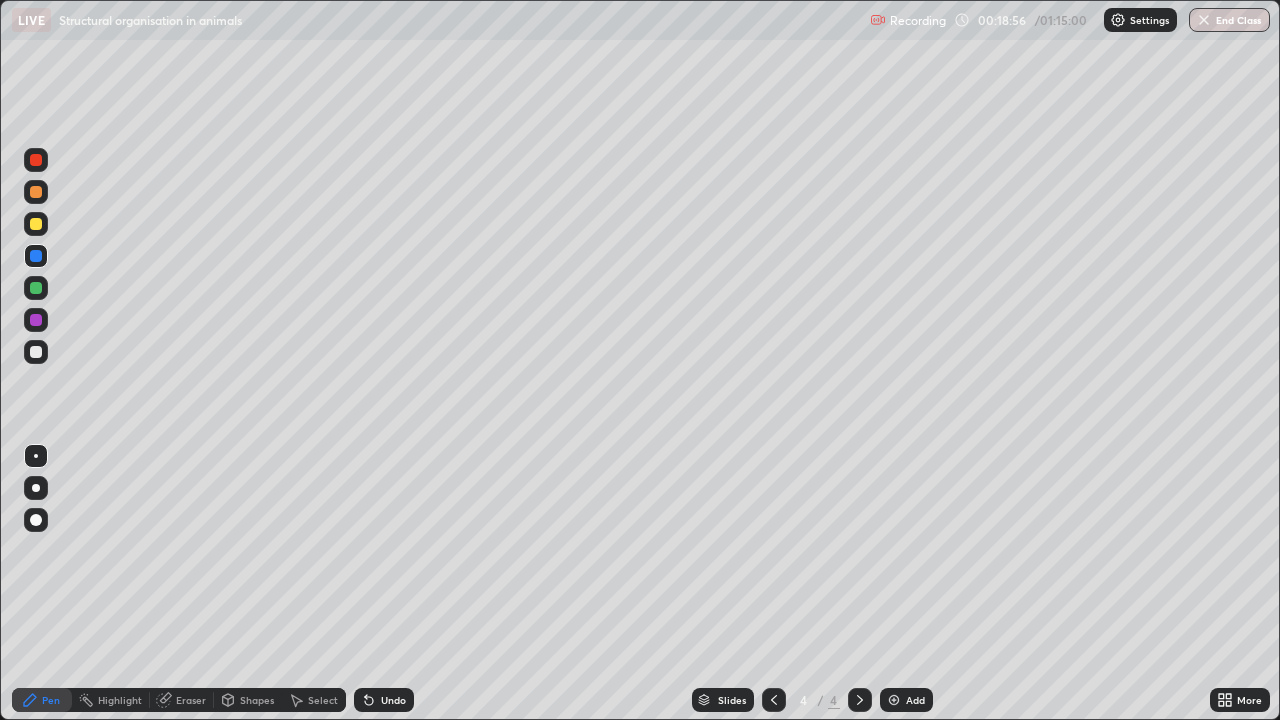 click at bounding box center [36, 352] 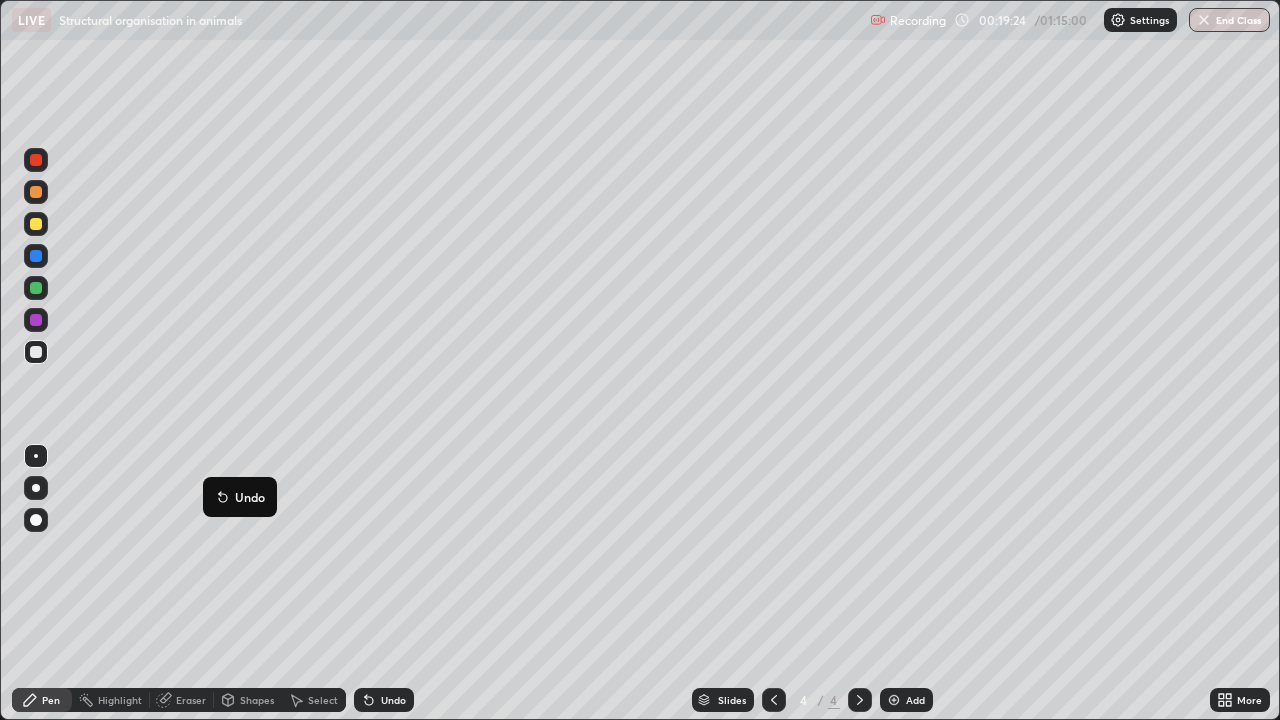 click on "Undo" at bounding box center [240, 497] 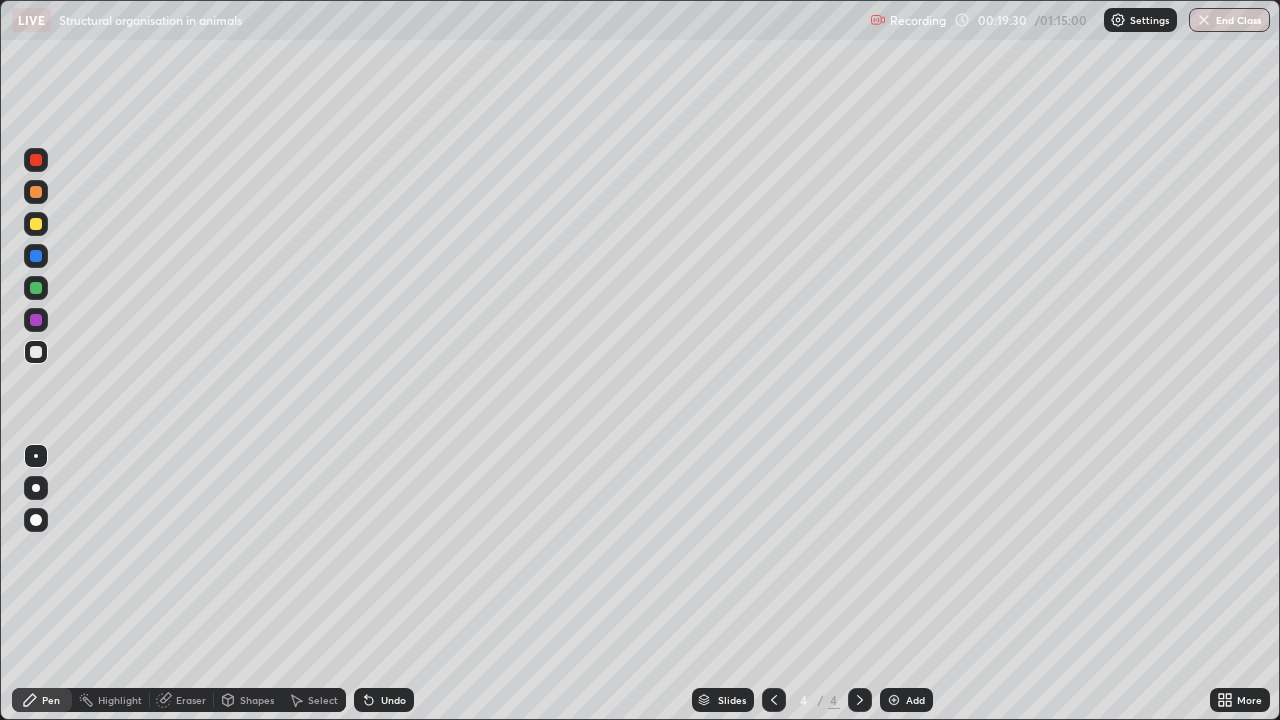 click at bounding box center [36, 288] 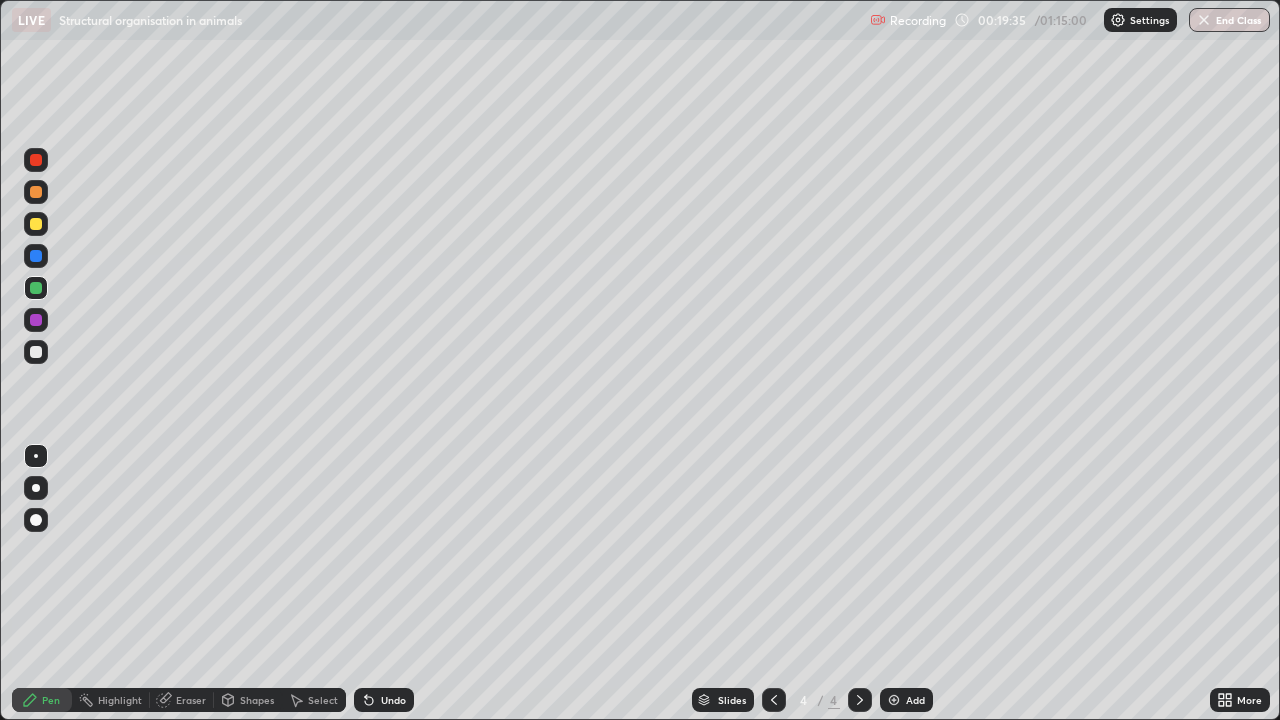 click at bounding box center (36, 352) 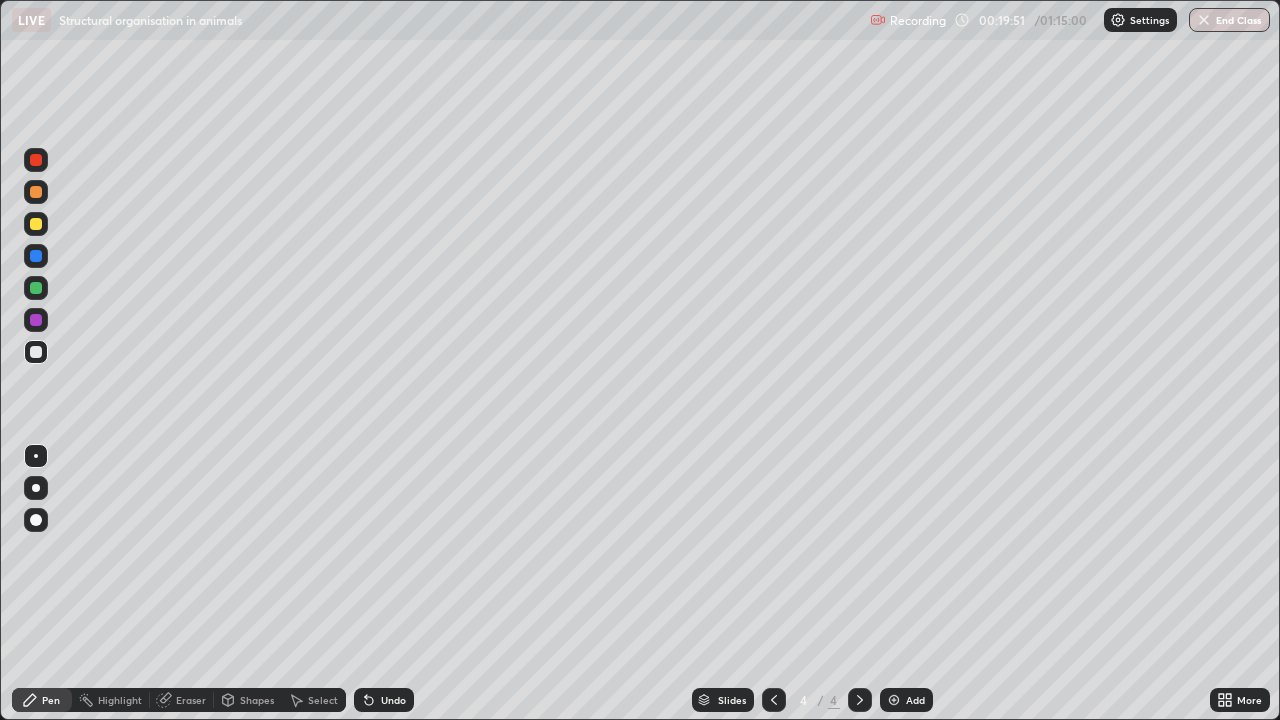 click on "Undo" at bounding box center [384, 700] 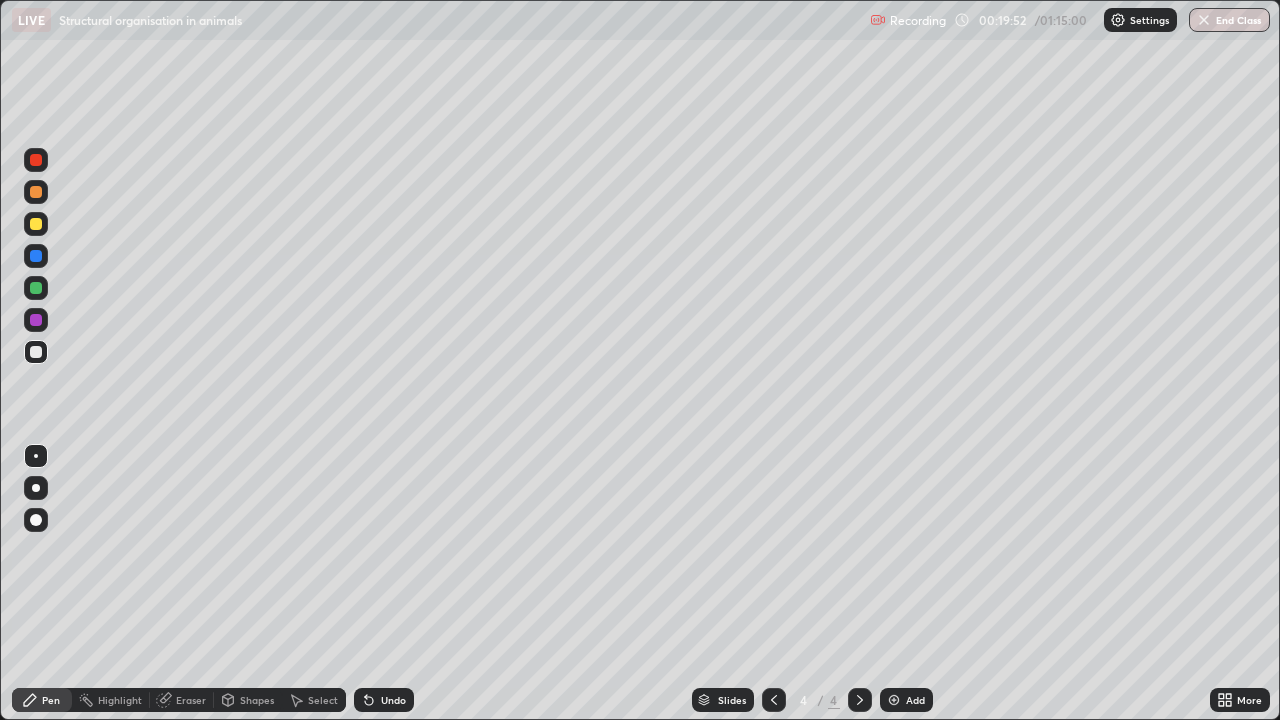 click on "Undo" at bounding box center (384, 700) 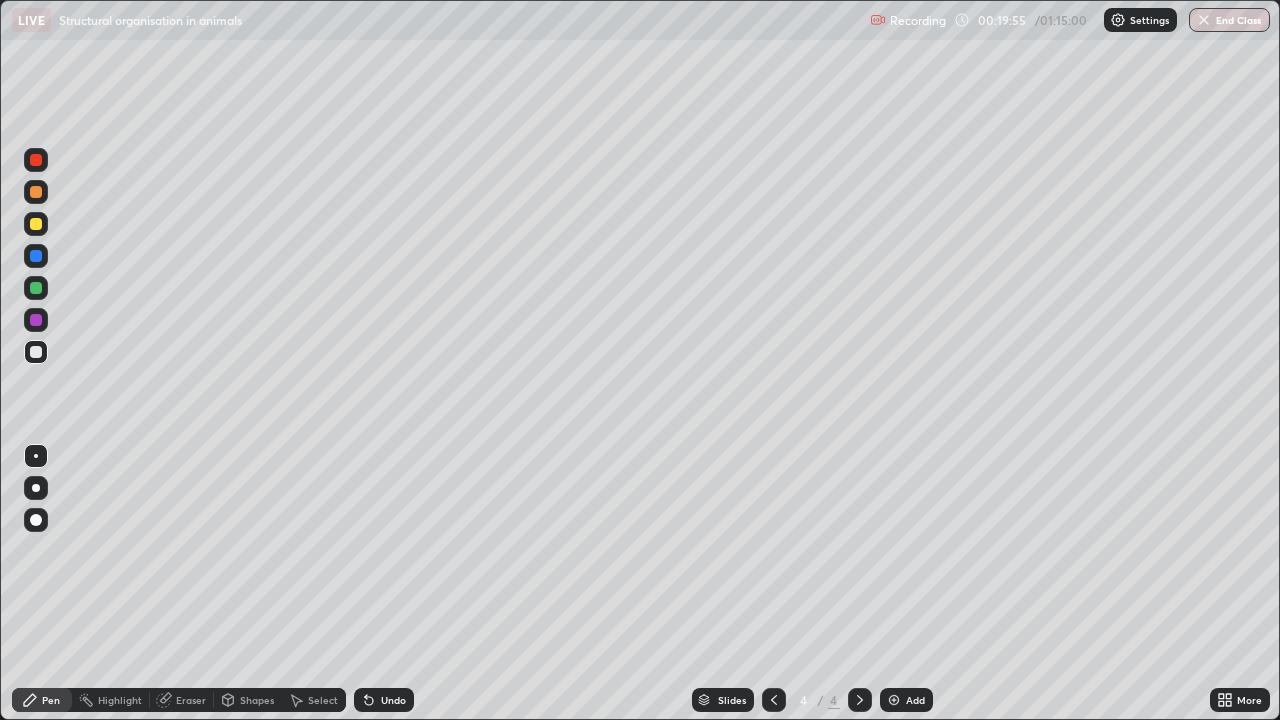 click on "Undo" at bounding box center [393, 700] 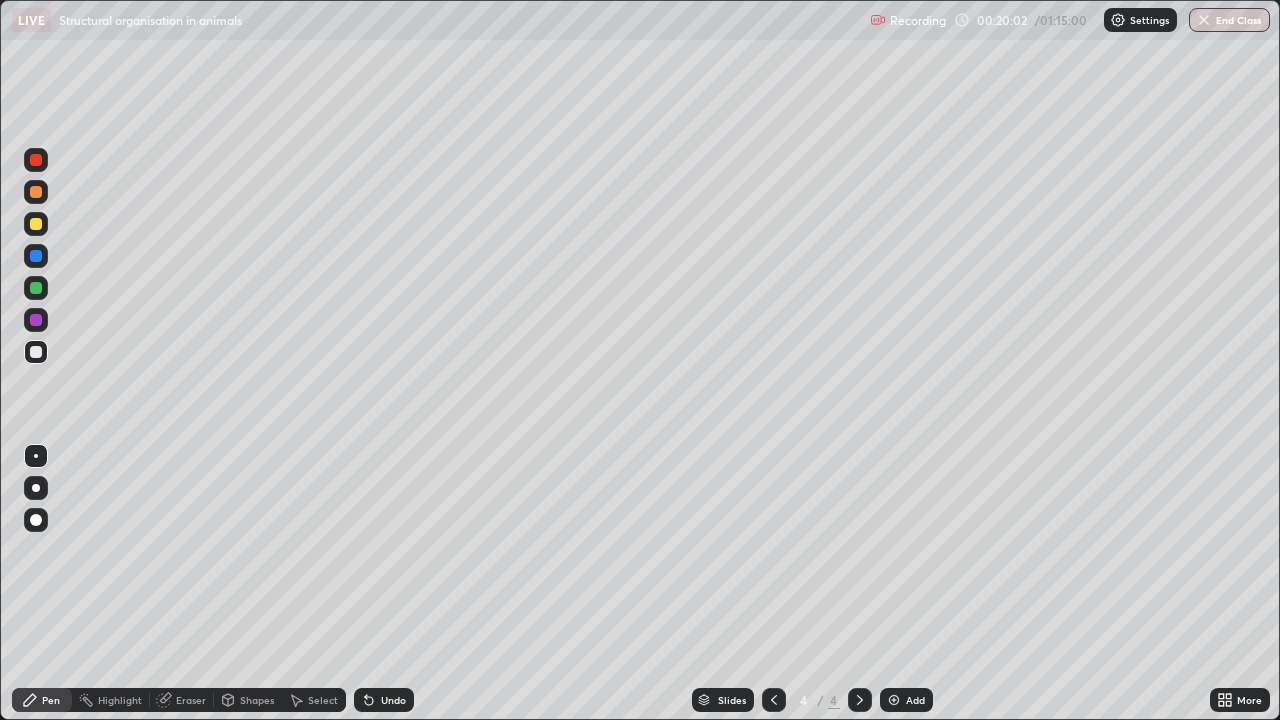 click on "Undo" at bounding box center (384, 700) 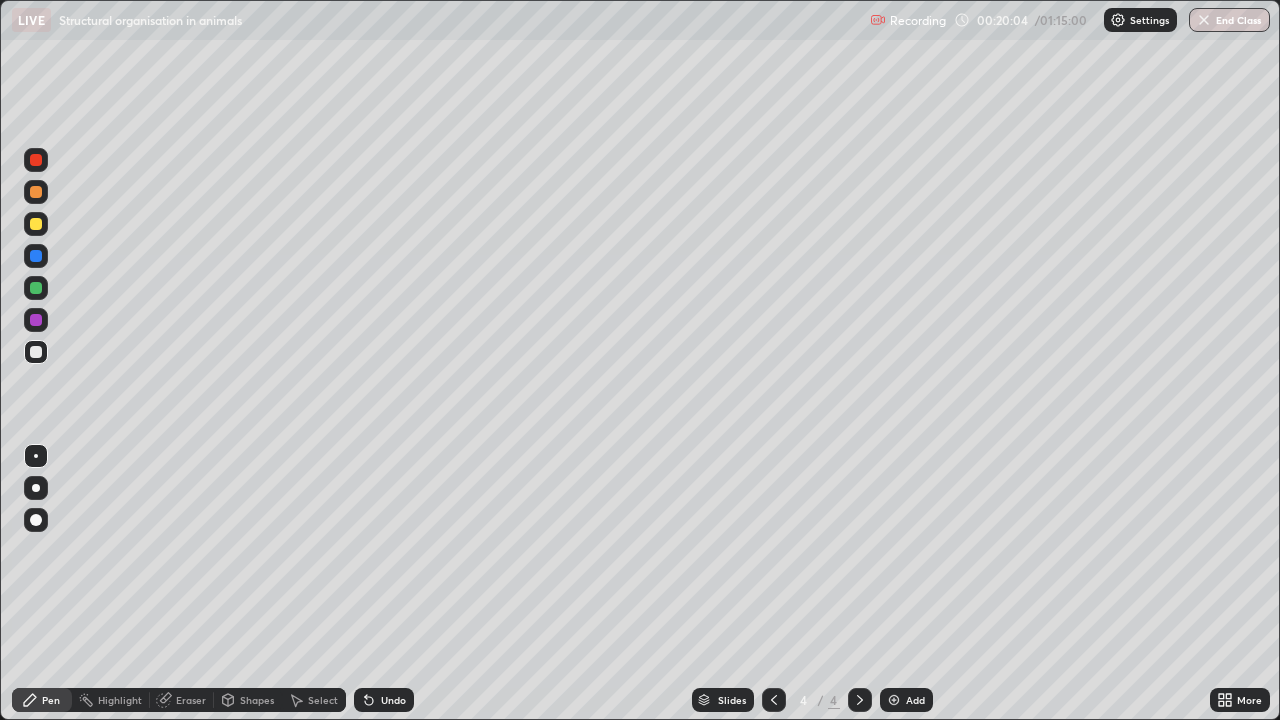 click on "Undo" at bounding box center (393, 700) 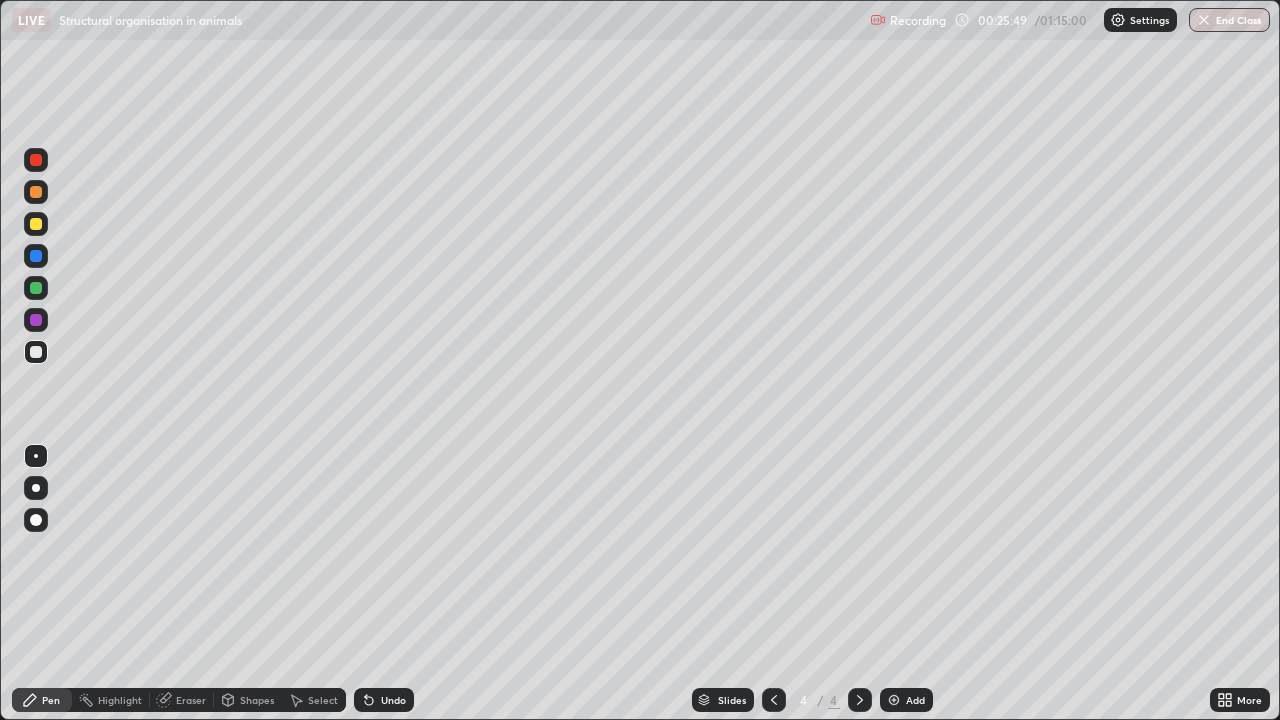 click on "Add" at bounding box center [915, 700] 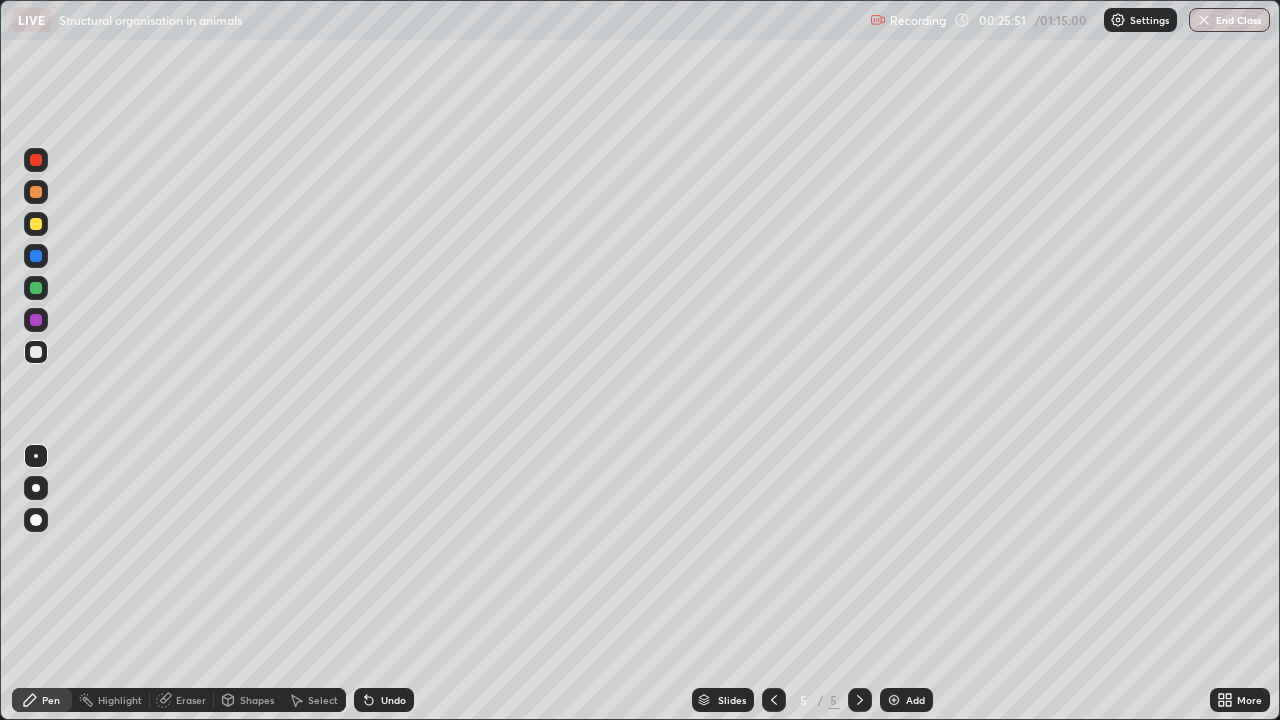 click at bounding box center (36, 224) 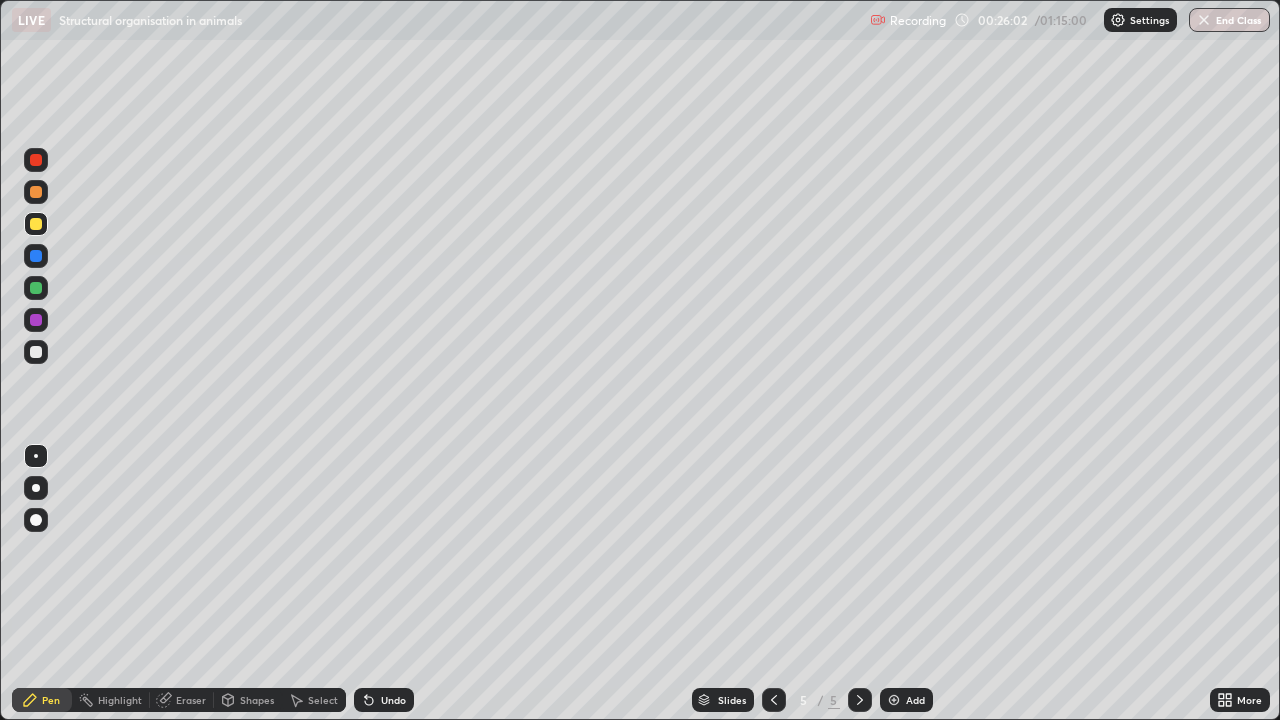 click at bounding box center (36, 192) 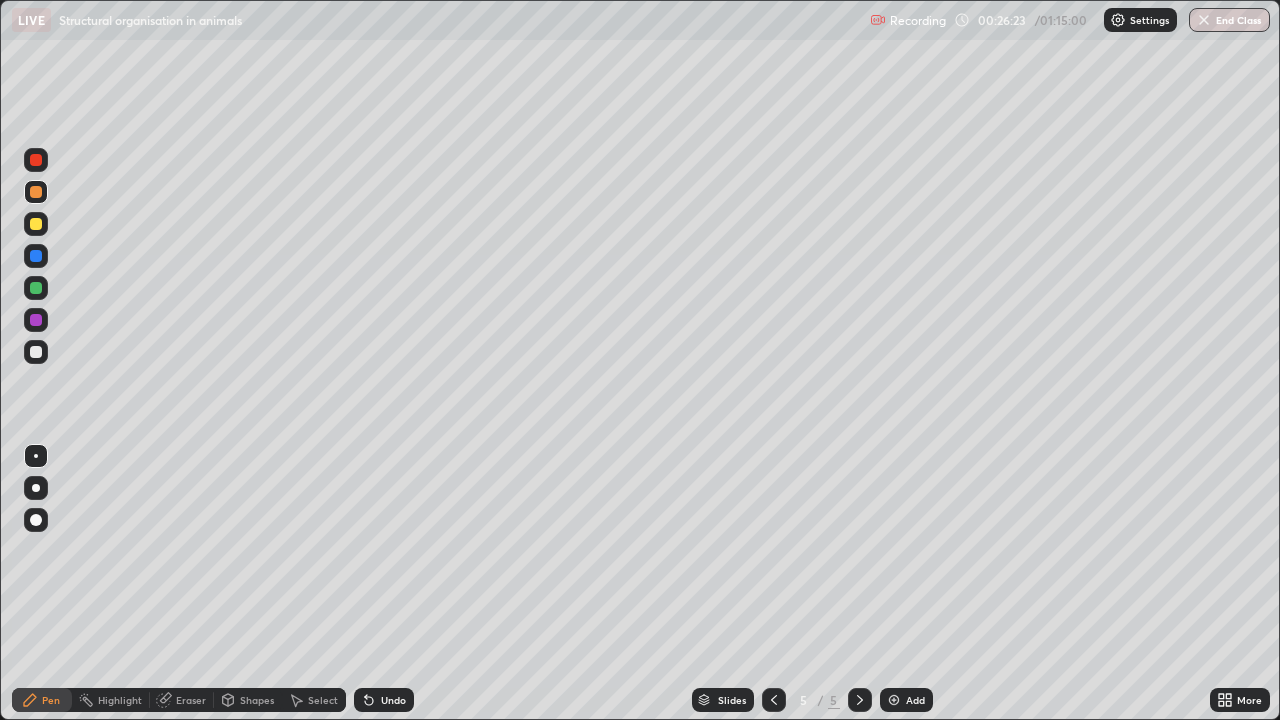 click at bounding box center (36, 224) 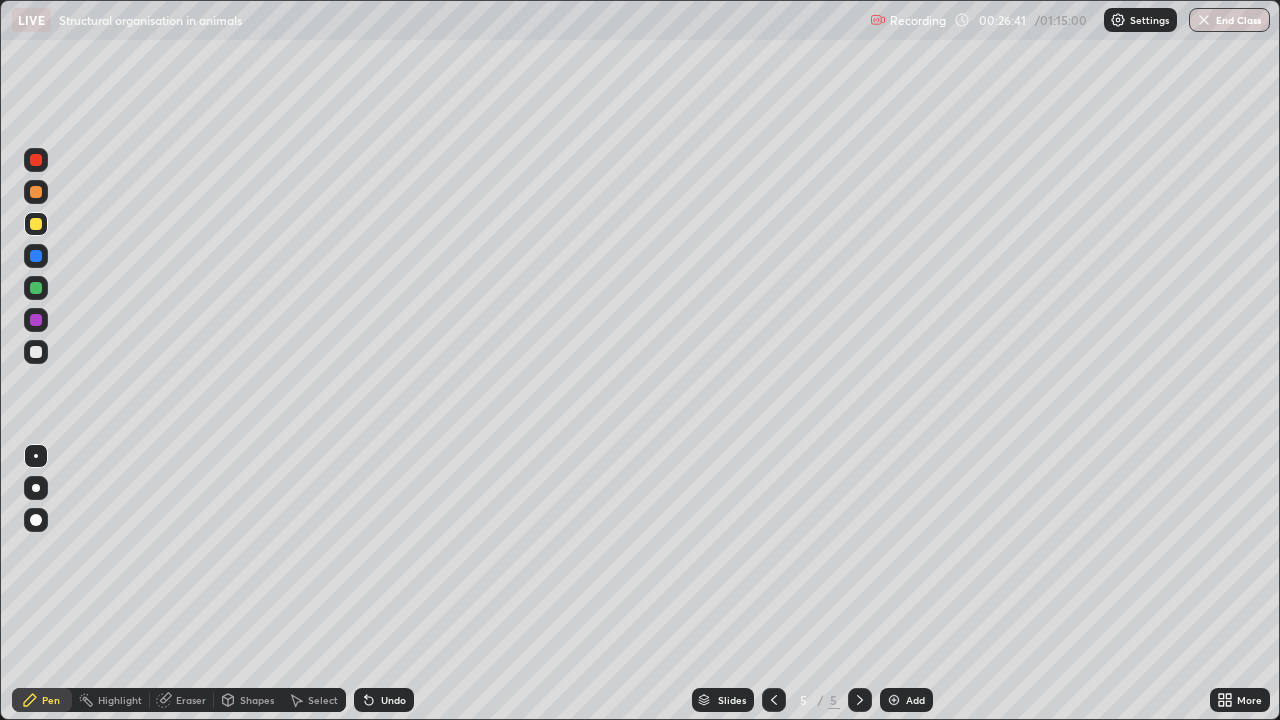 click at bounding box center (36, 288) 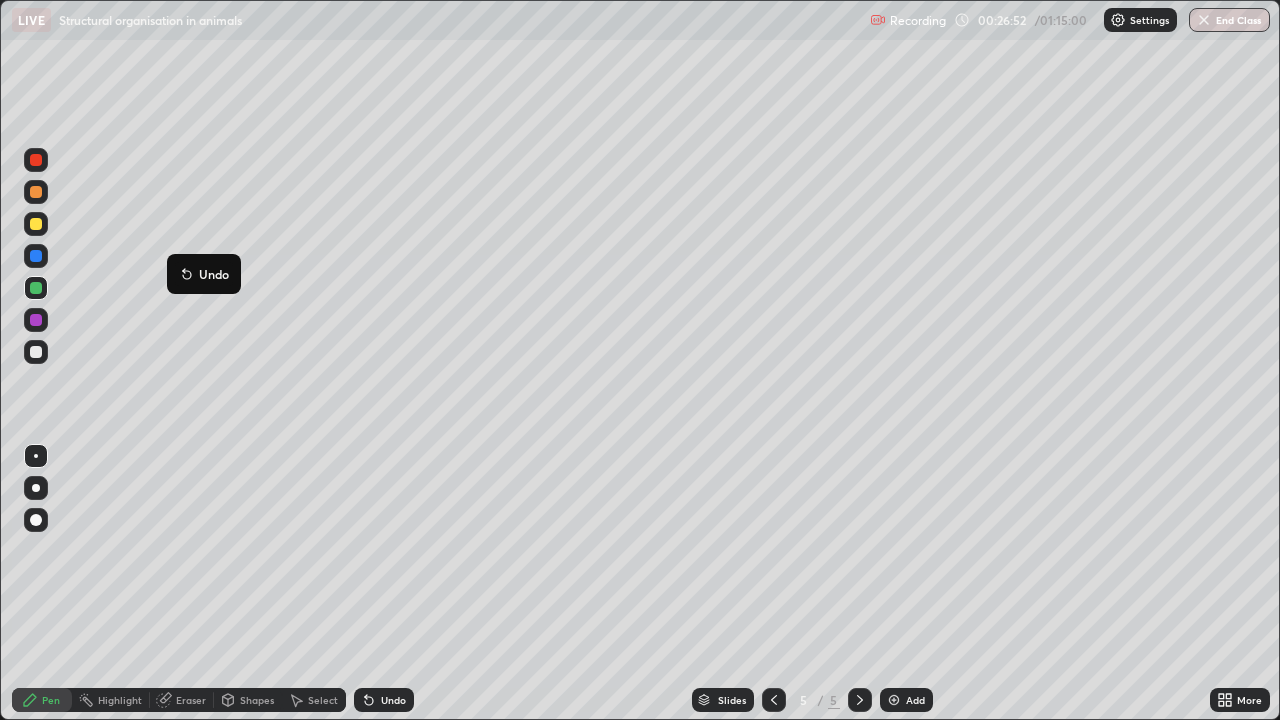 click 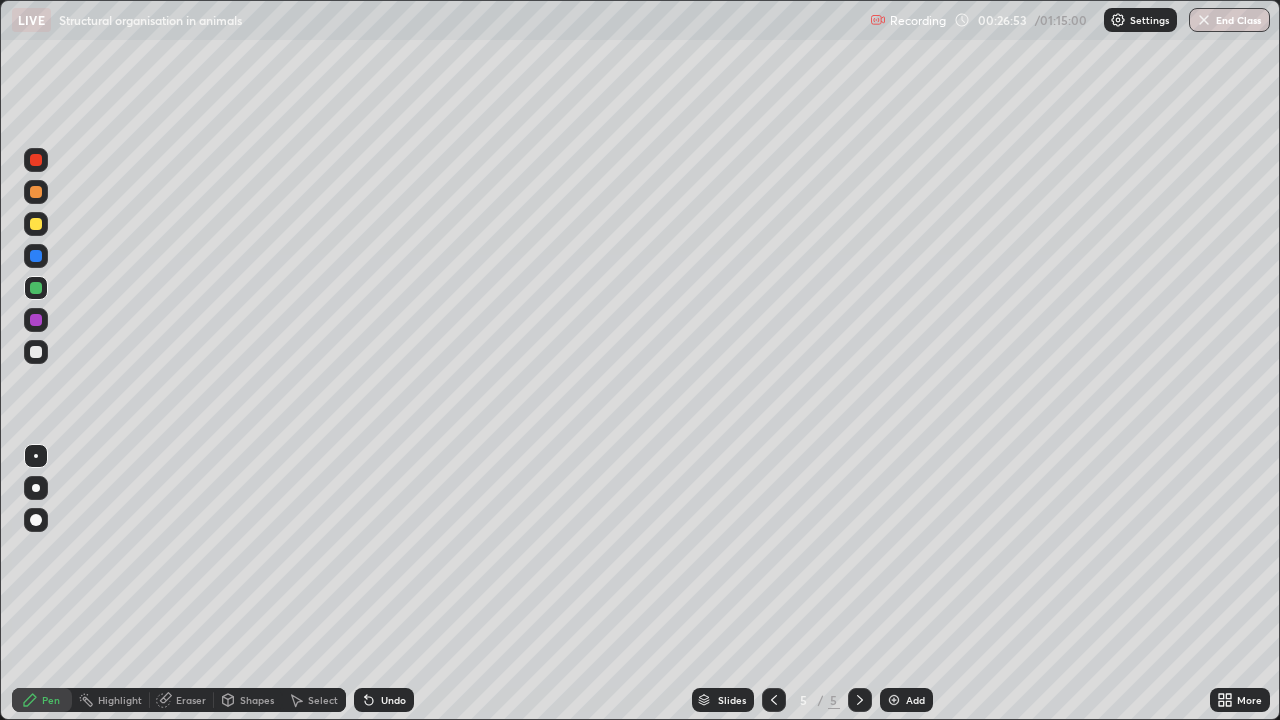click 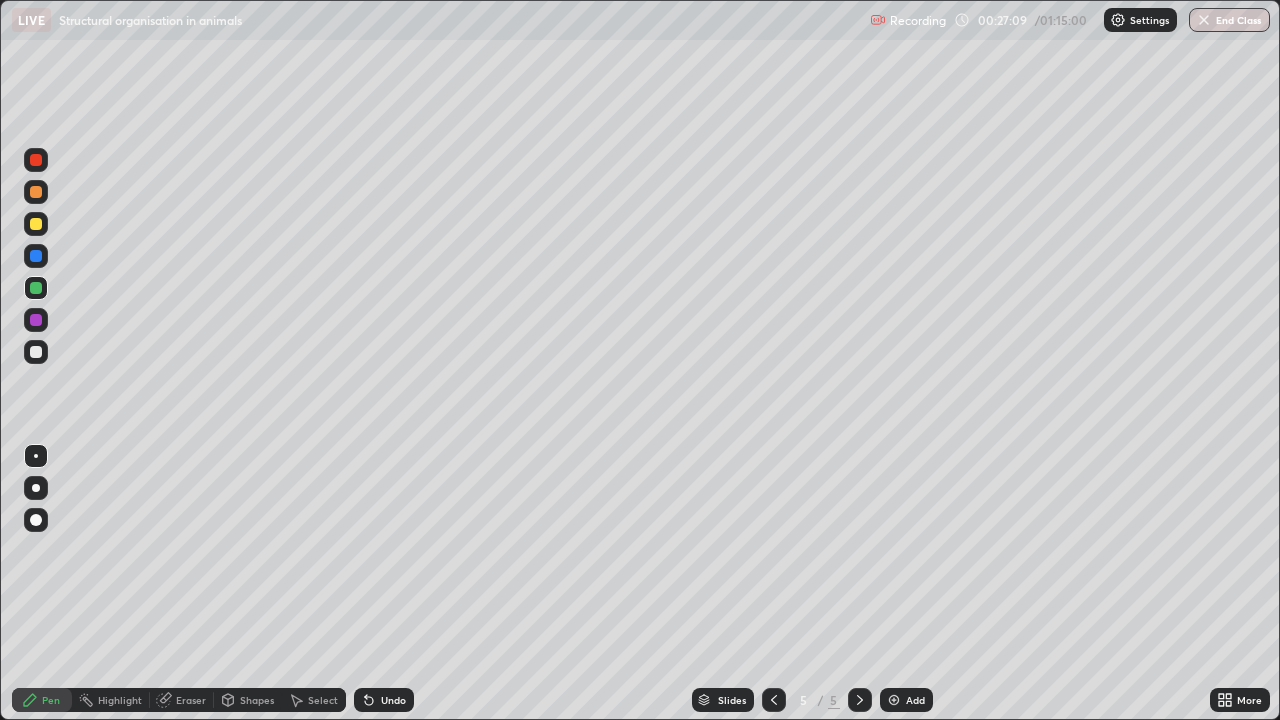 click on "Undo" at bounding box center (393, 700) 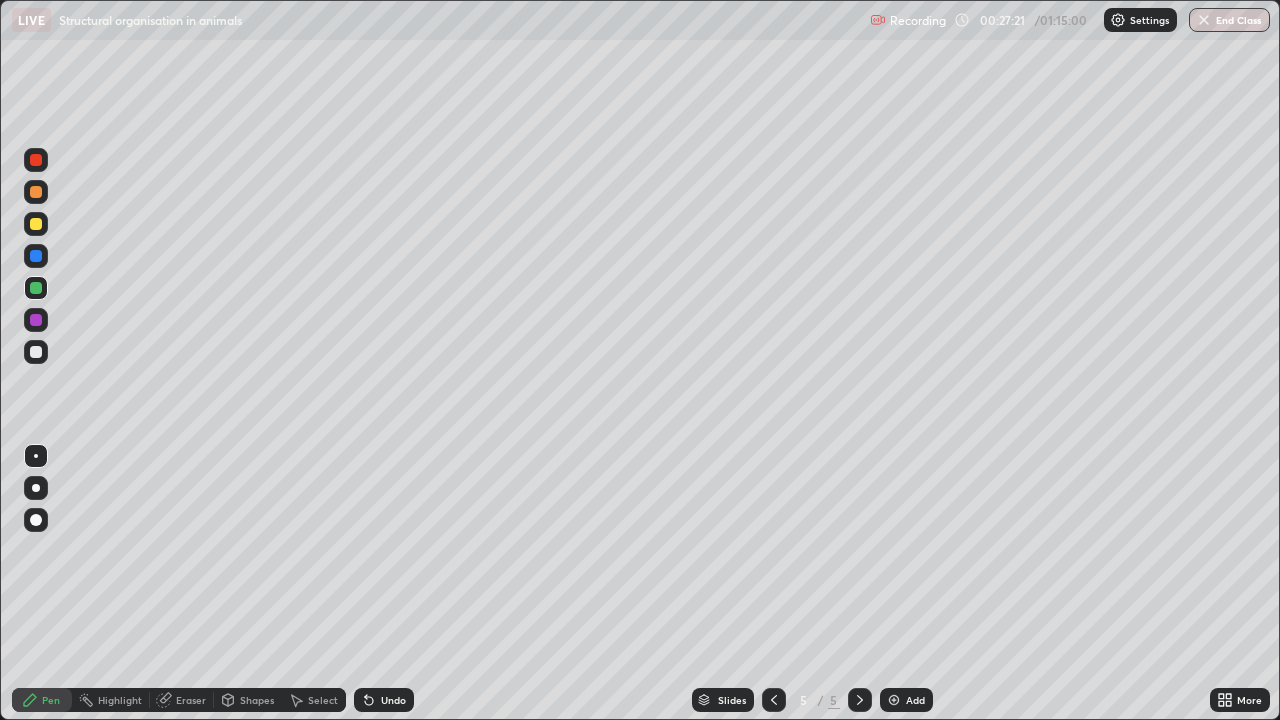 click at bounding box center (36, 320) 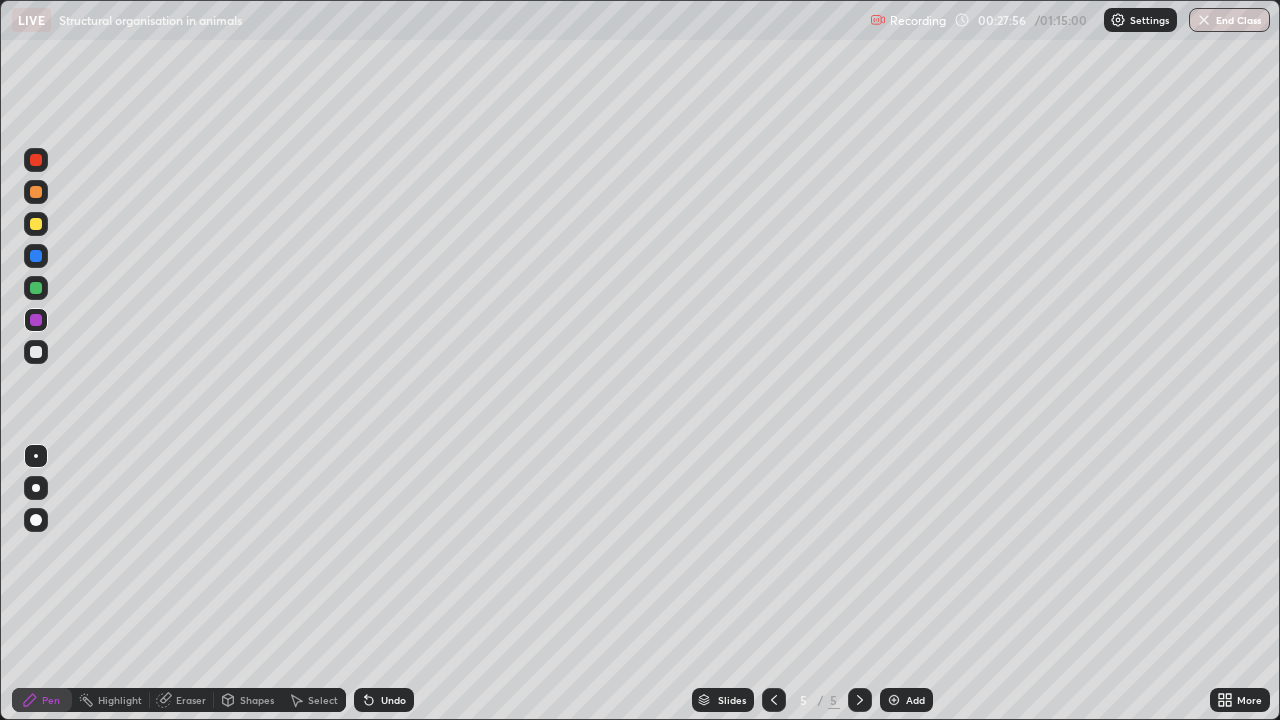 click at bounding box center (36, 352) 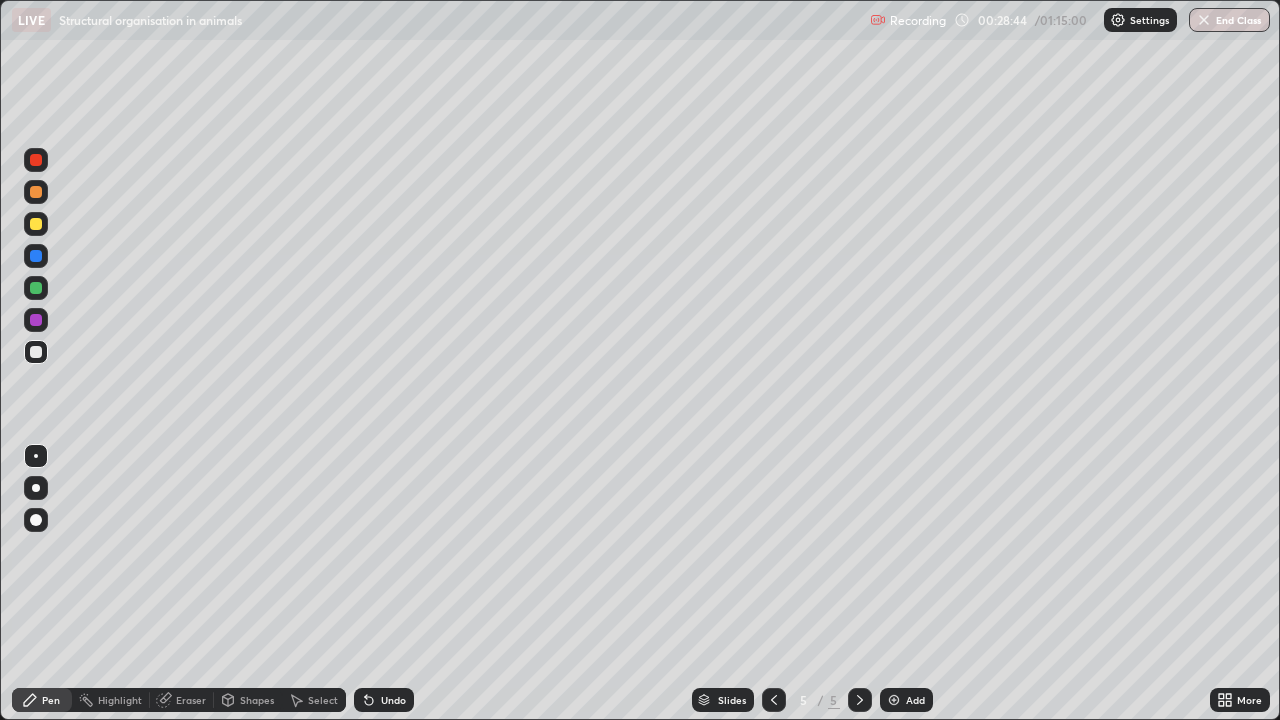 click at bounding box center (36, 288) 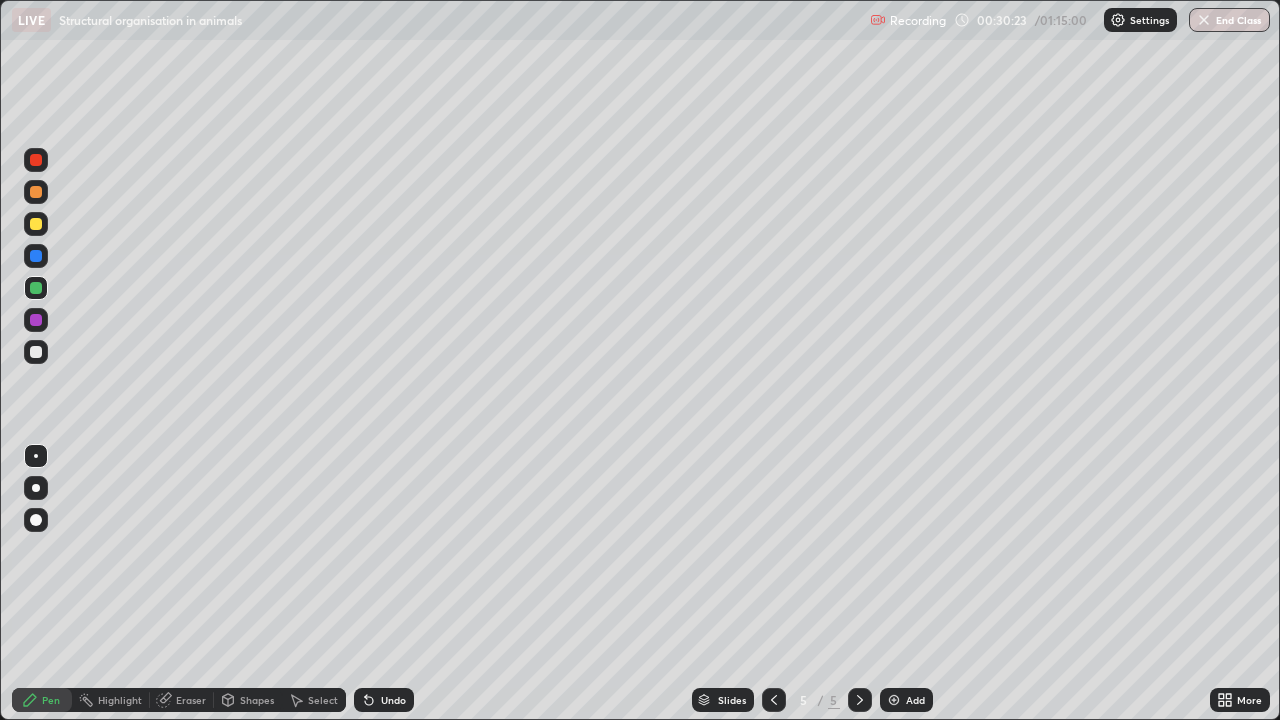 click at bounding box center [36, 256] 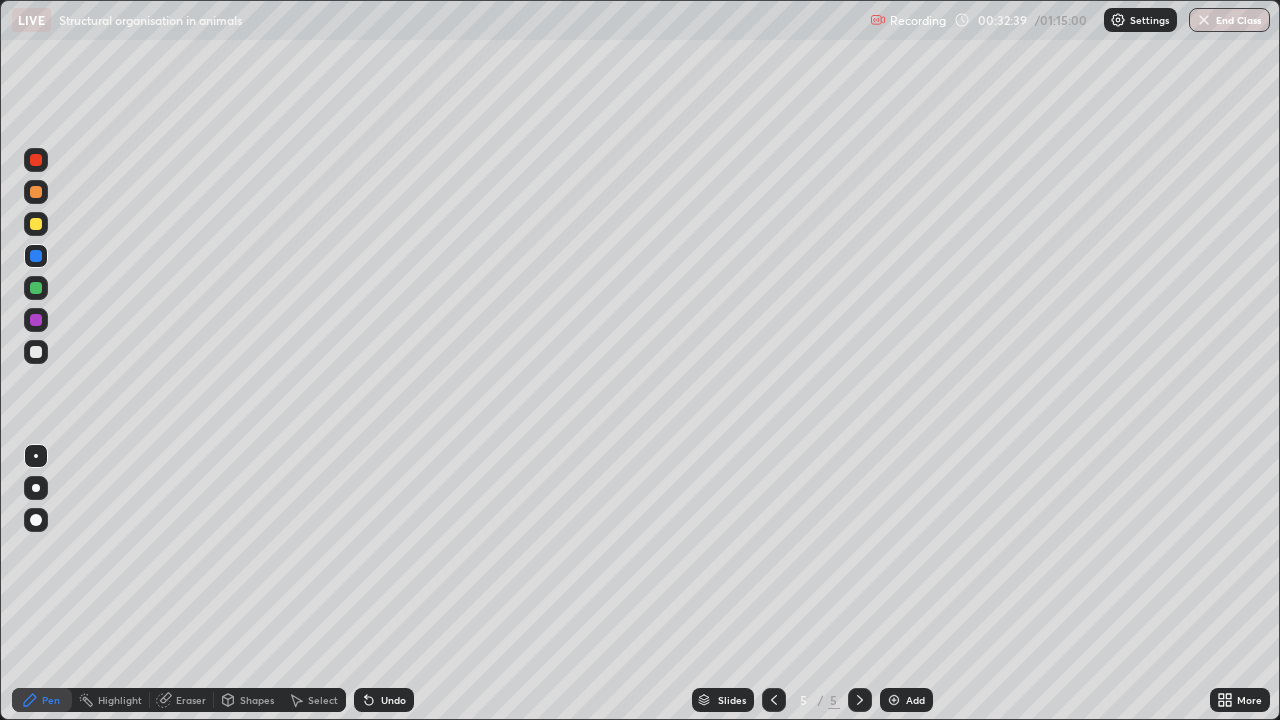 click on "Undo" at bounding box center [393, 700] 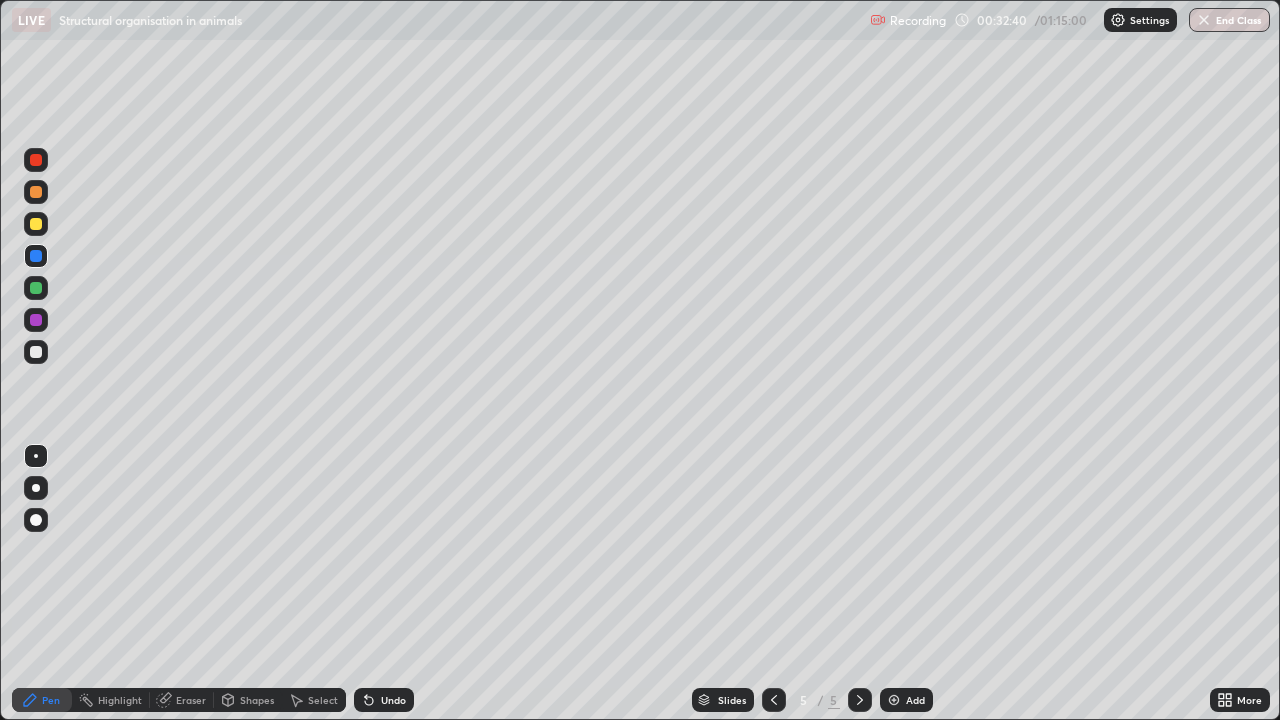 click on "Undo" at bounding box center [384, 700] 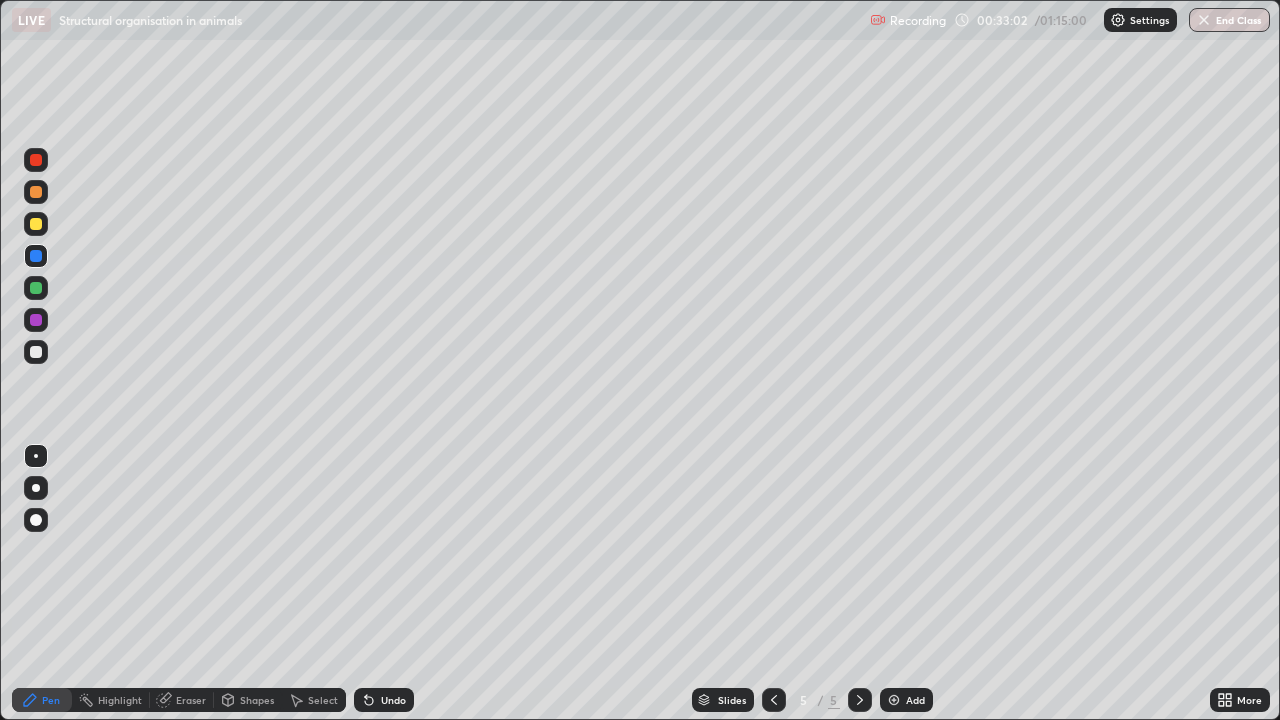 click at bounding box center (36, 320) 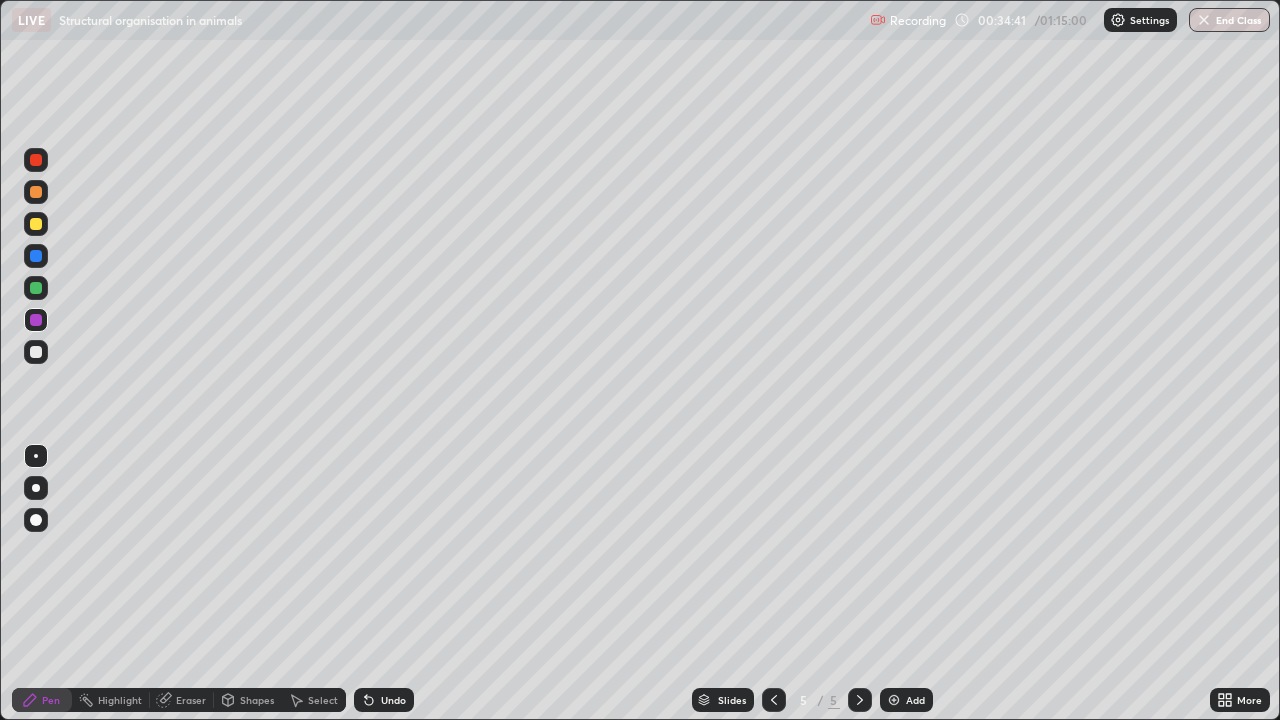 click at bounding box center (36, 192) 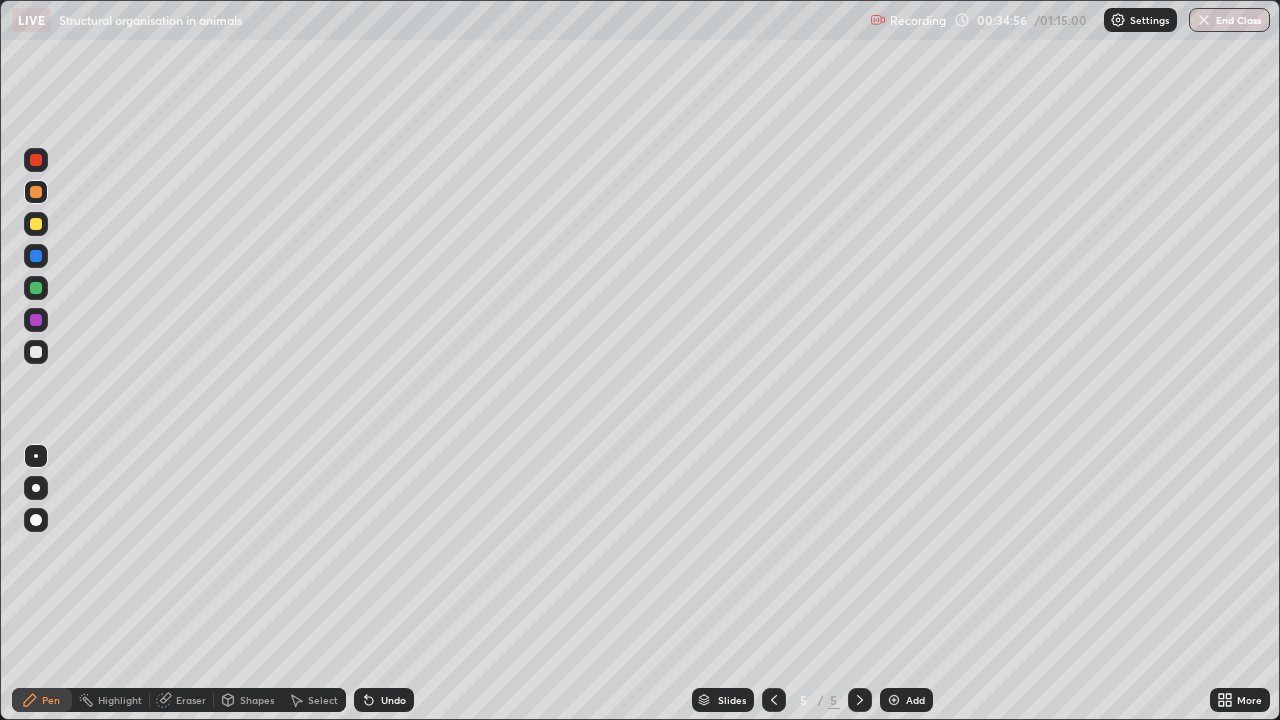 click on "Undo" at bounding box center (384, 700) 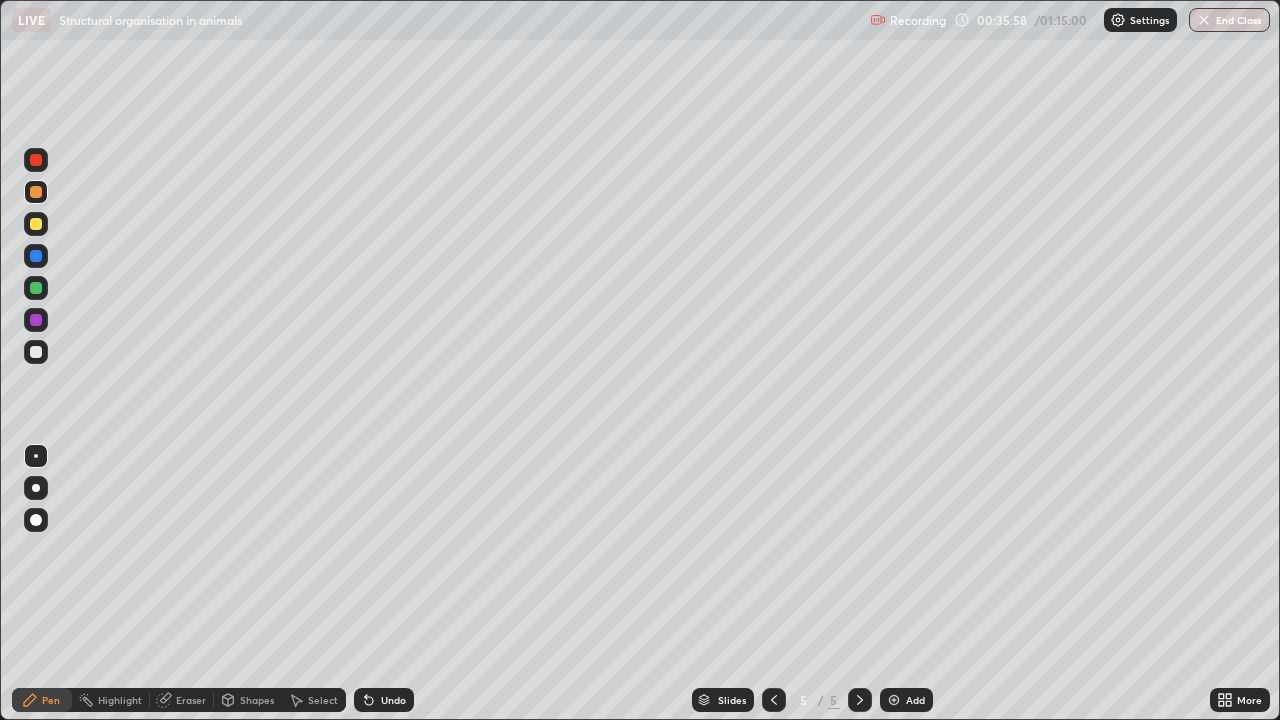 click at bounding box center (36, 288) 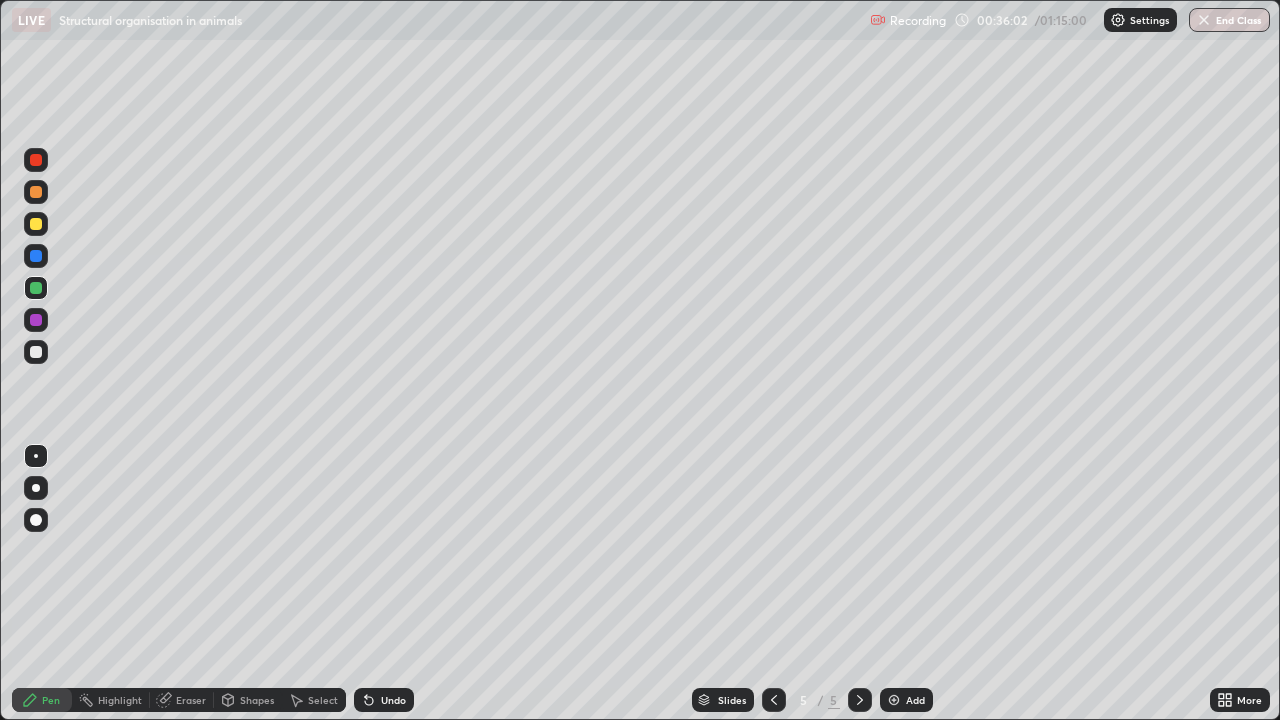 click at bounding box center [36, 224] 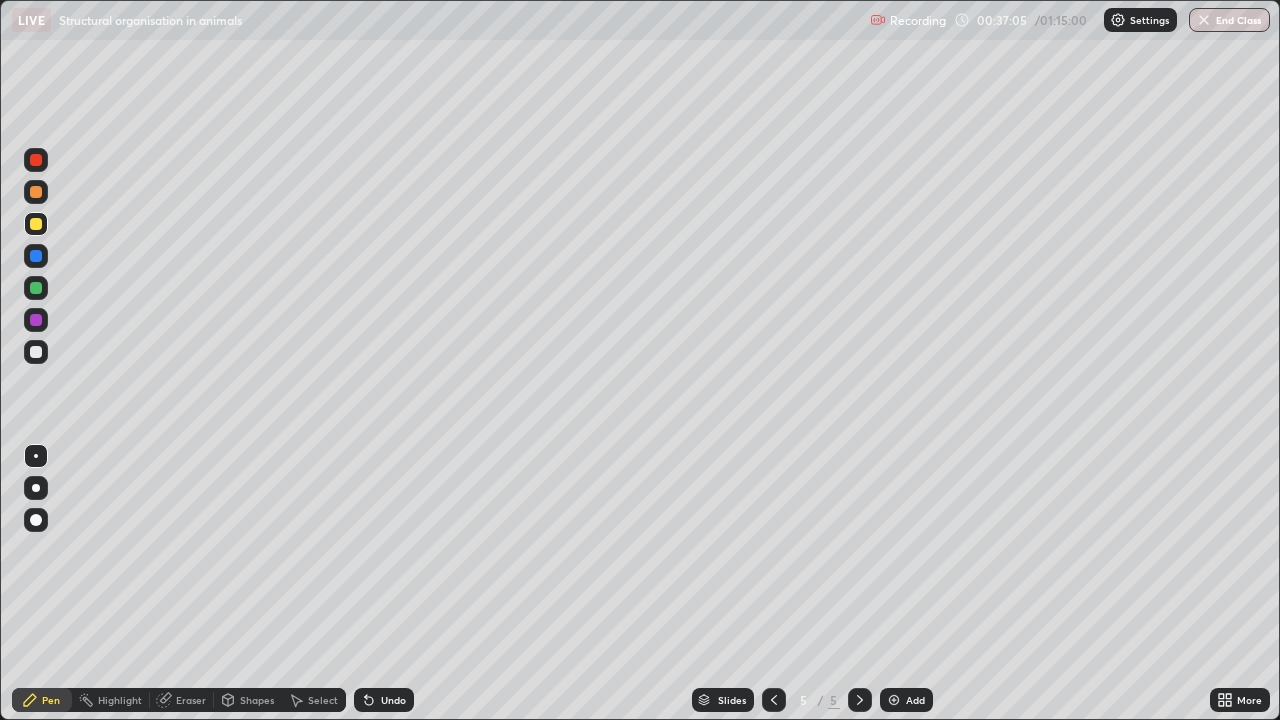 click on "Undo" at bounding box center (393, 700) 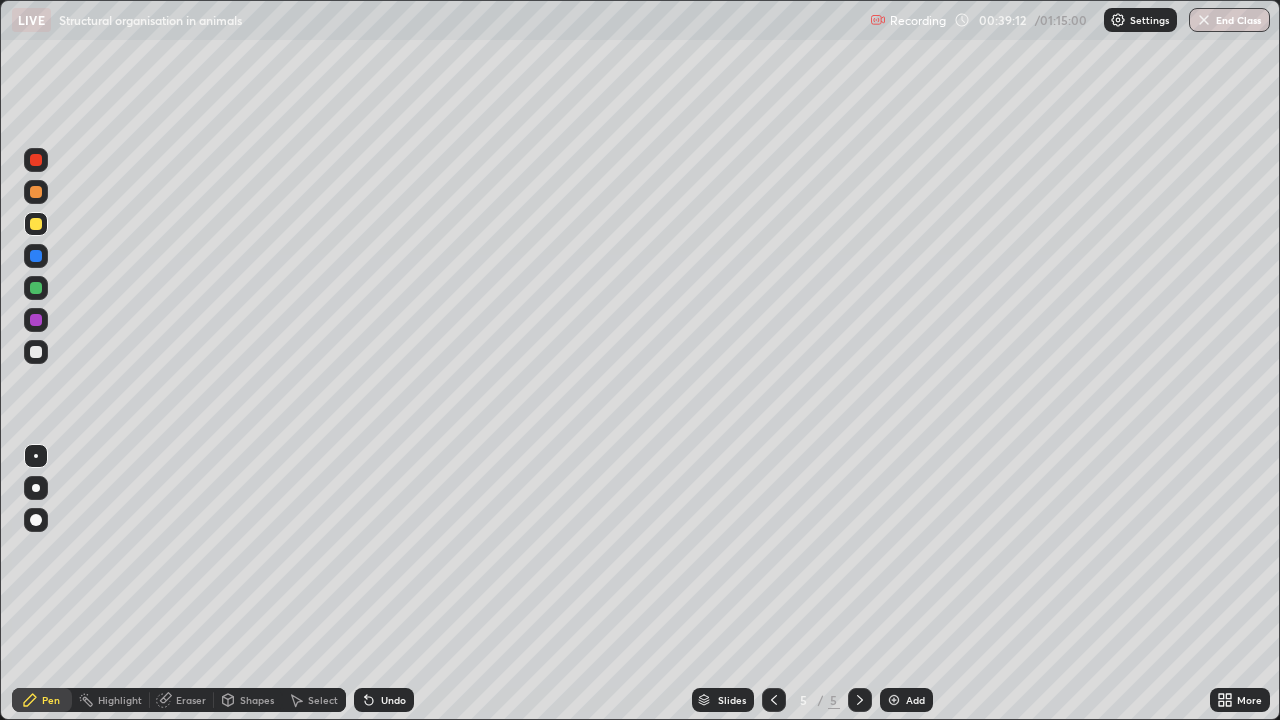 click on "Add" at bounding box center [915, 700] 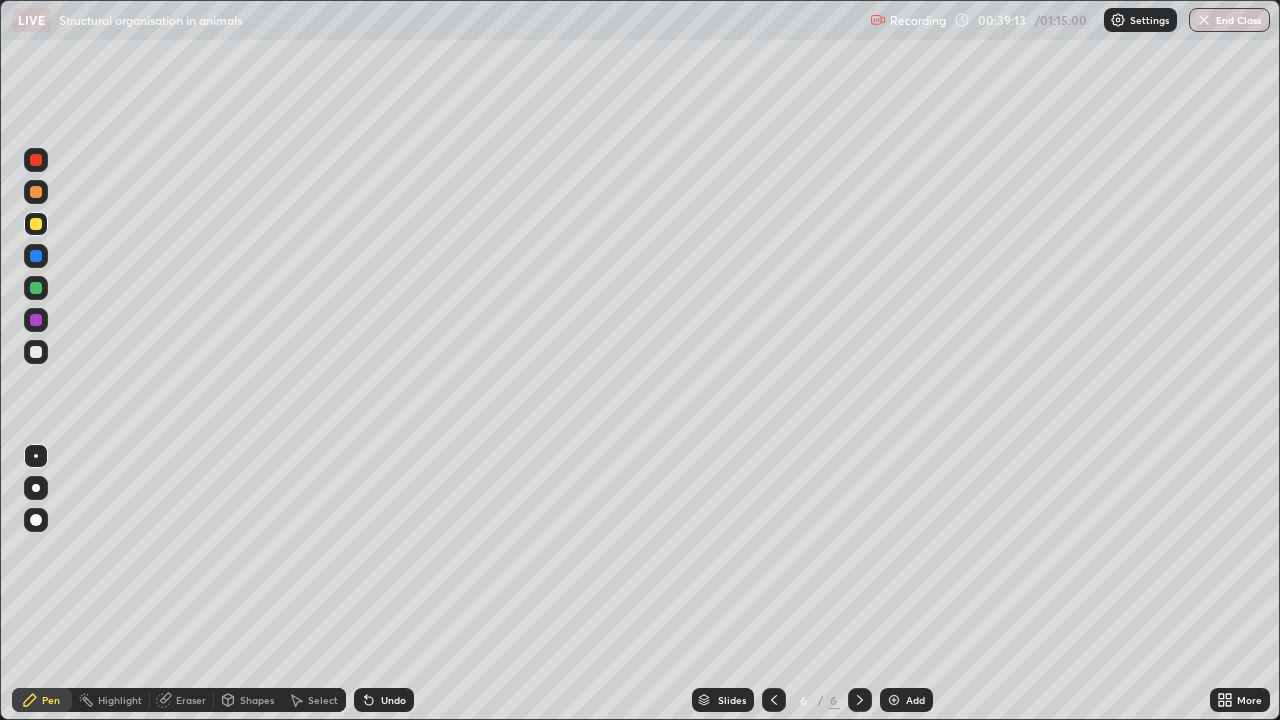 click at bounding box center (36, 192) 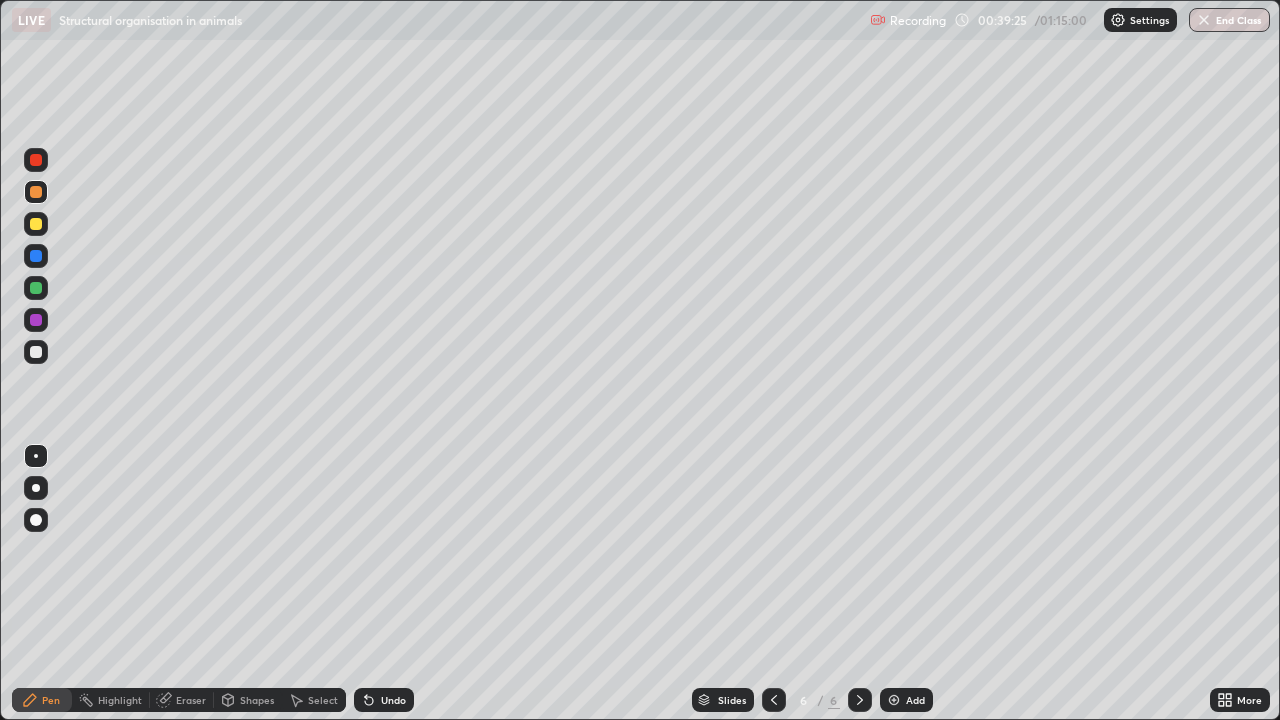 click at bounding box center [36, 224] 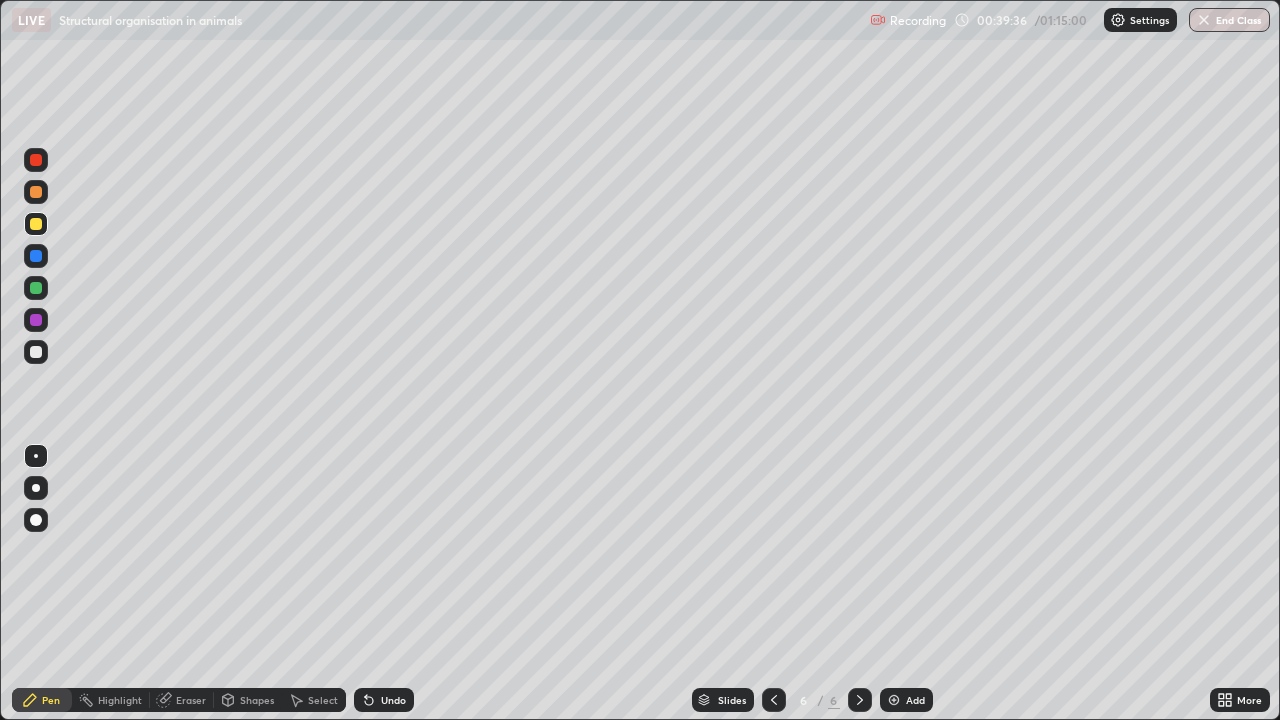 click at bounding box center (36, 256) 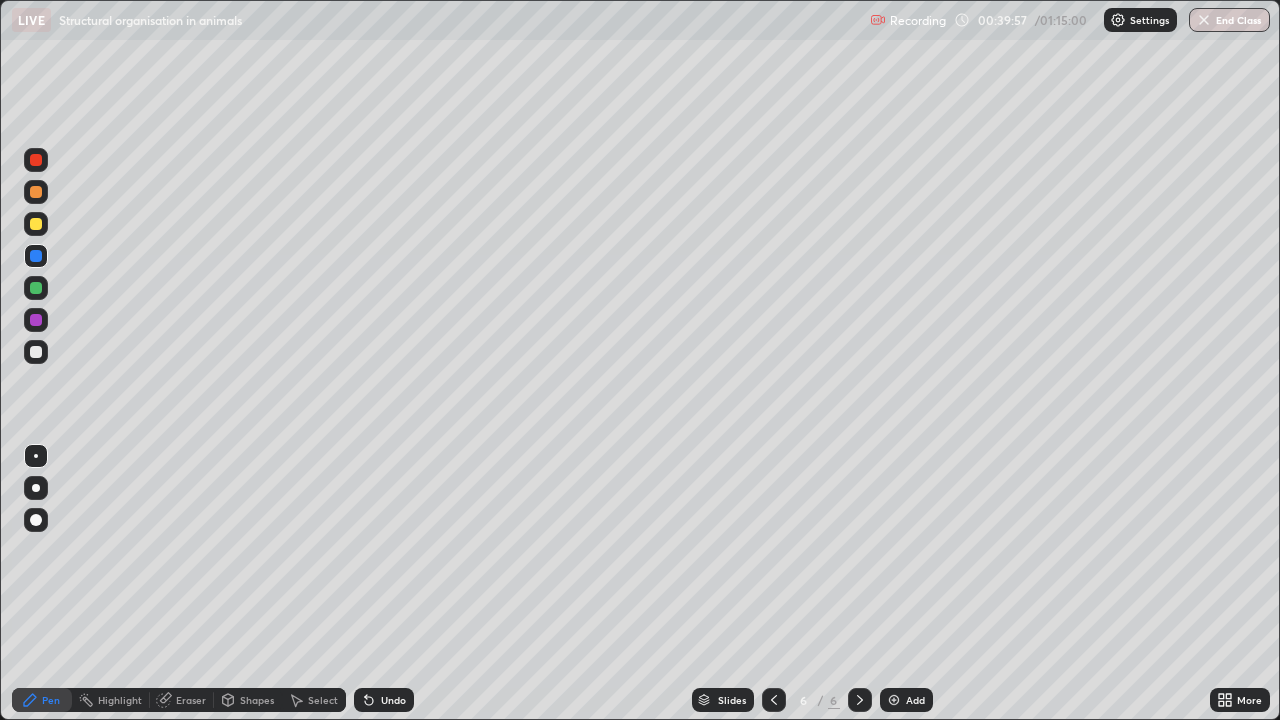 click at bounding box center (36, 288) 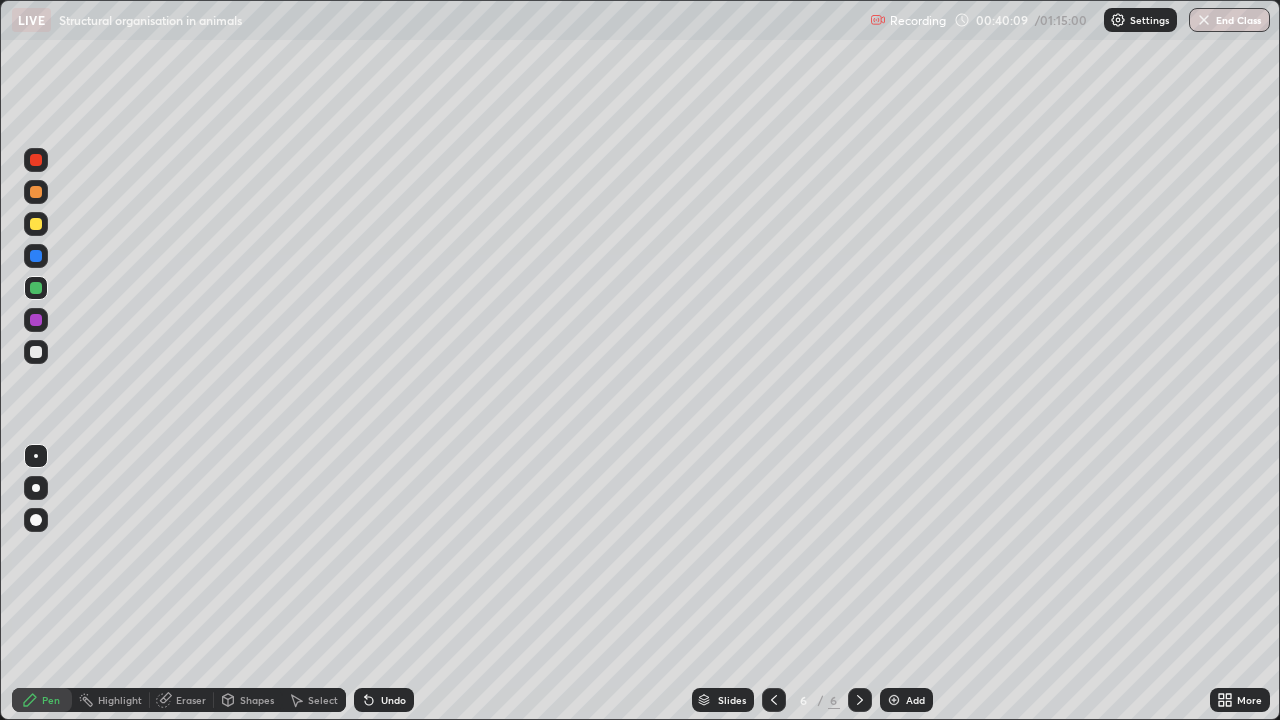 click on "Undo" at bounding box center [393, 700] 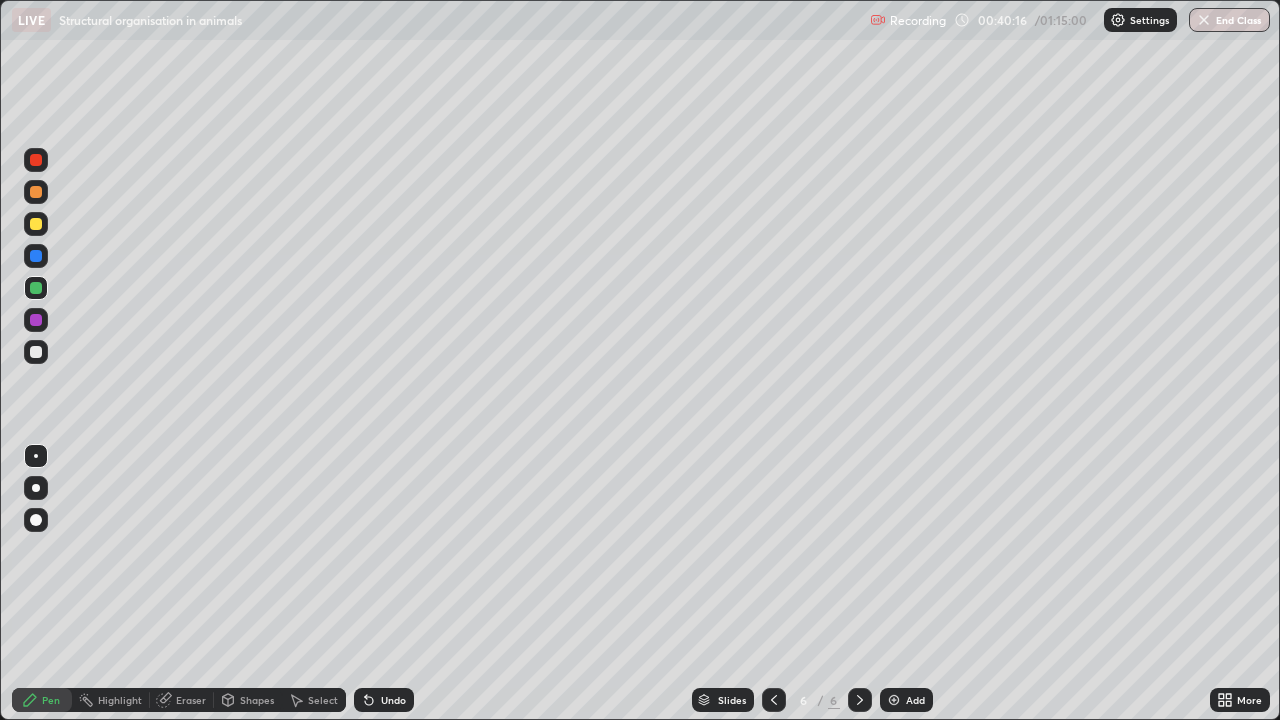 click on "Undo" at bounding box center (393, 700) 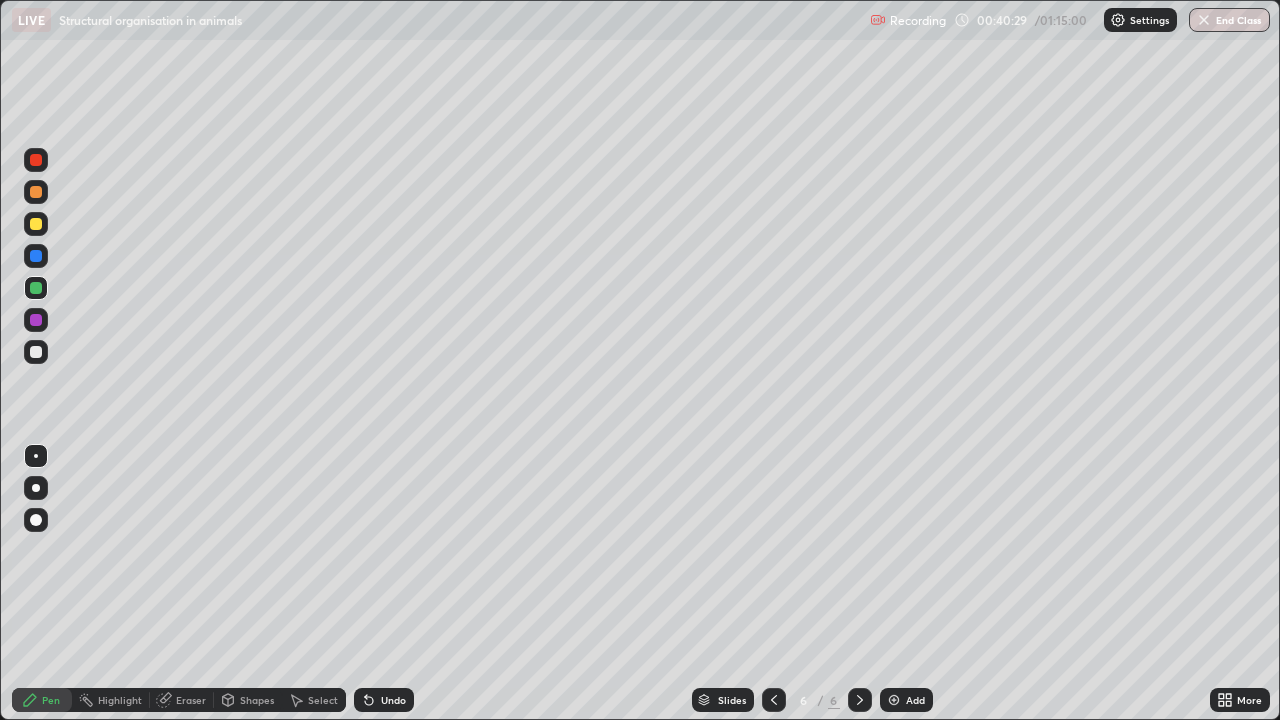click on "Eraser" at bounding box center [191, 700] 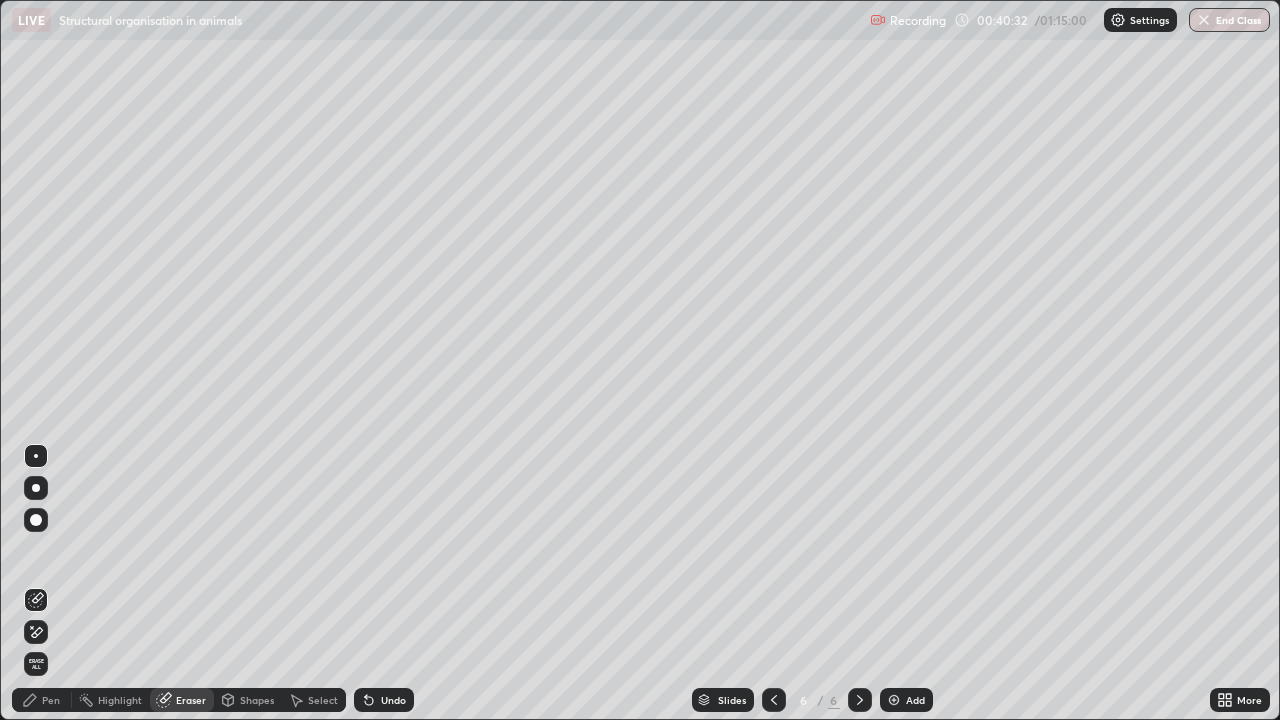 click 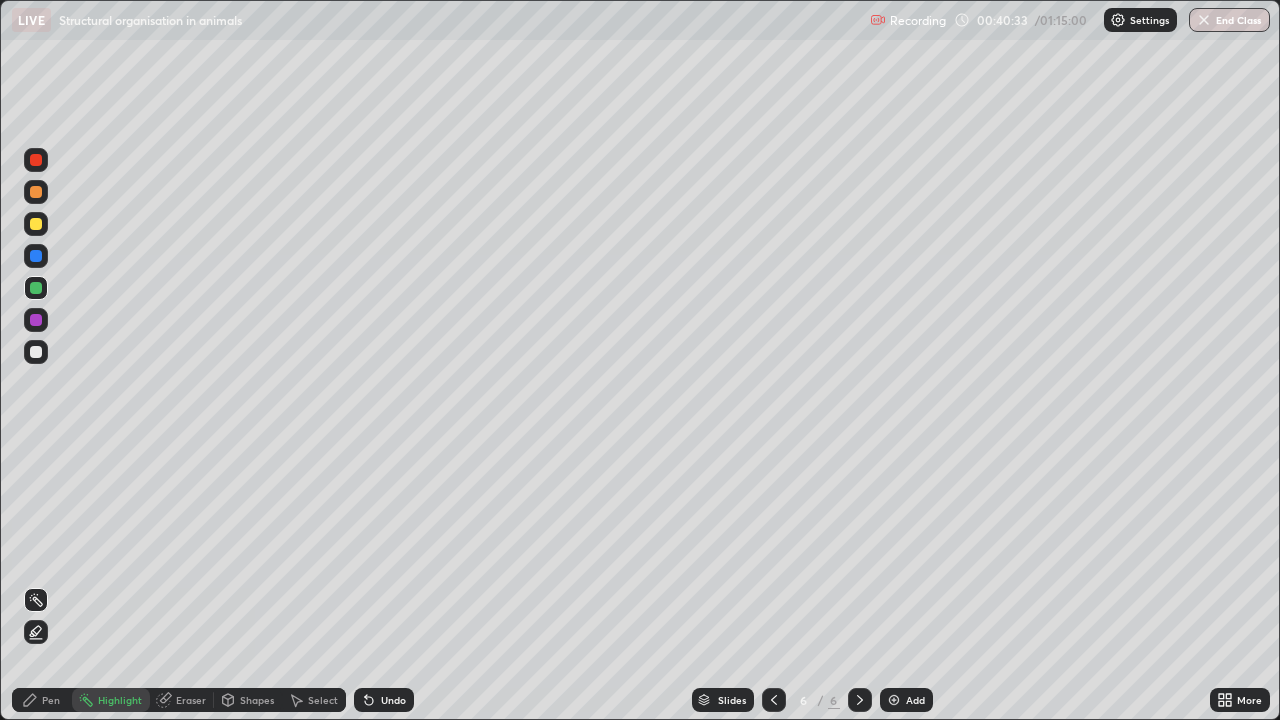 click on "Pen" at bounding box center [51, 700] 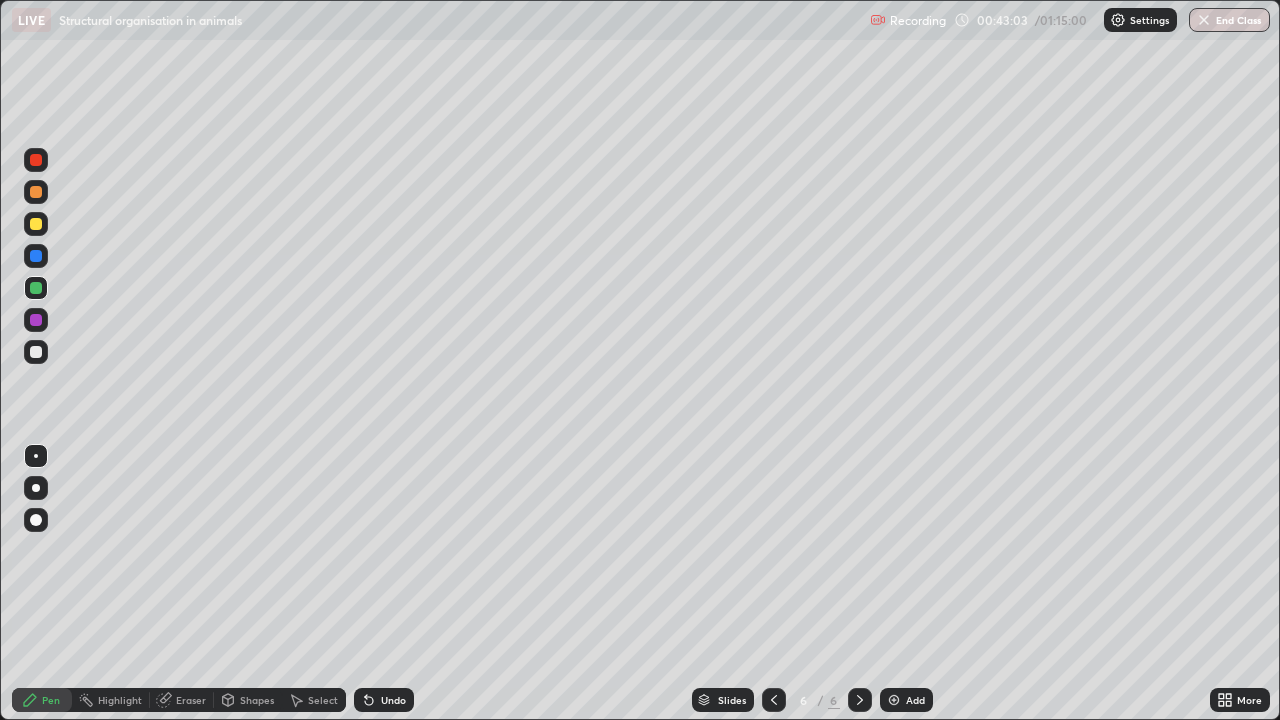 click on "Add" at bounding box center (915, 700) 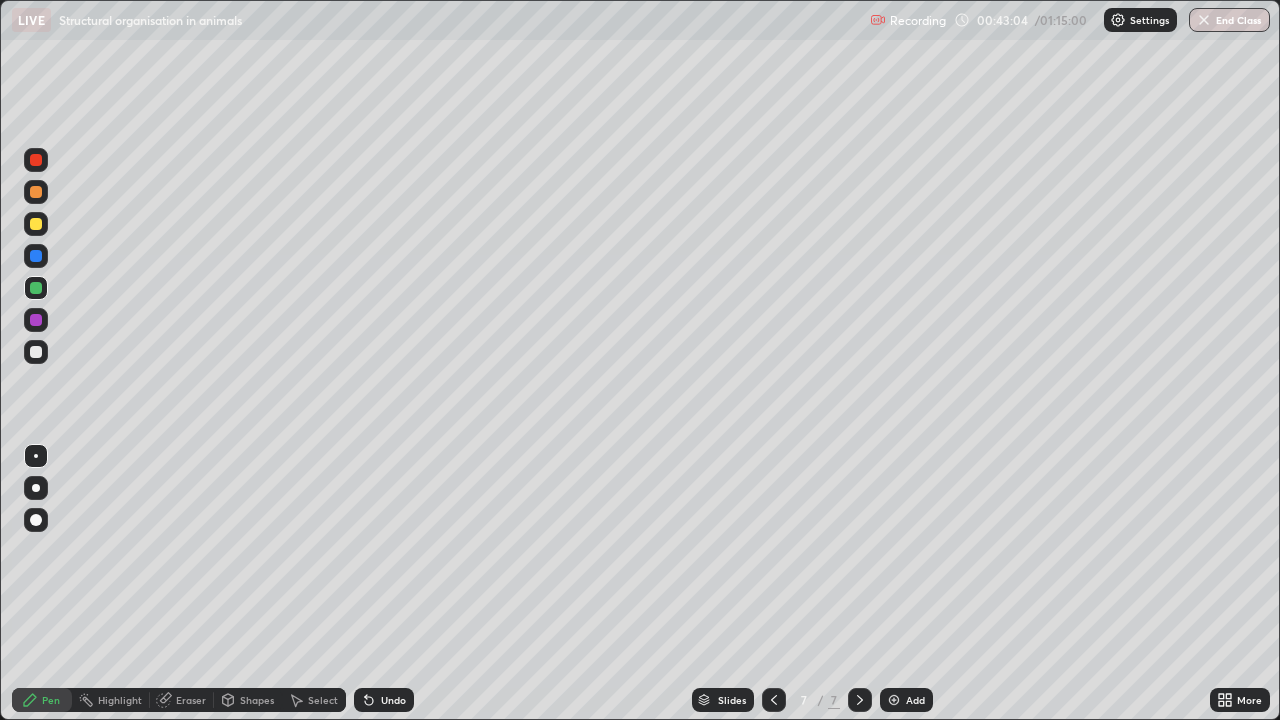 click at bounding box center [36, 192] 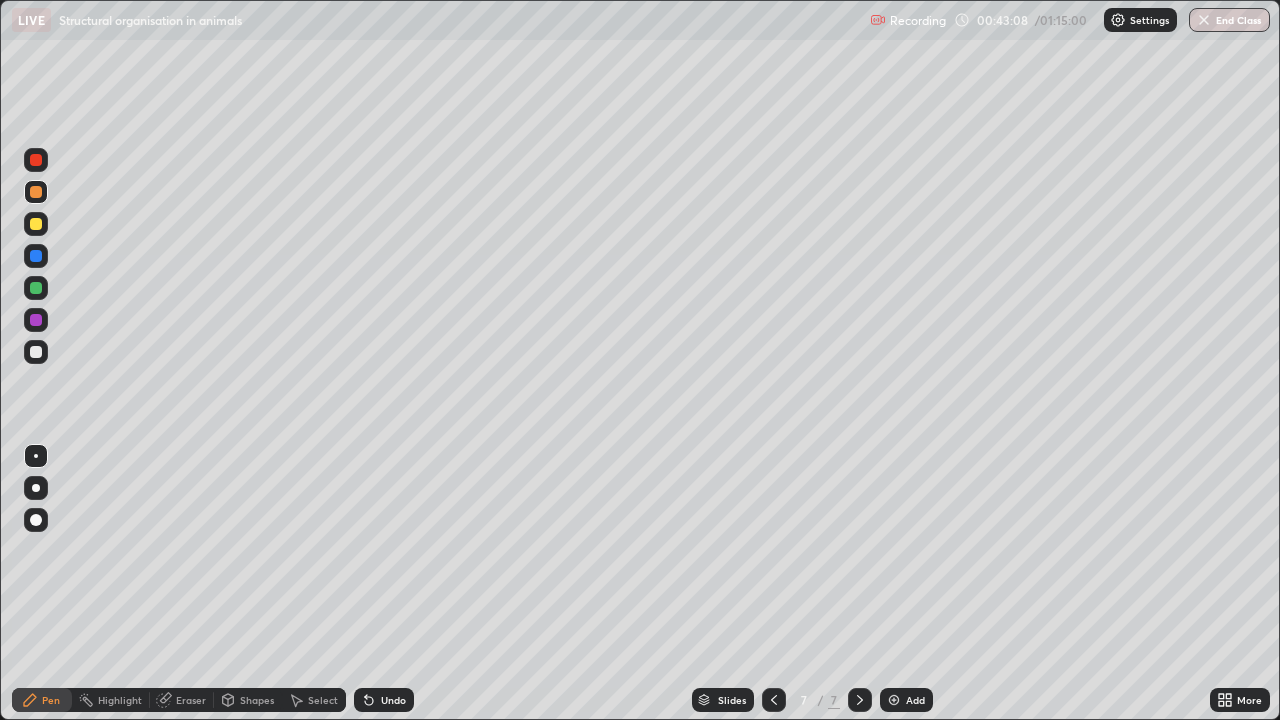 click at bounding box center [36, 160] 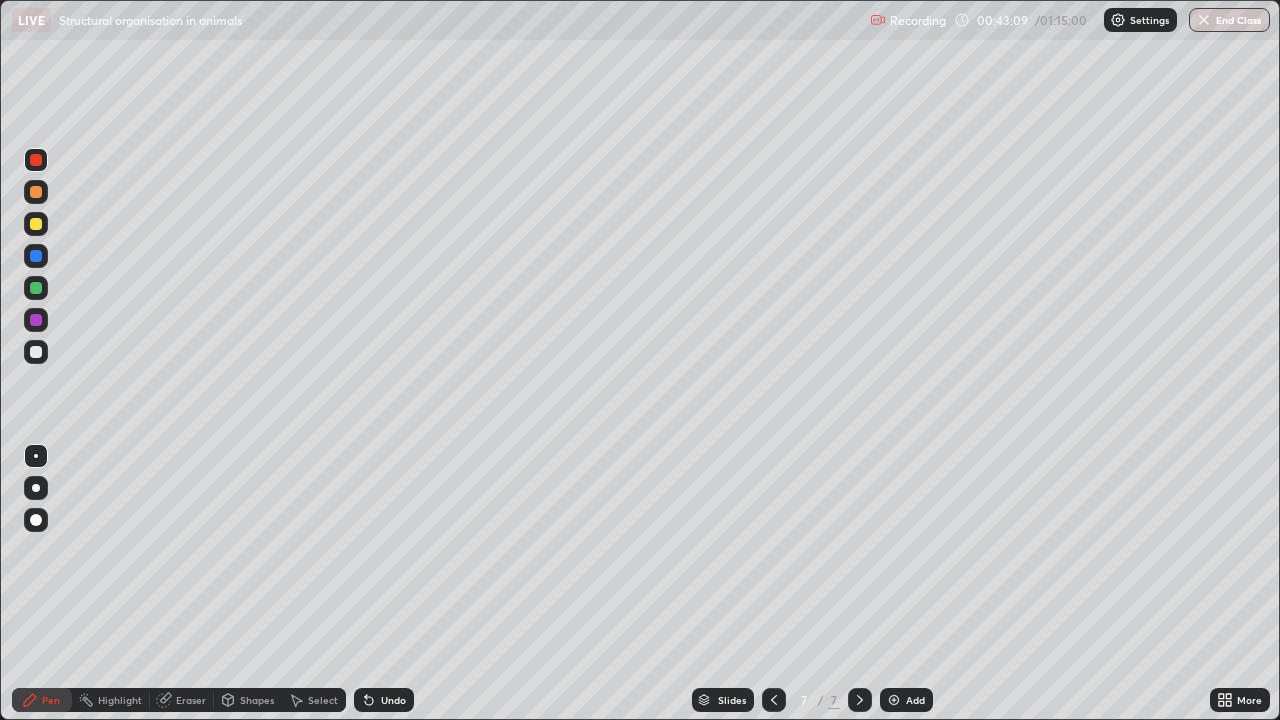 click at bounding box center (36, 224) 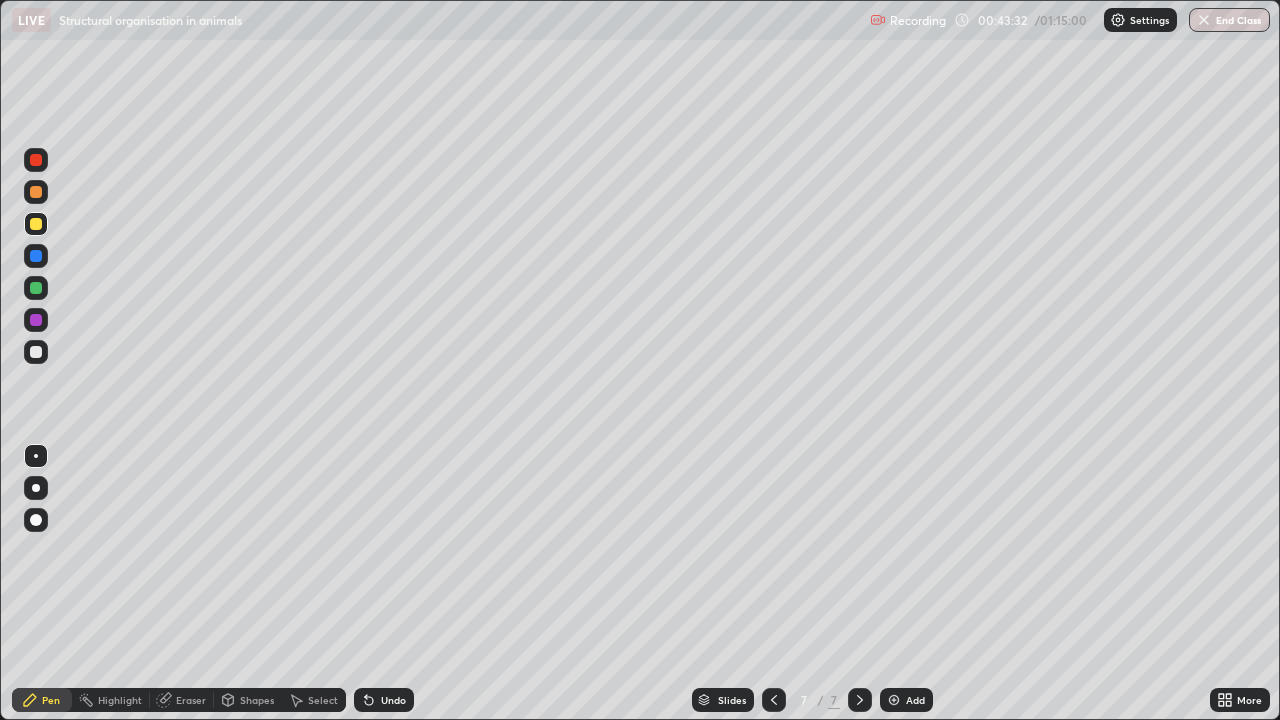click at bounding box center [36, 288] 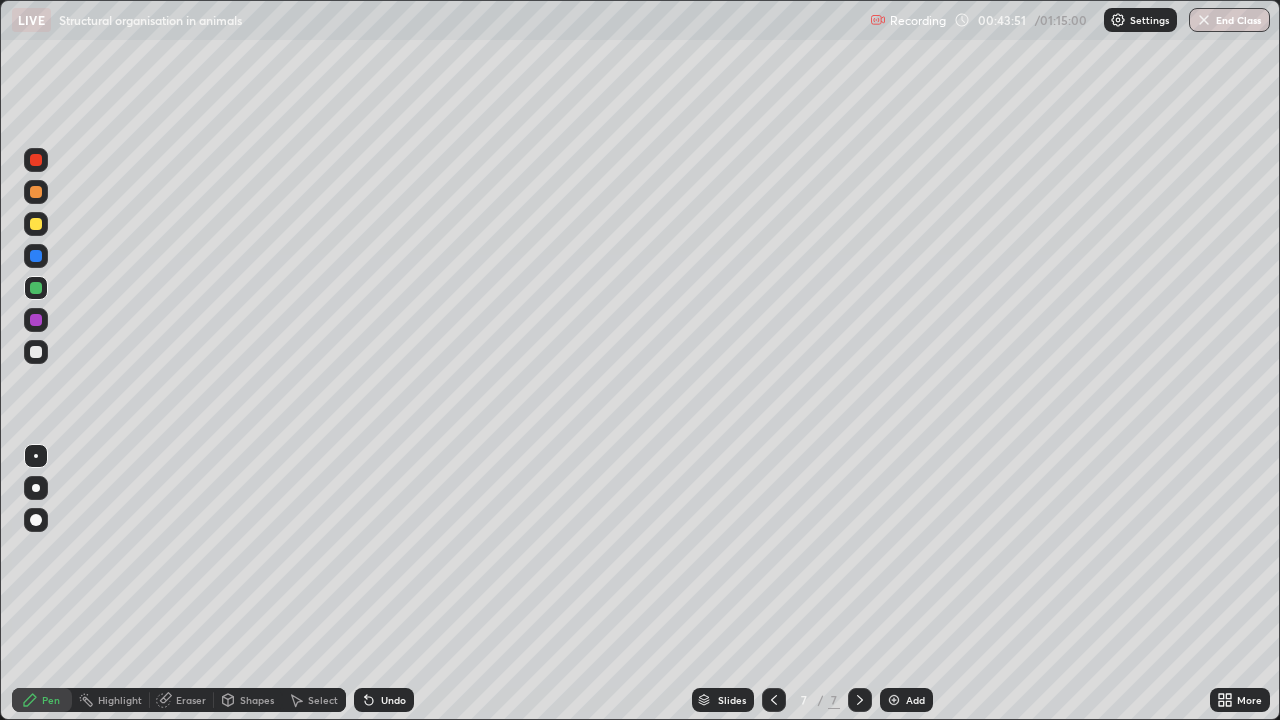 click at bounding box center [36, 352] 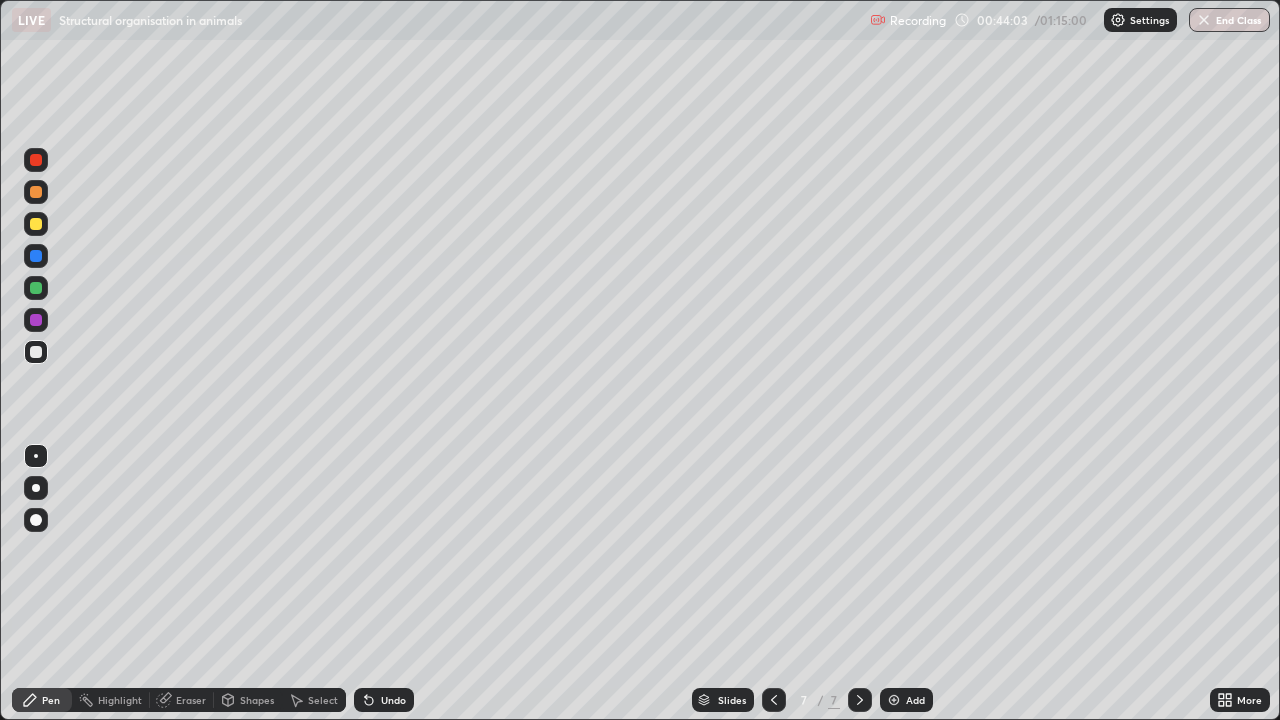 click at bounding box center (36, 288) 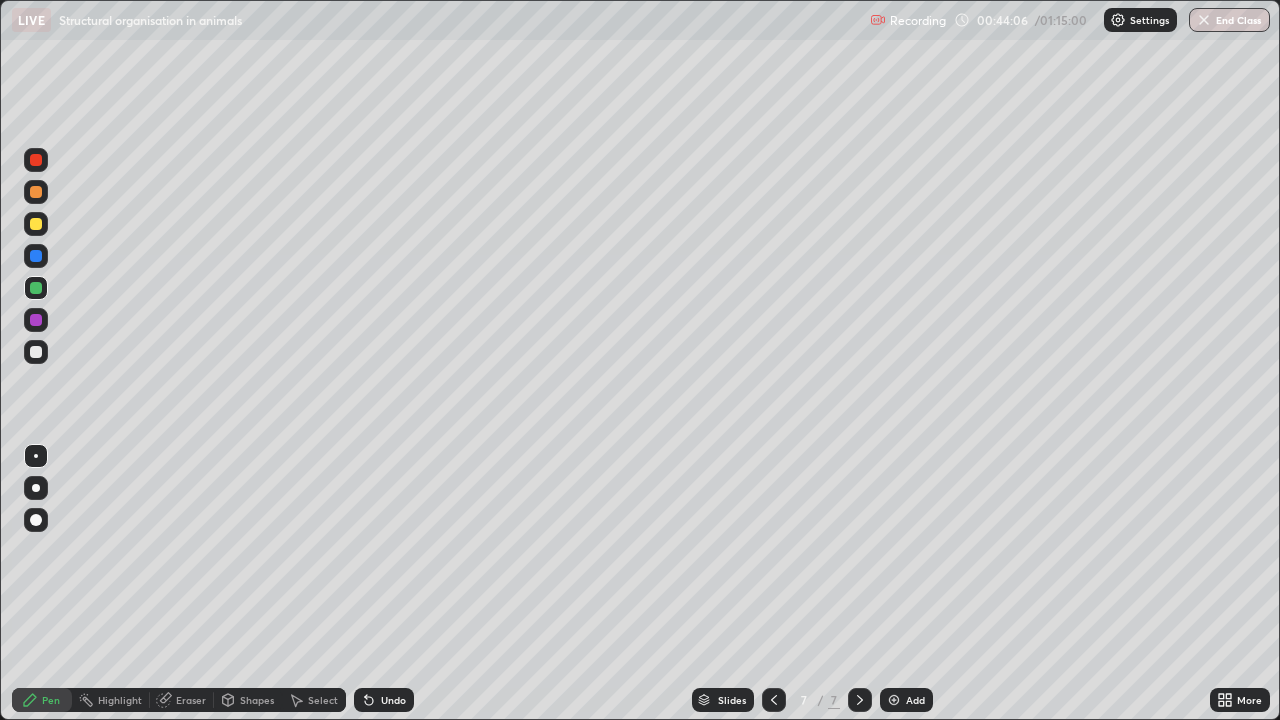 click on "Undo" at bounding box center (393, 700) 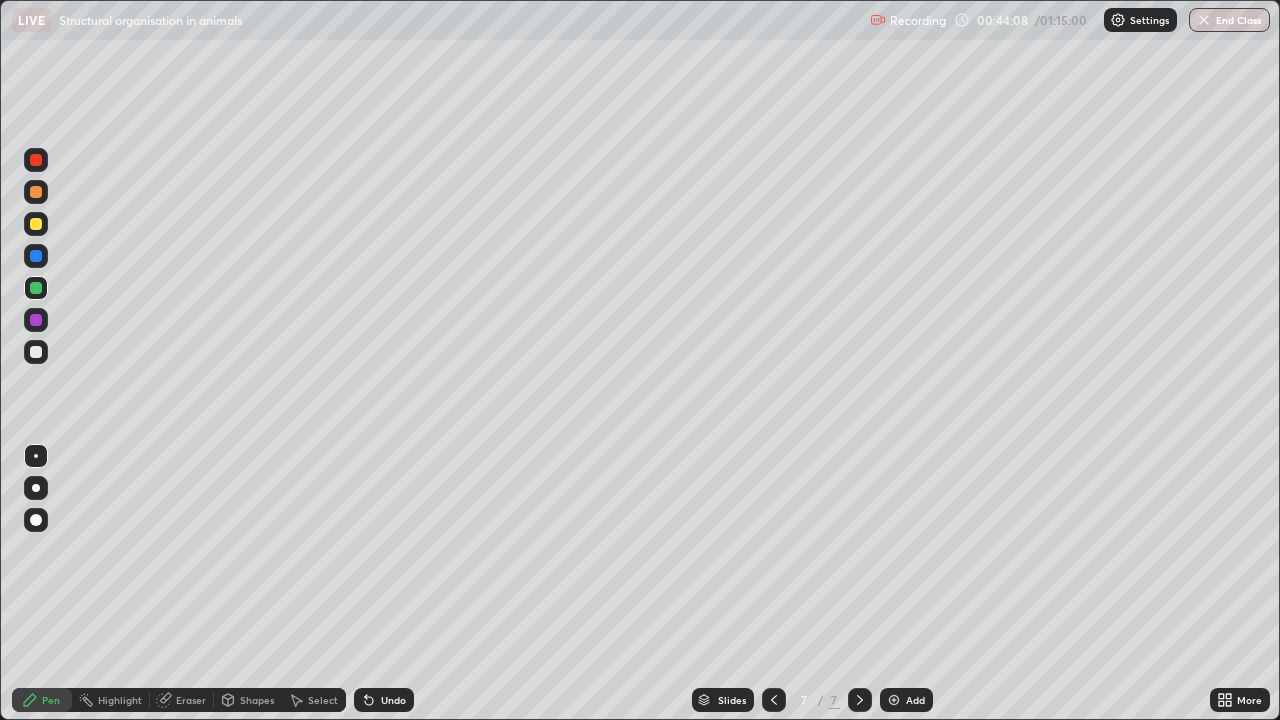 click at bounding box center [36, 320] 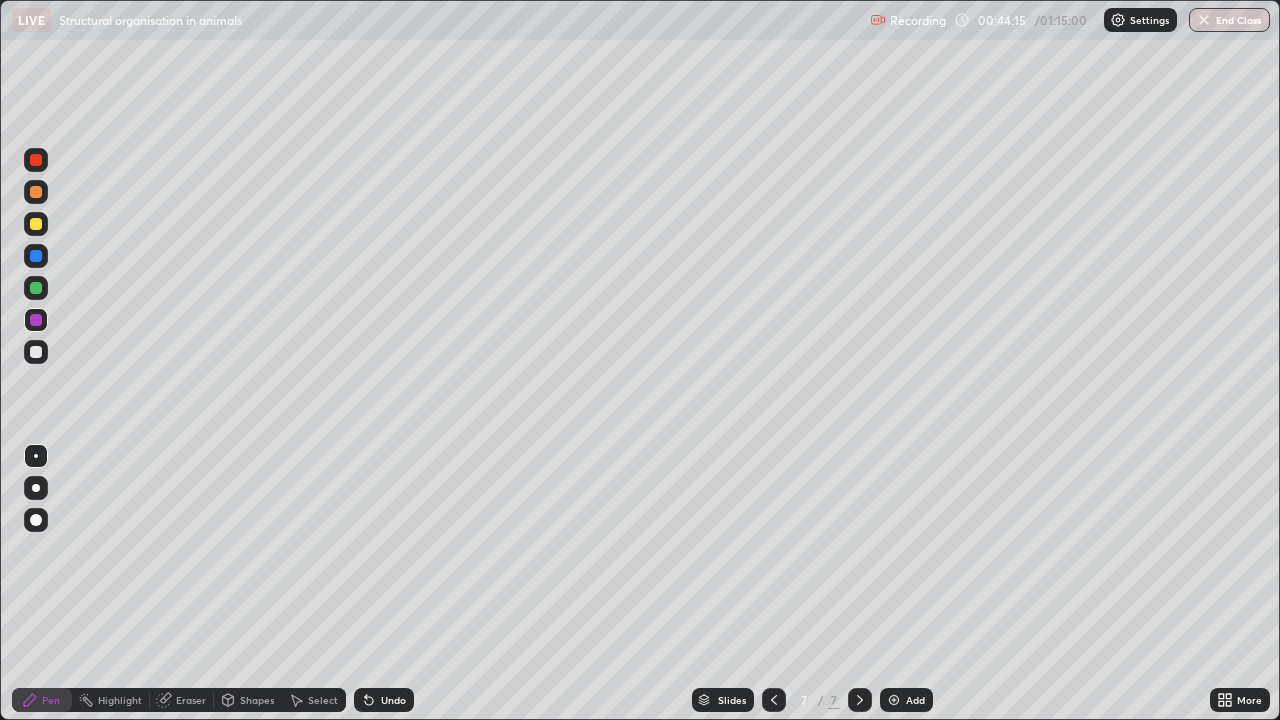click at bounding box center (36, 352) 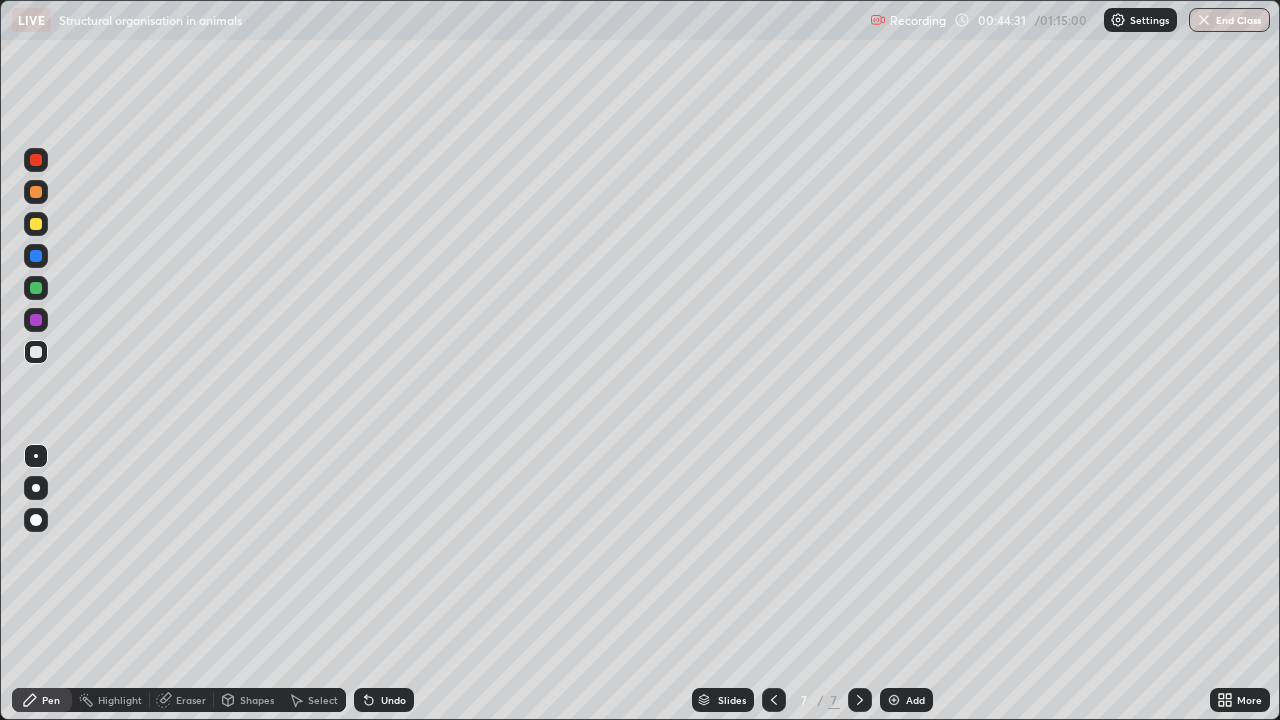 click at bounding box center (36, 320) 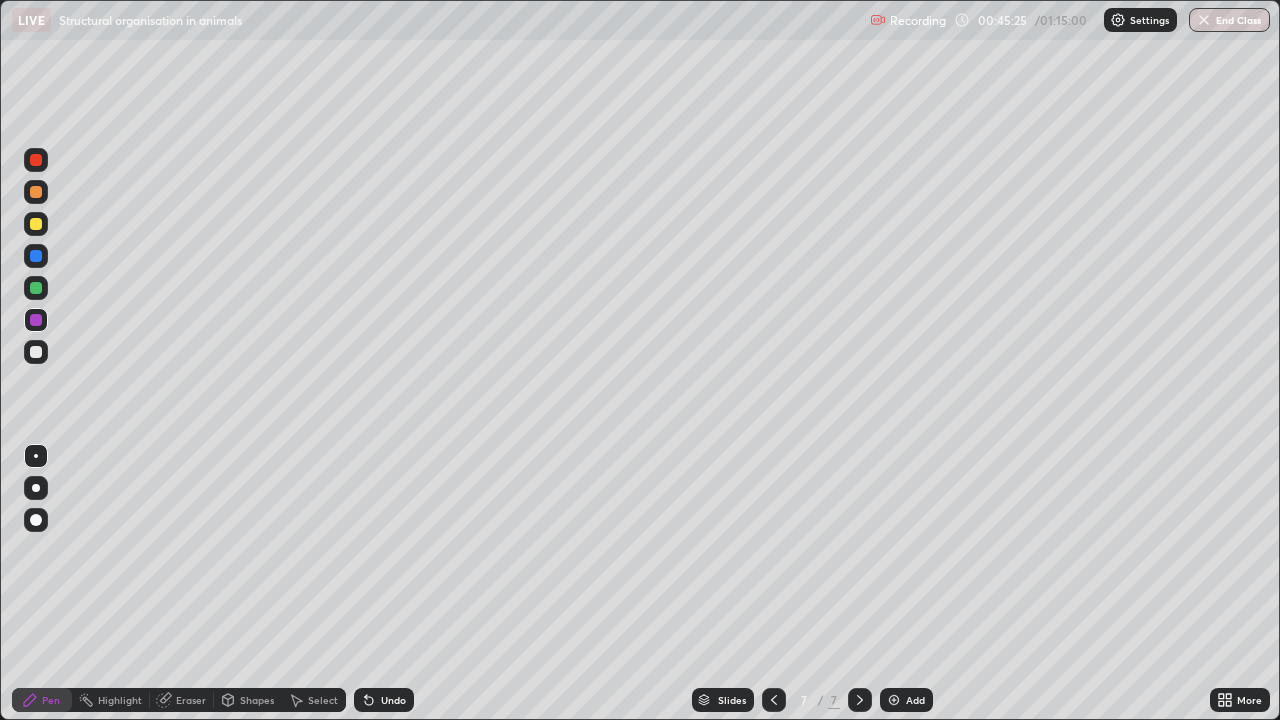 click at bounding box center [36, 352] 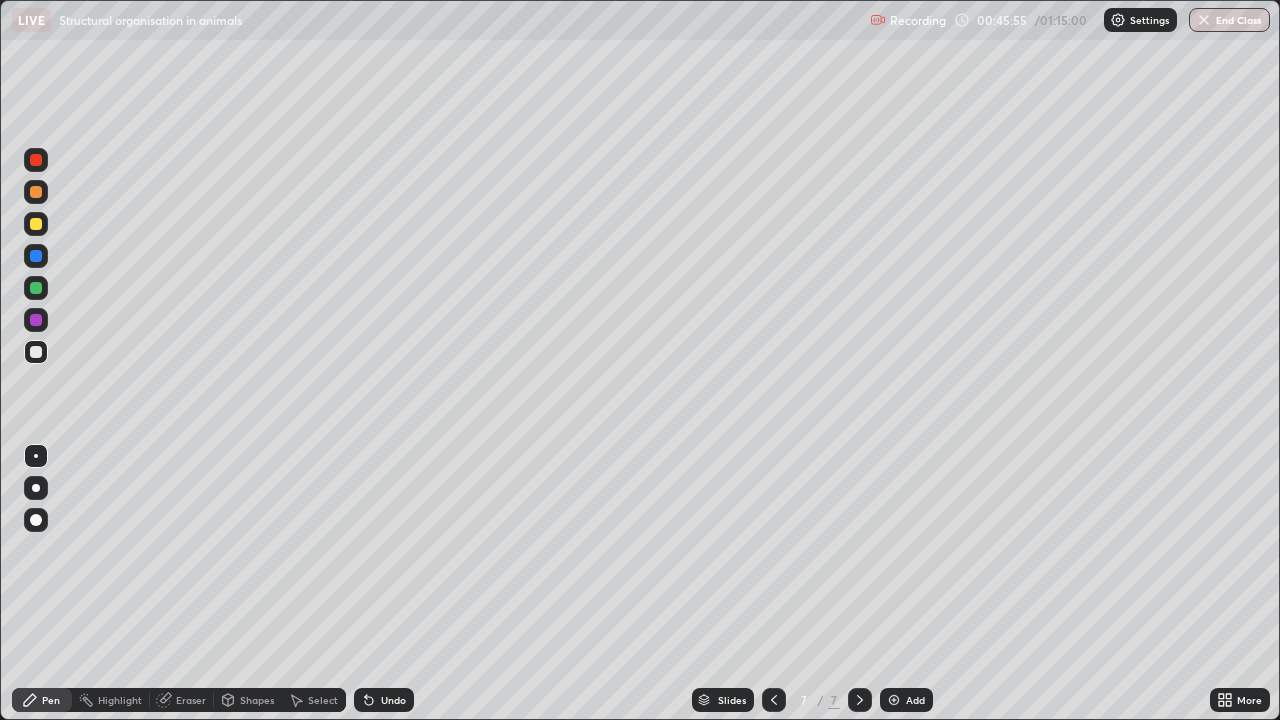 click on "Erase all" at bounding box center [36, 360] 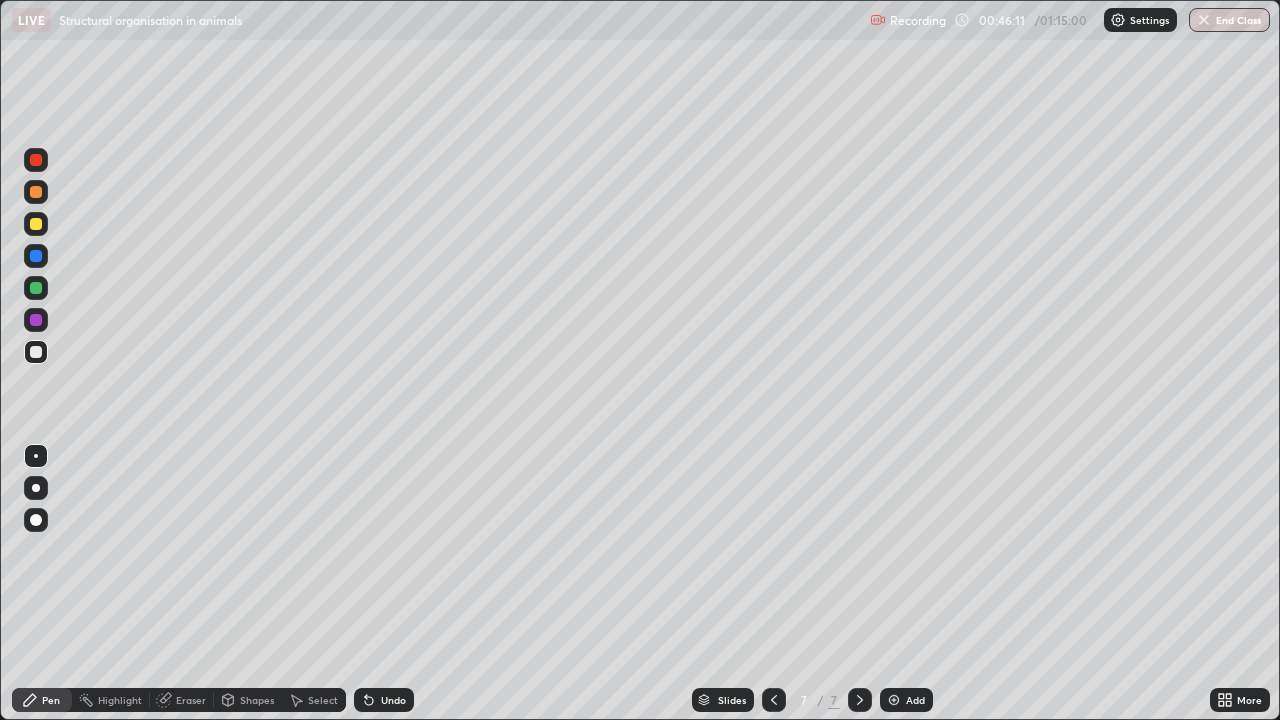 click at bounding box center (36, 224) 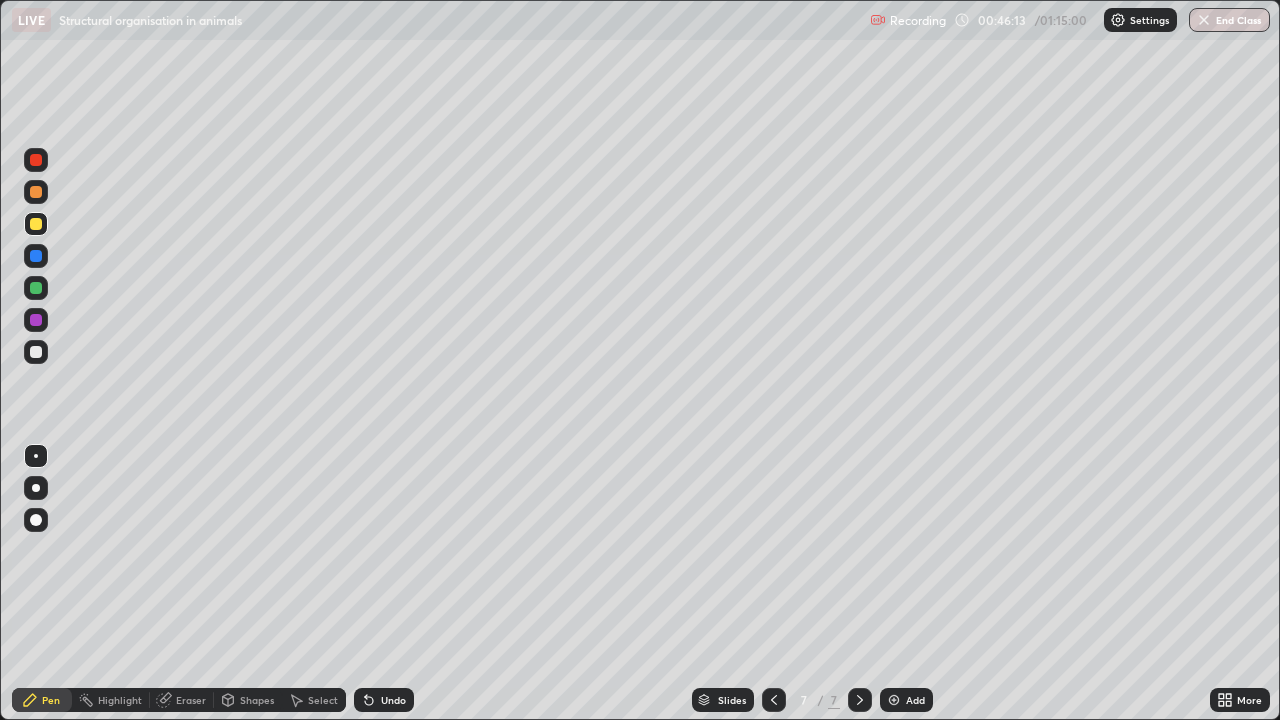 click at bounding box center [36, 288] 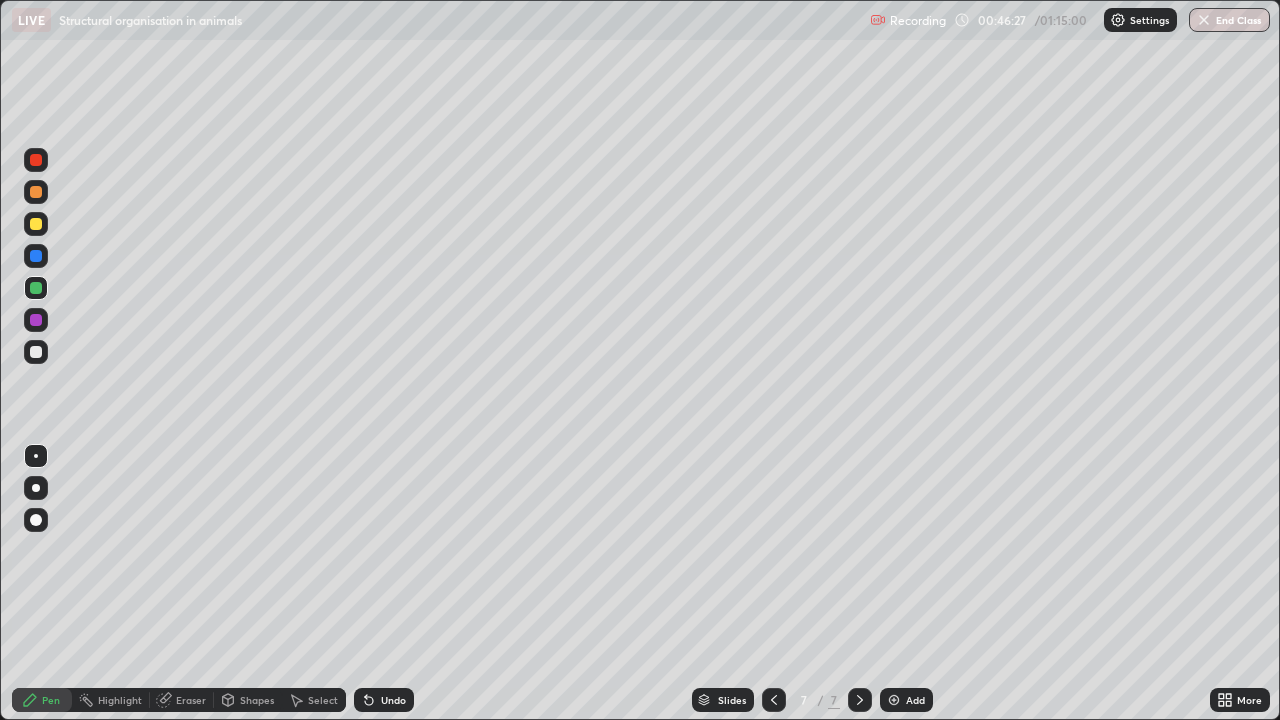 click at bounding box center (36, 256) 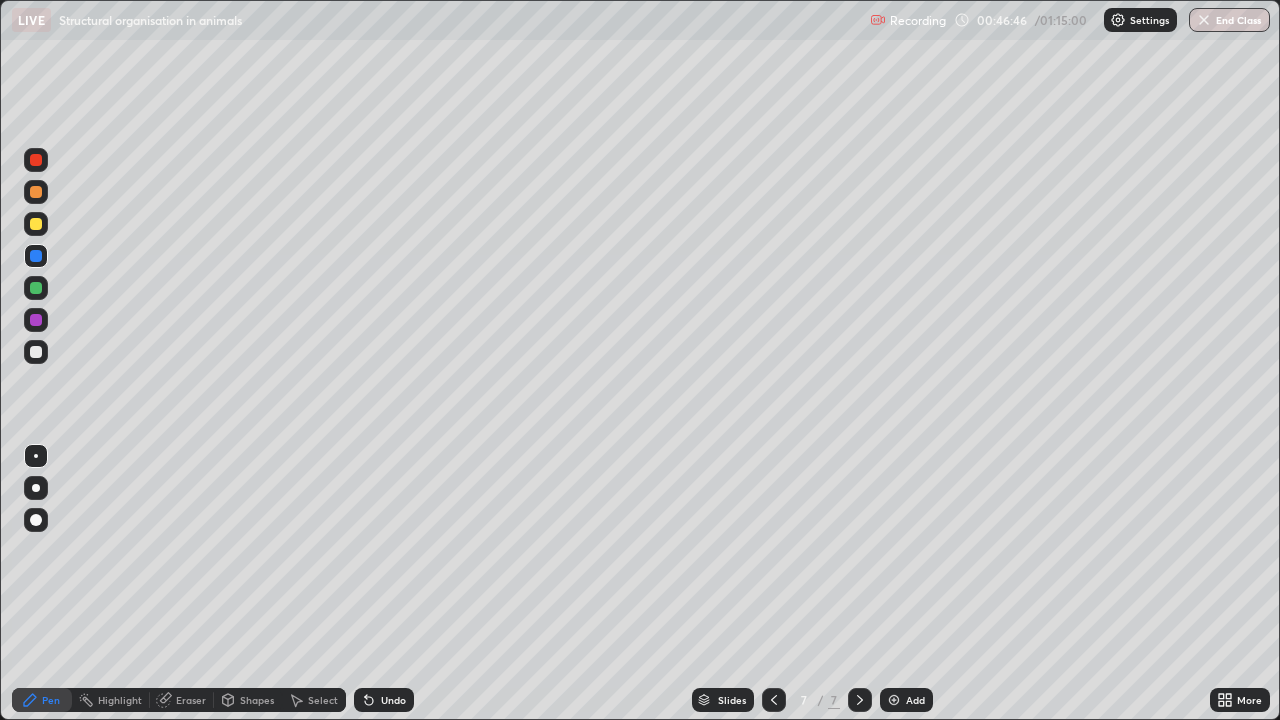 click at bounding box center [36, 224] 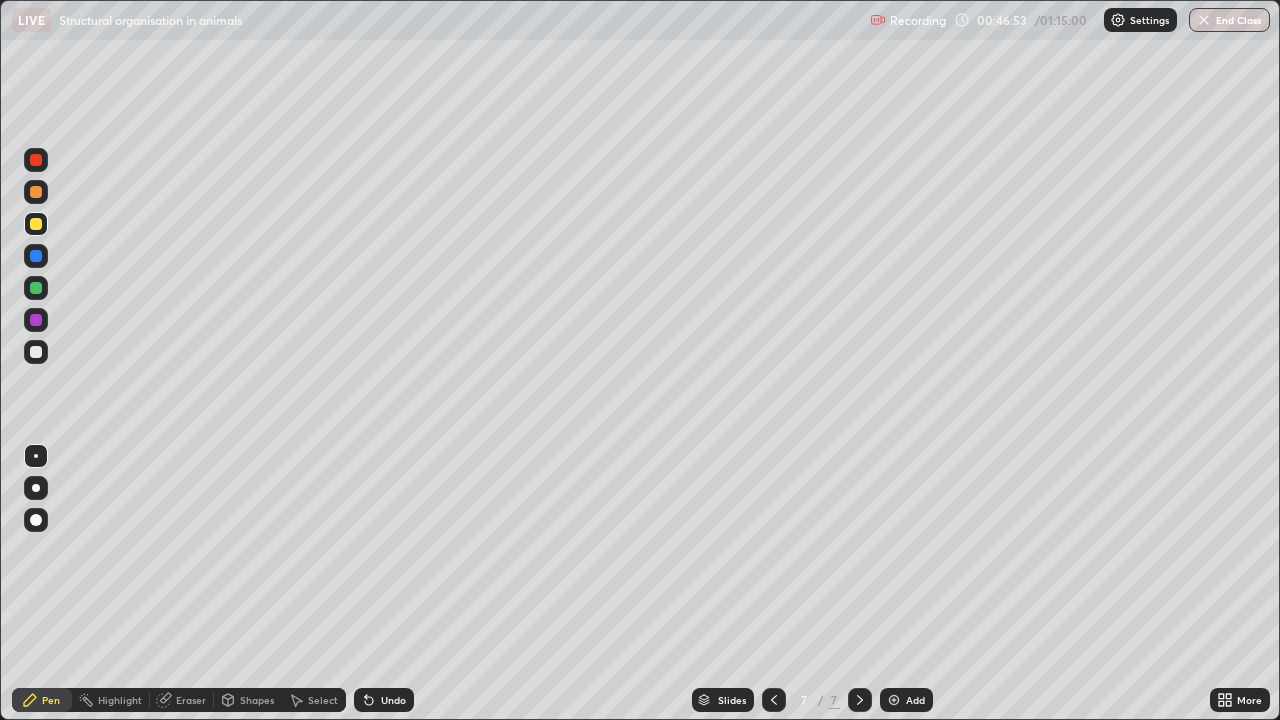click at bounding box center (36, 160) 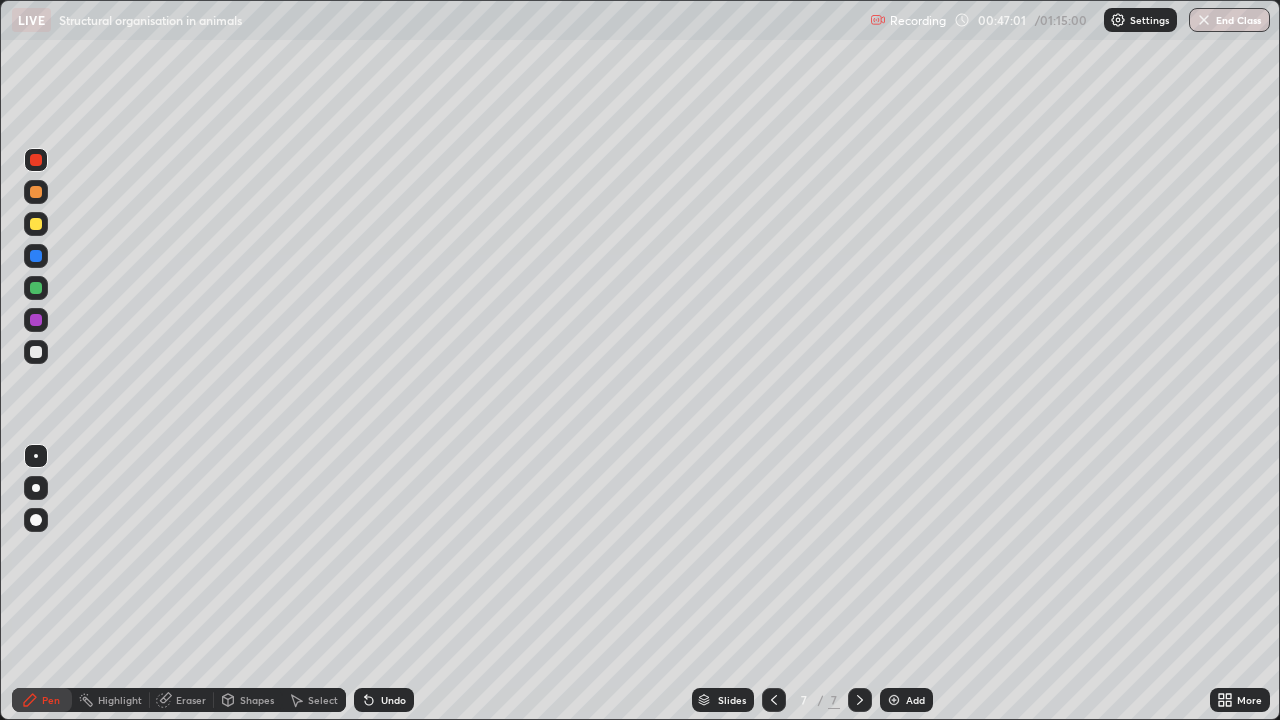 click at bounding box center (36, 256) 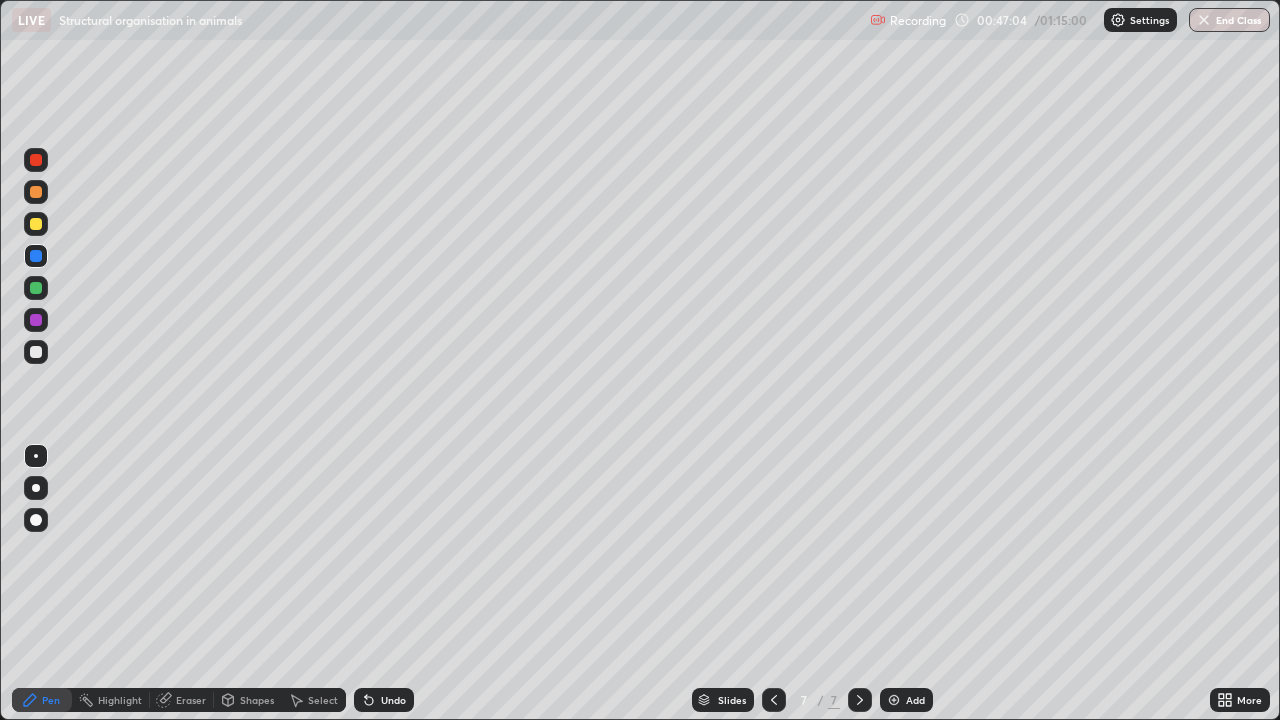 click at bounding box center (36, 160) 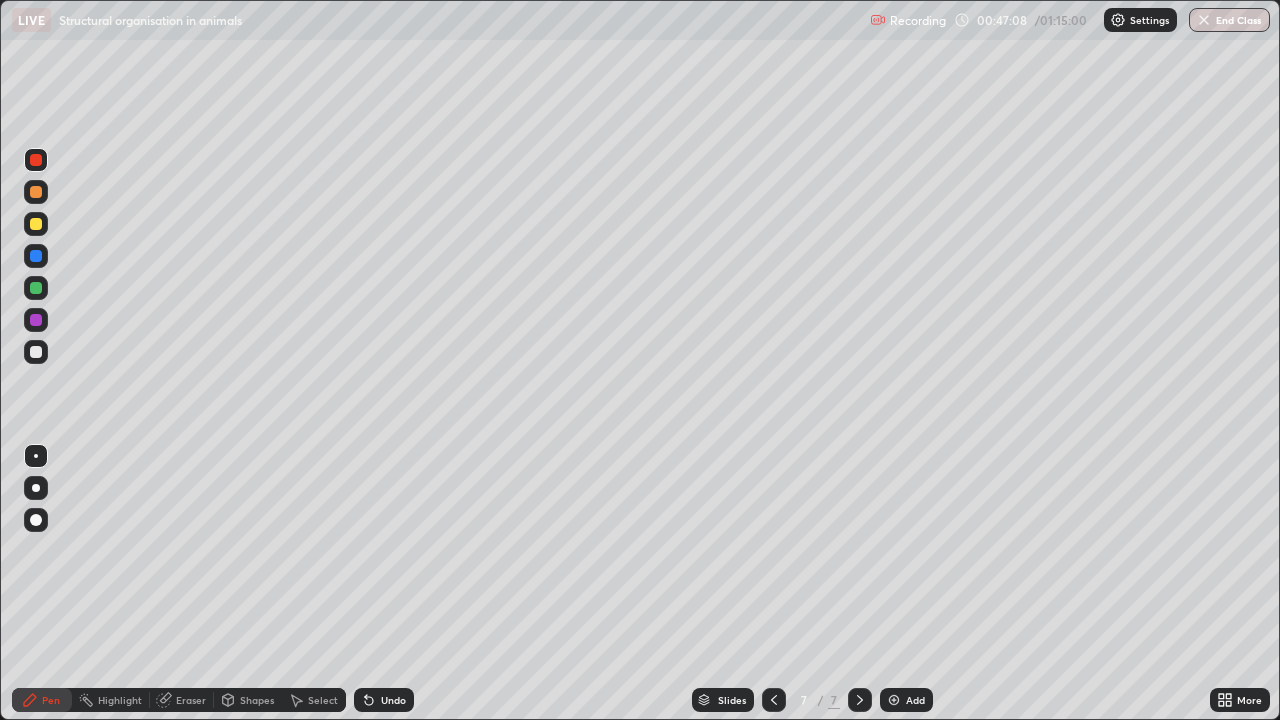 click at bounding box center [36, 320] 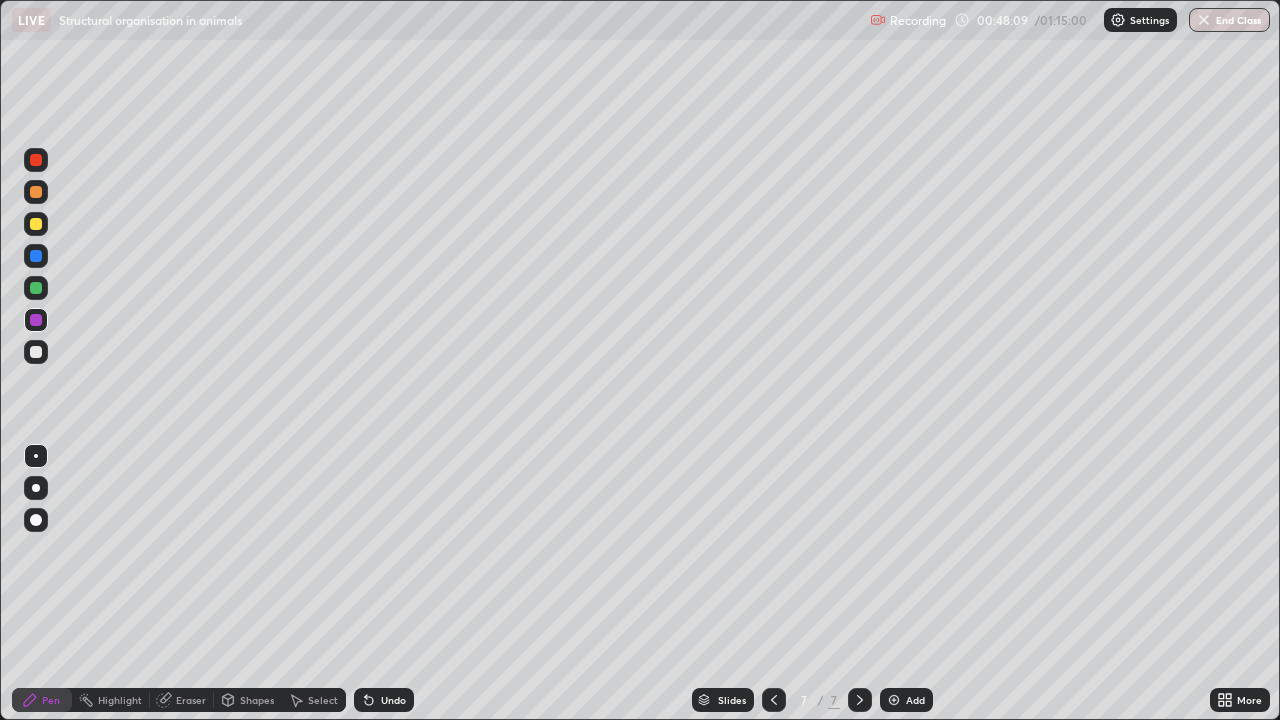 click at bounding box center [36, 224] 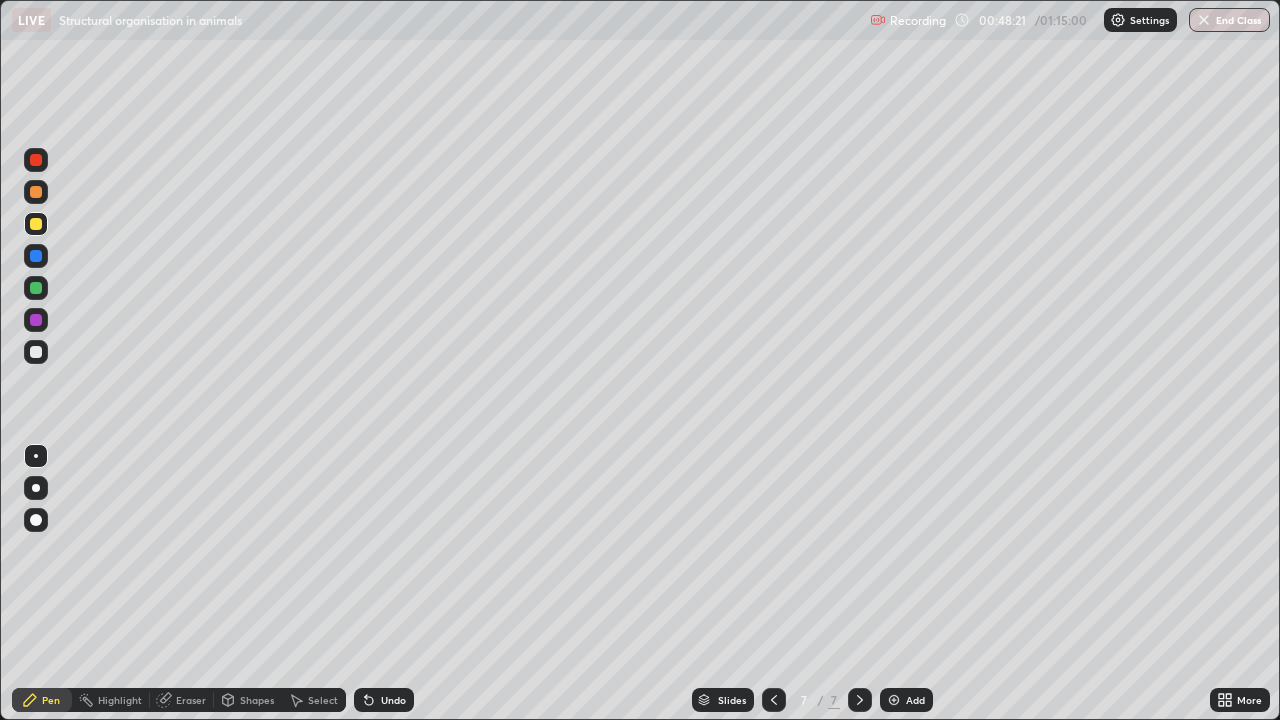 click at bounding box center (36, 192) 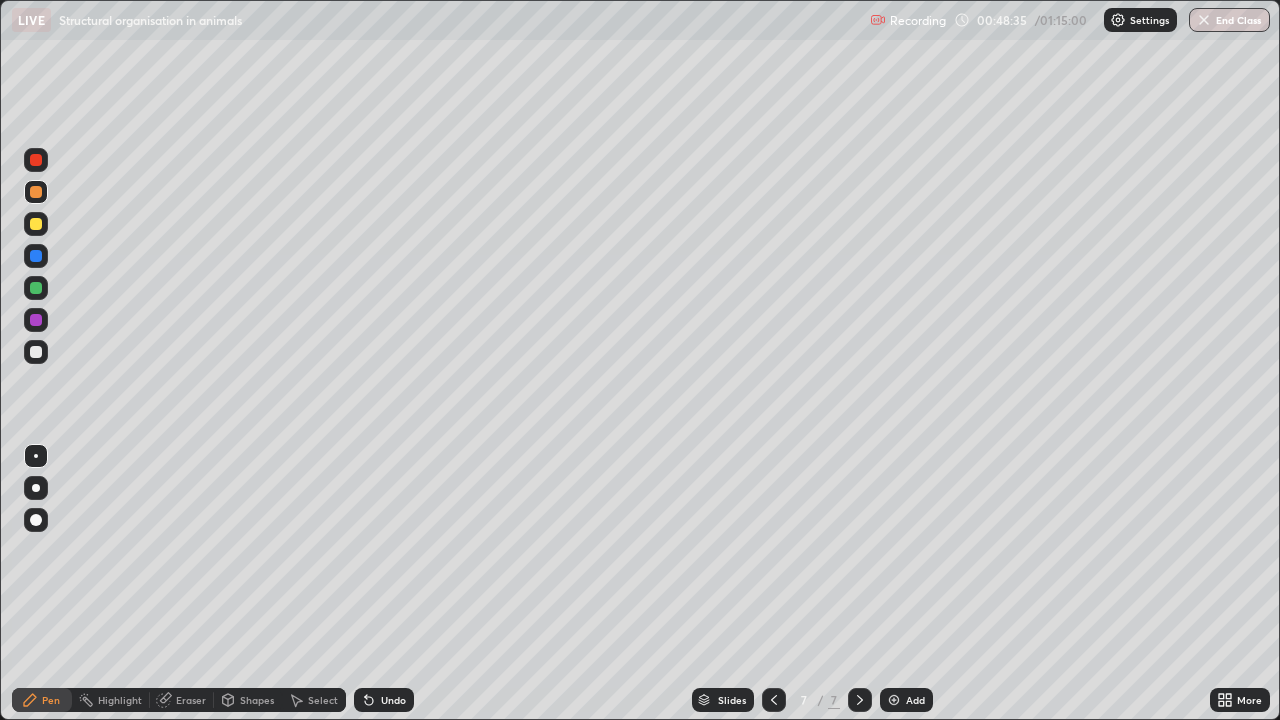 click on "Undo" at bounding box center [393, 700] 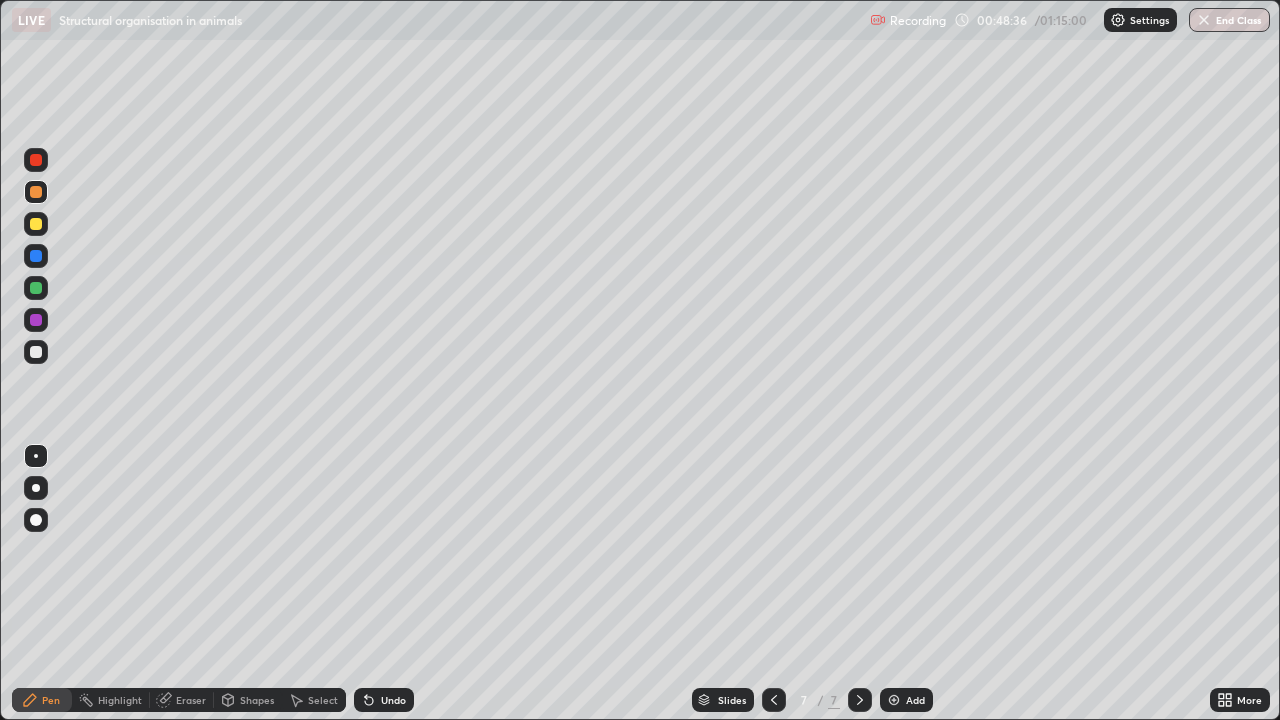 click on "Undo" at bounding box center (393, 700) 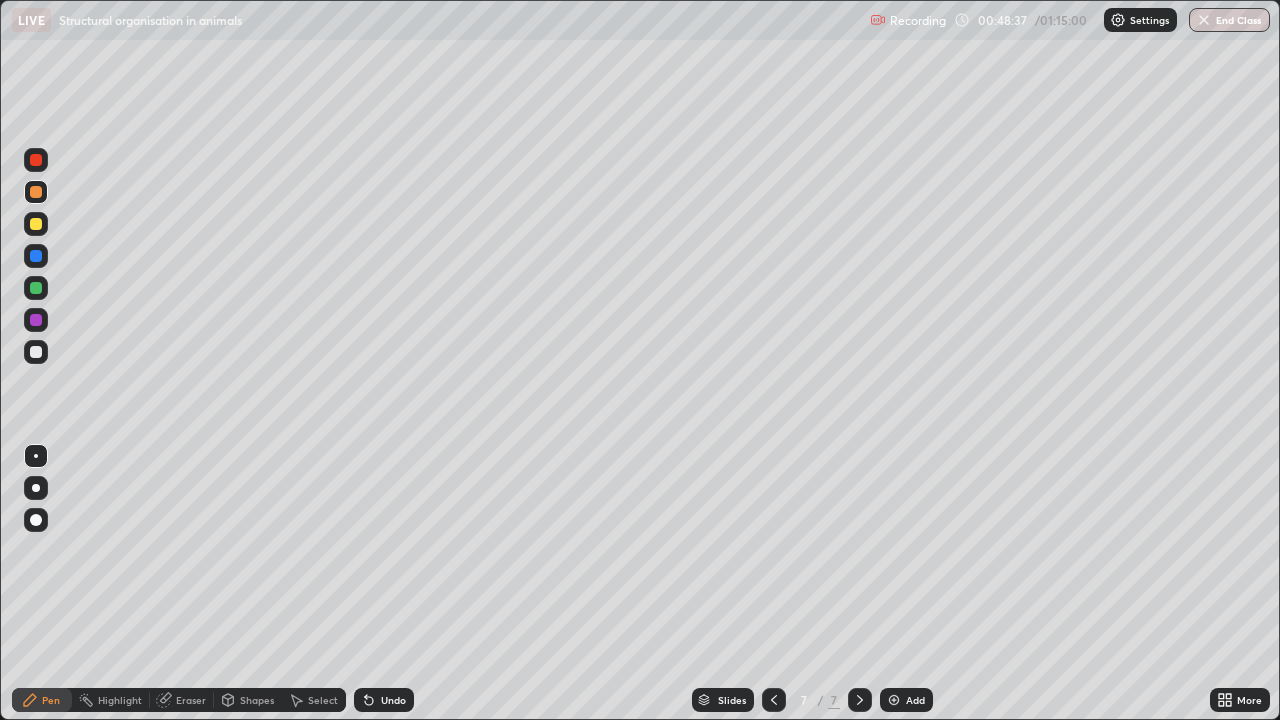 click on "Undo" at bounding box center (393, 700) 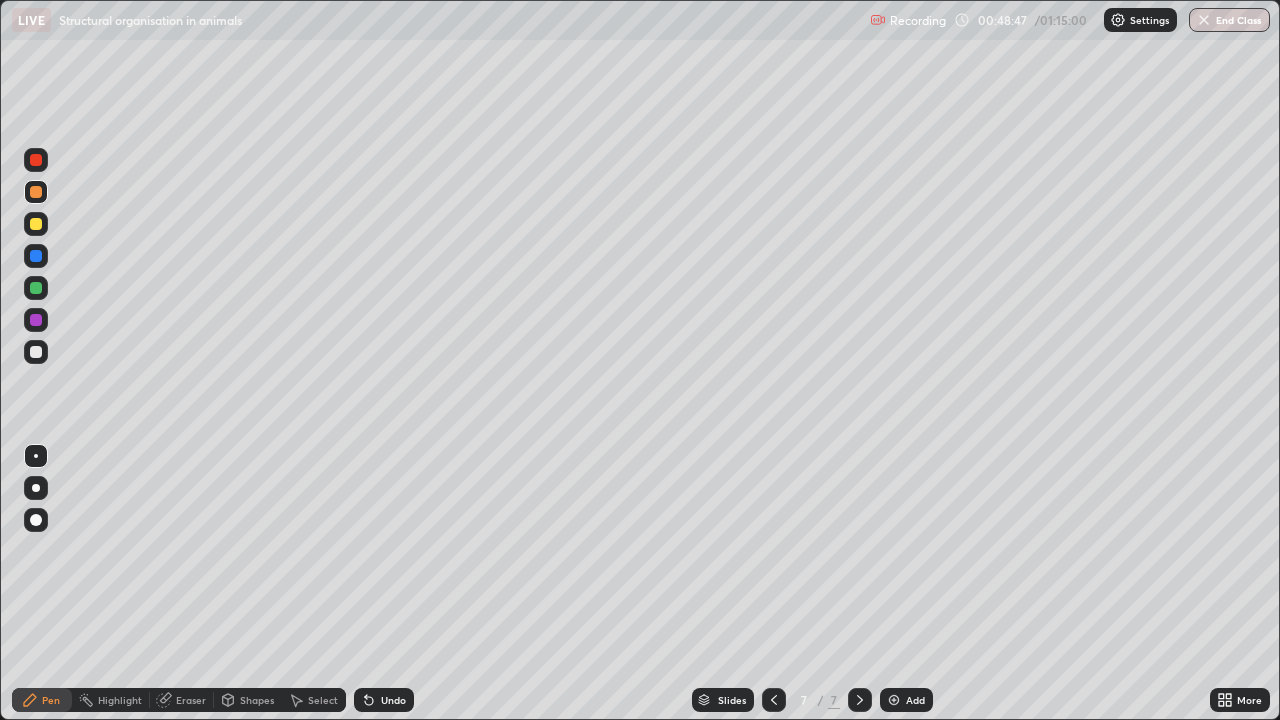 click at bounding box center [36, 352] 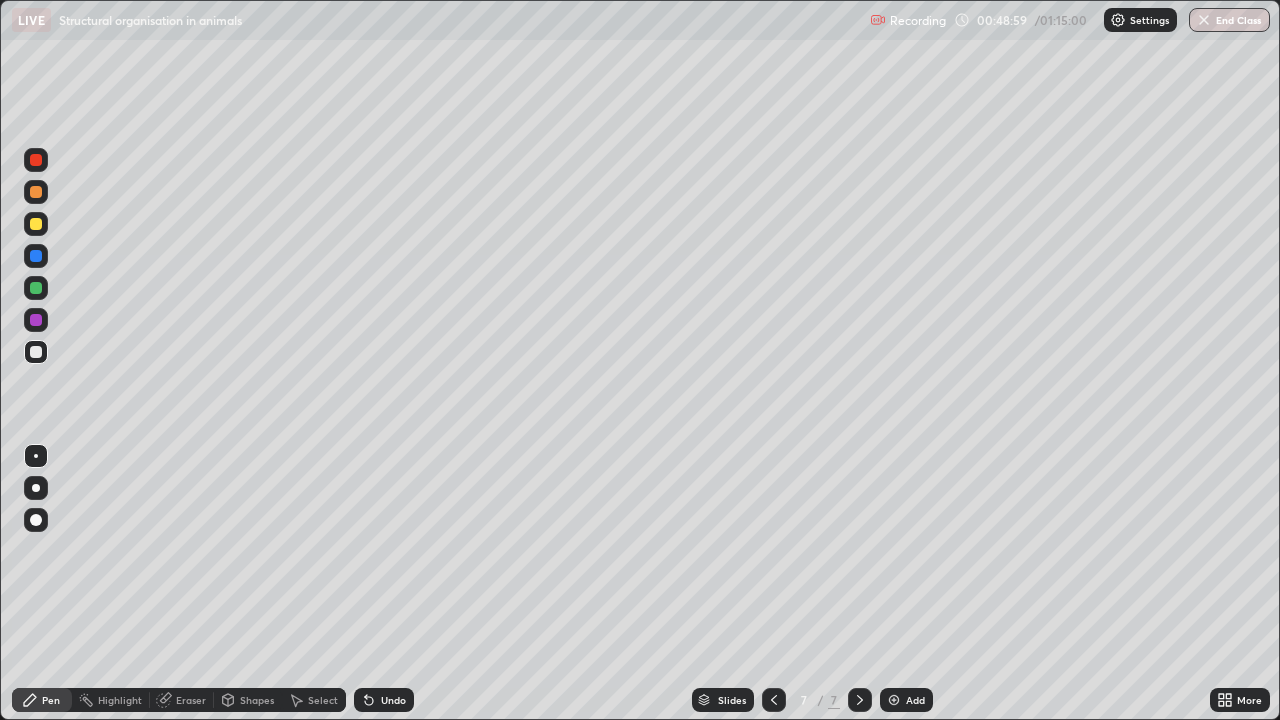 click on "Undo" at bounding box center [384, 700] 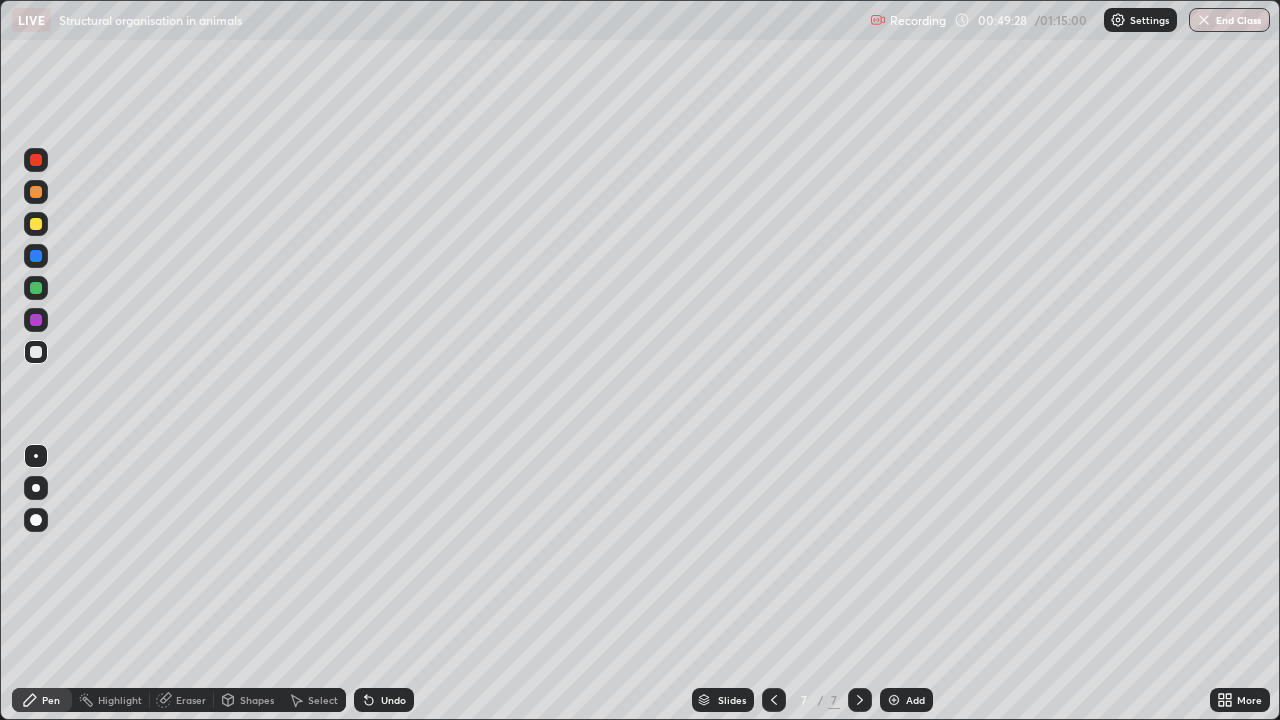 click at bounding box center [36, 256] 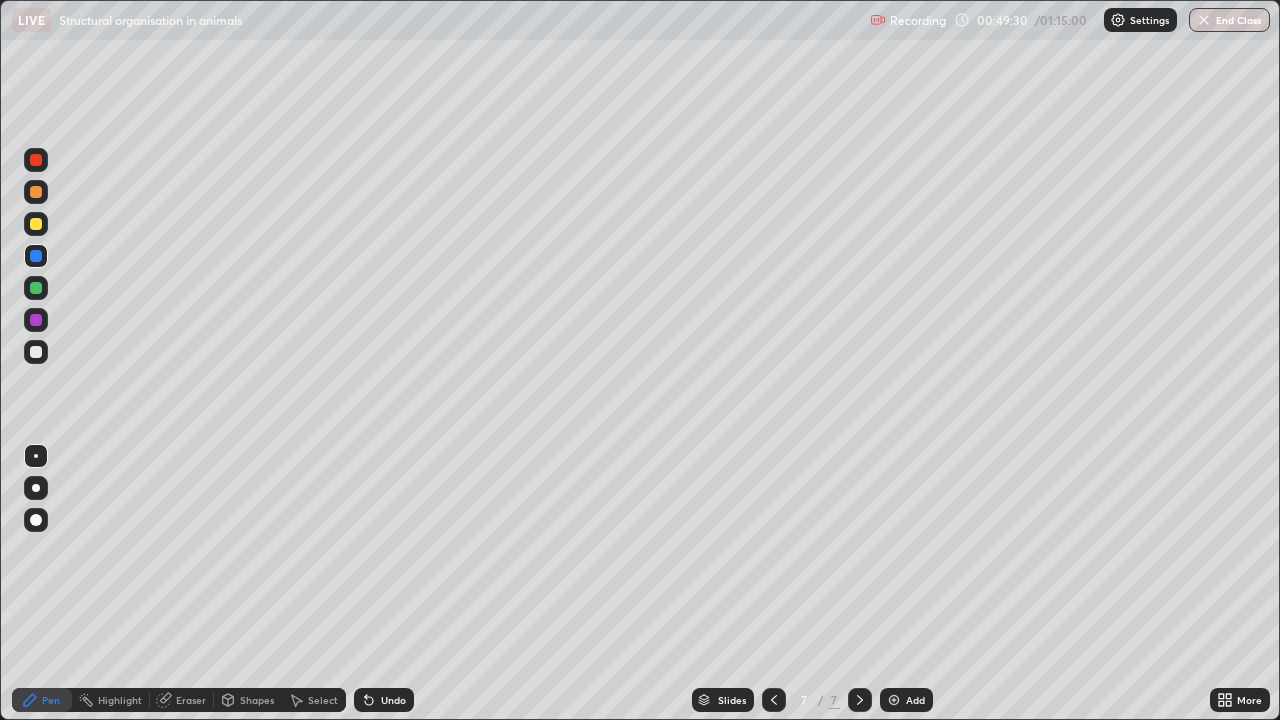 click at bounding box center (36, 320) 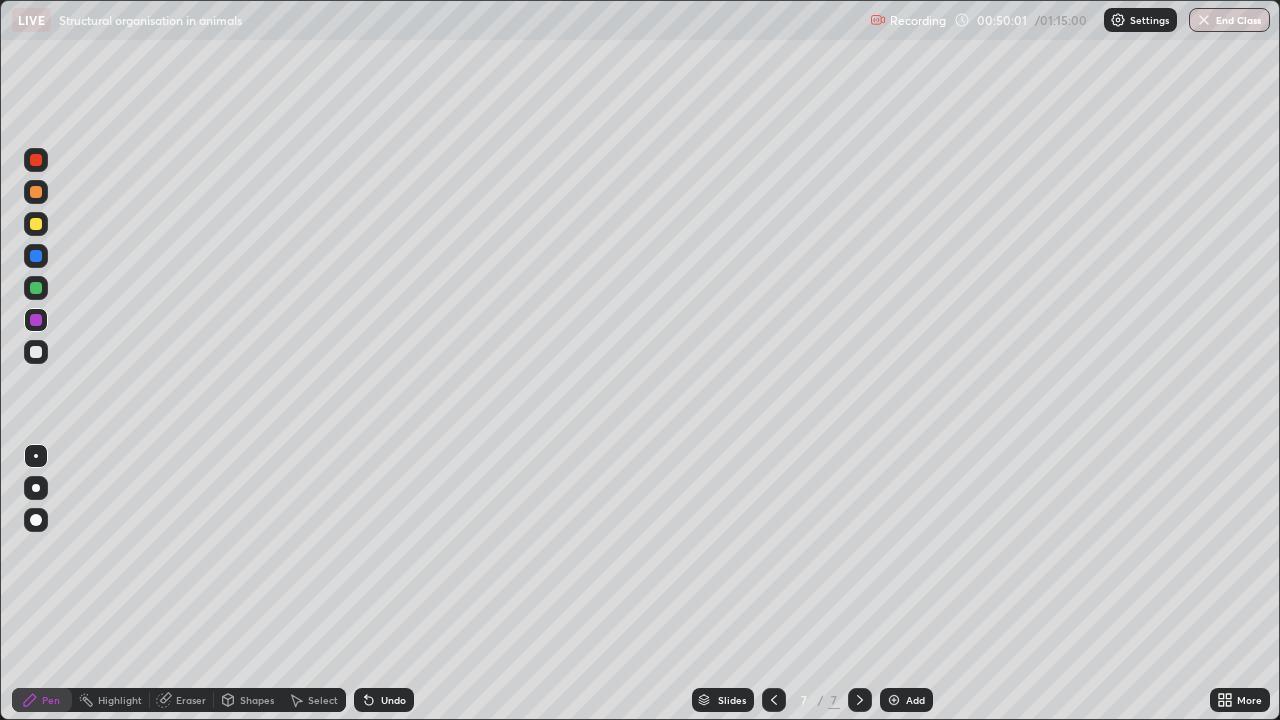 click on "Undo" at bounding box center [393, 700] 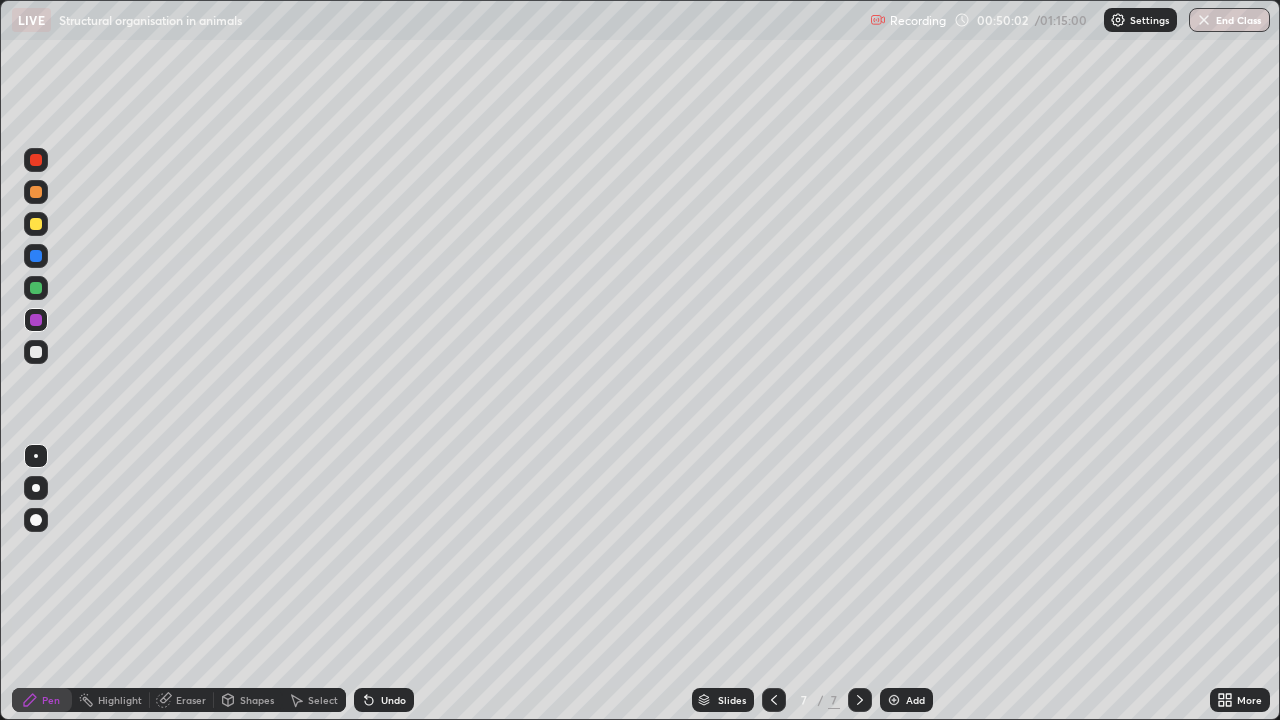 click on "Undo" at bounding box center [393, 700] 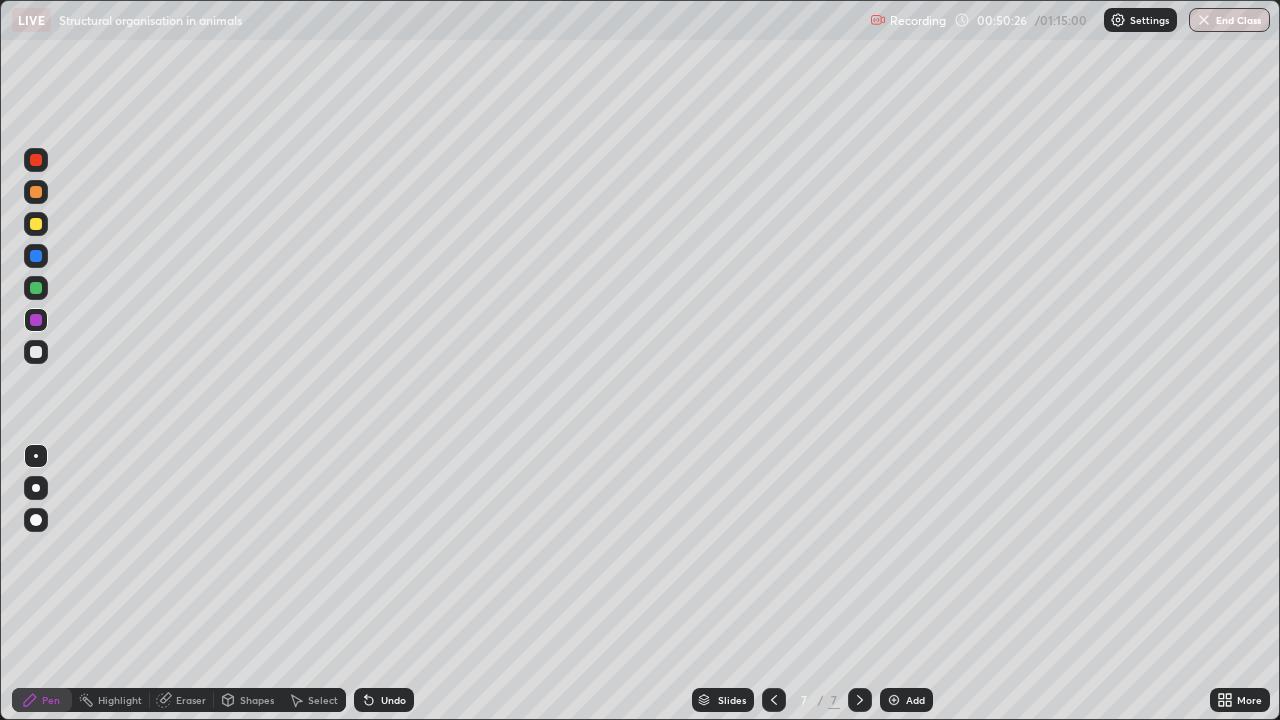 click at bounding box center [36, 224] 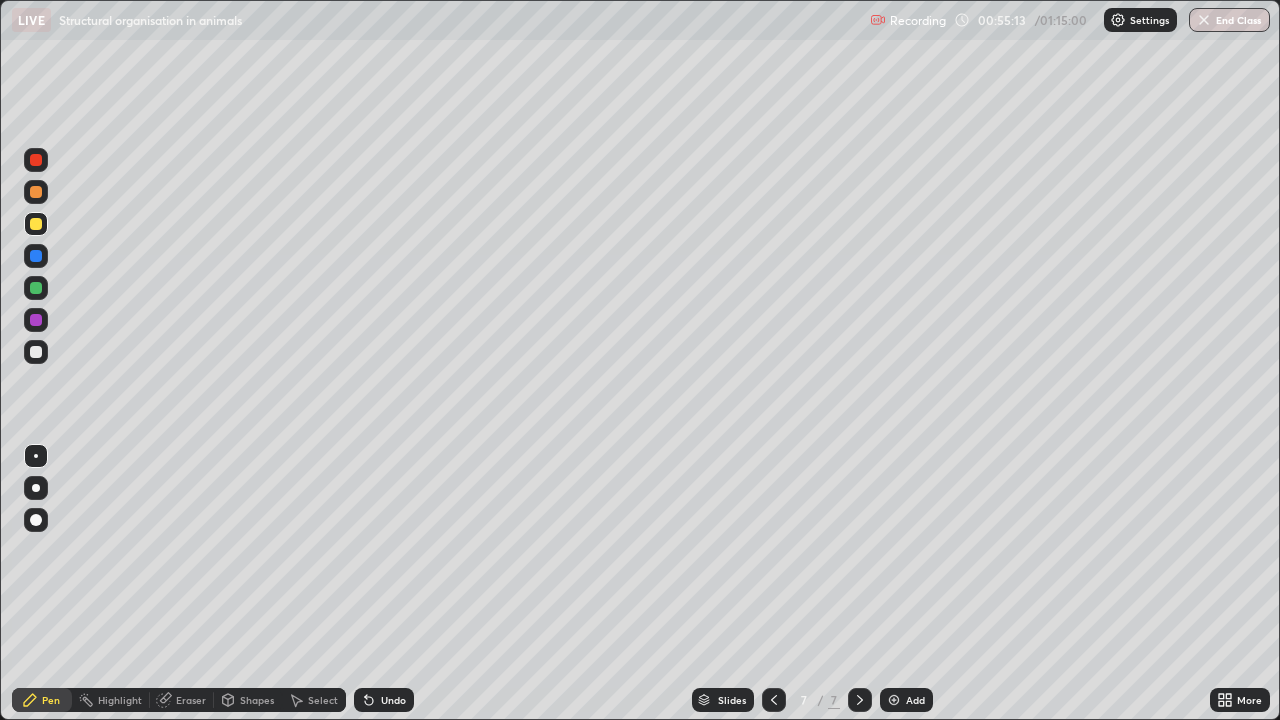 click on "Add" at bounding box center (915, 700) 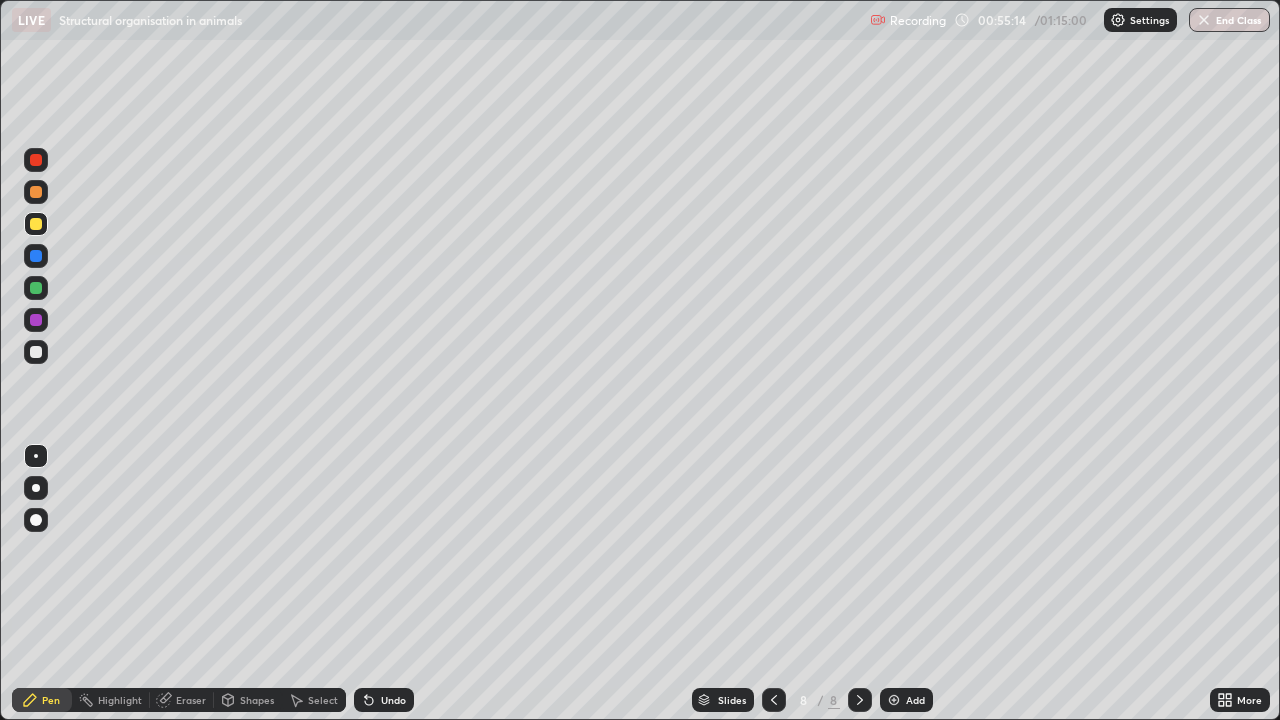 click at bounding box center [36, 192] 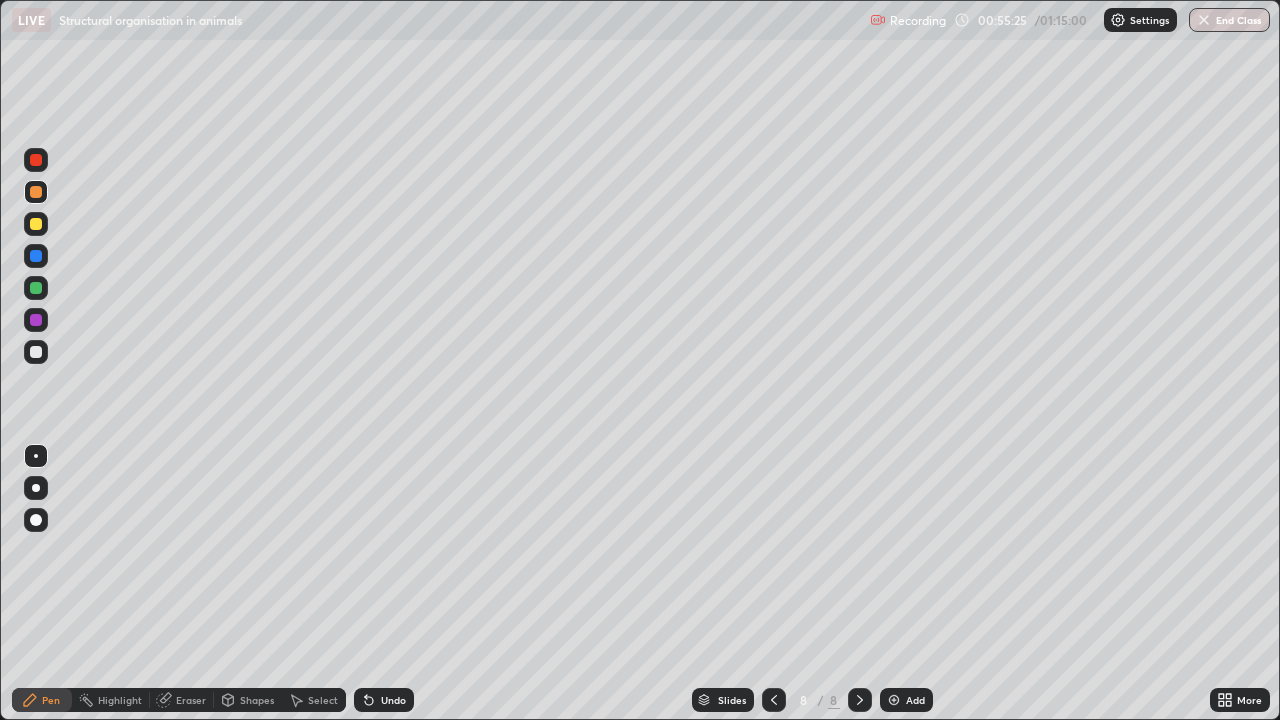 click at bounding box center [36, 160] 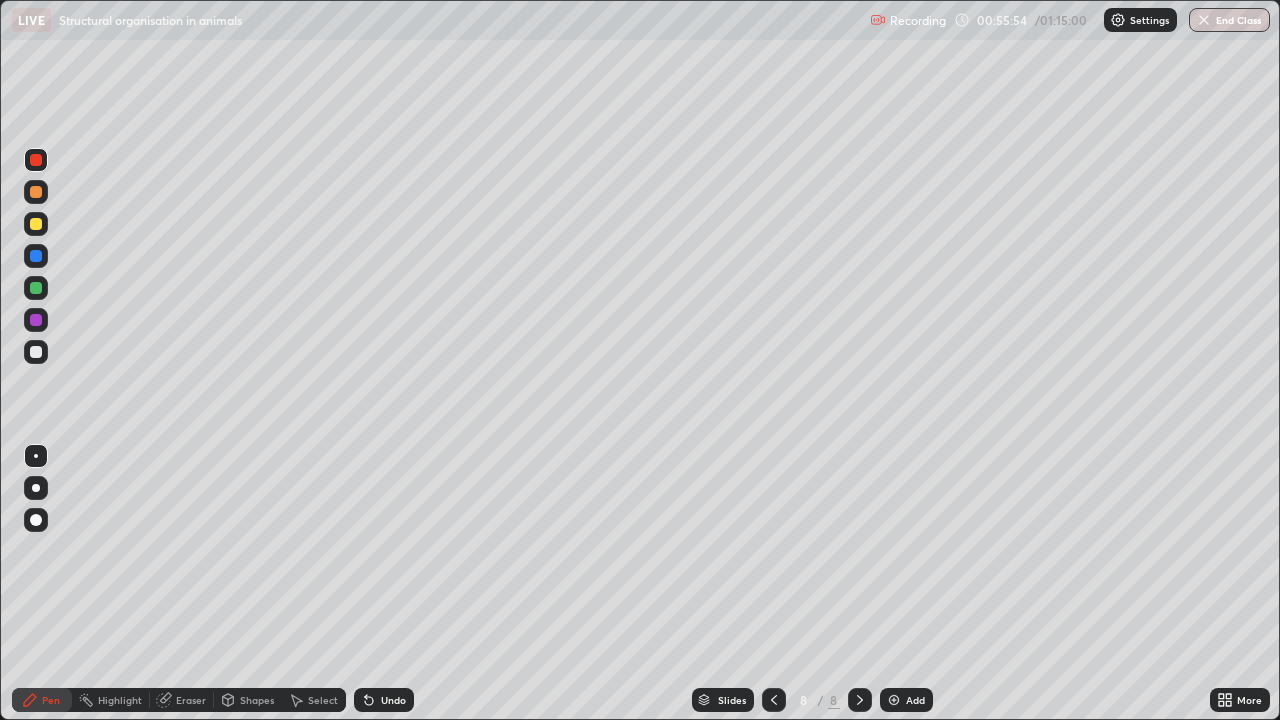 click at bounding box center [36, 288] 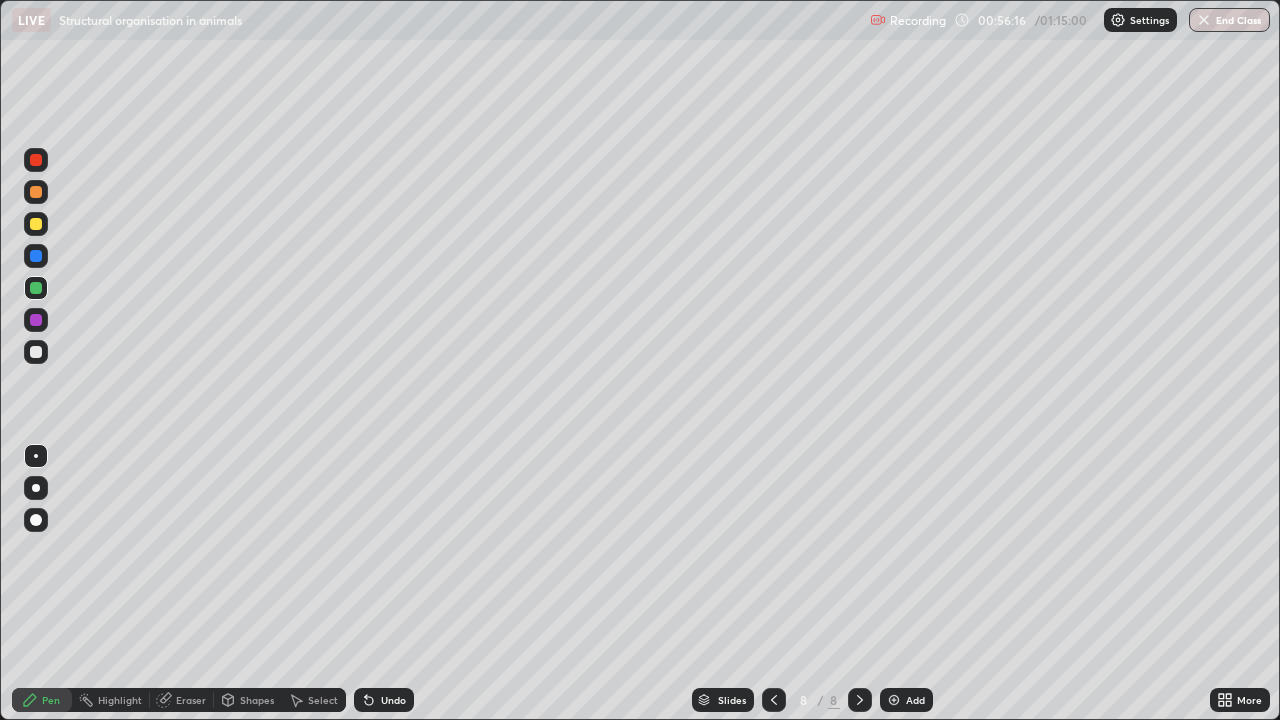 click at bounding box center (36, 352) 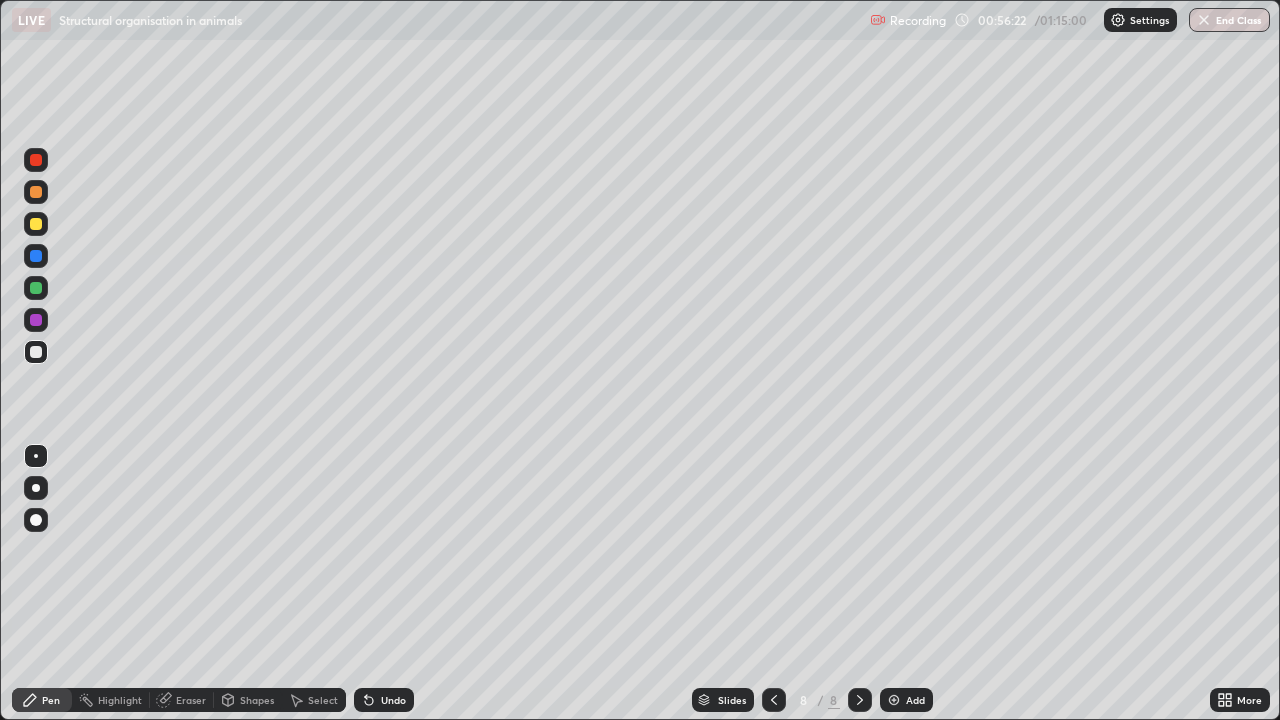 click on "Undo" at bounding box center (384, 700) 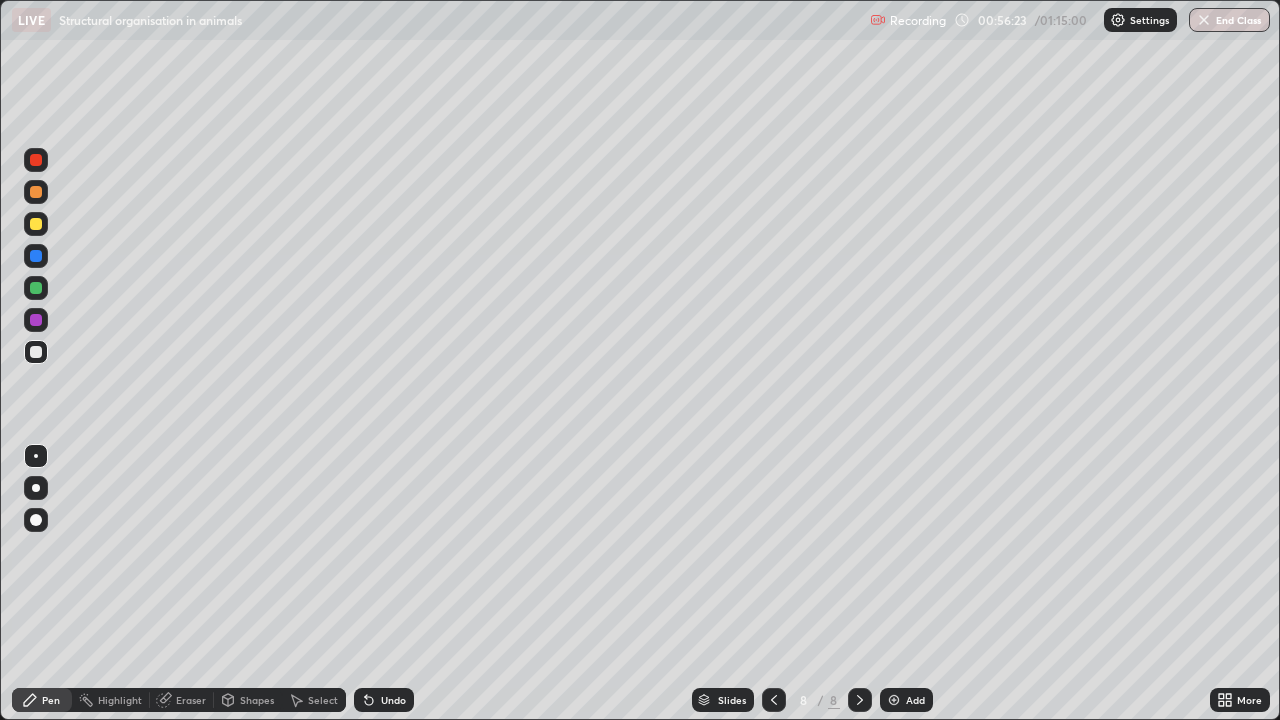 click on "Undo" at bounding box center (384, 700) 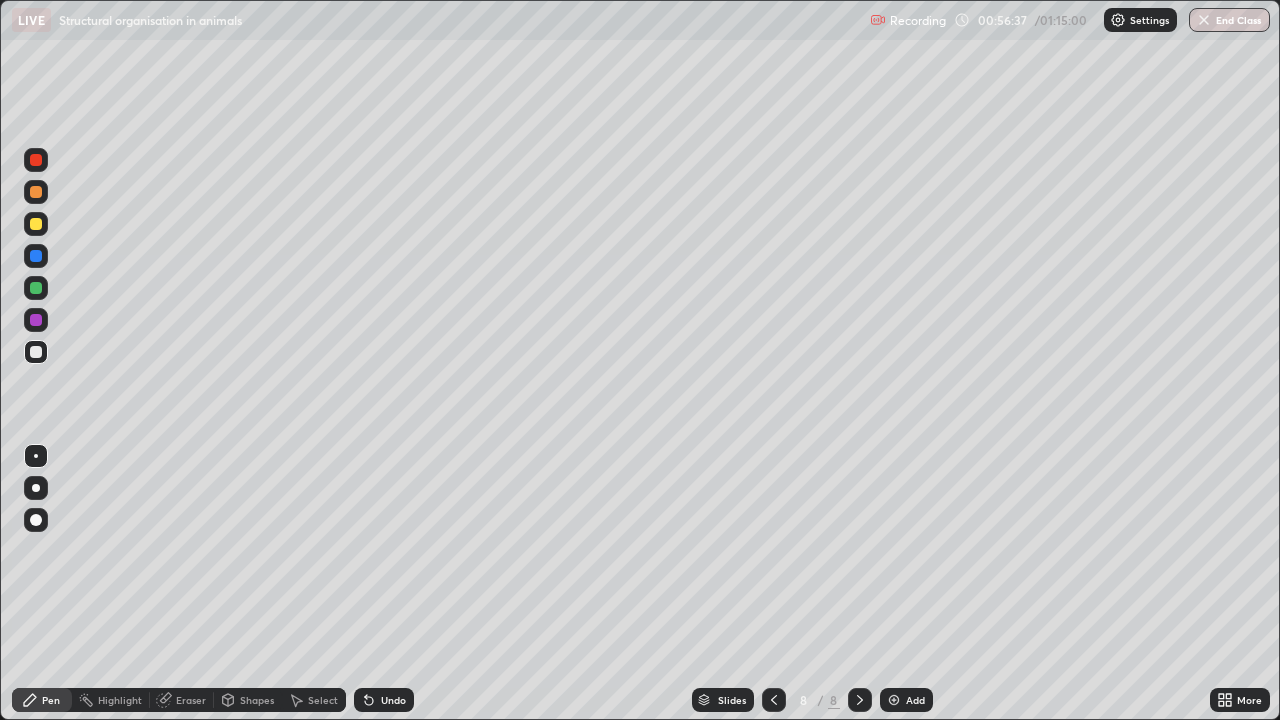 click at bounding box center (36, 160) 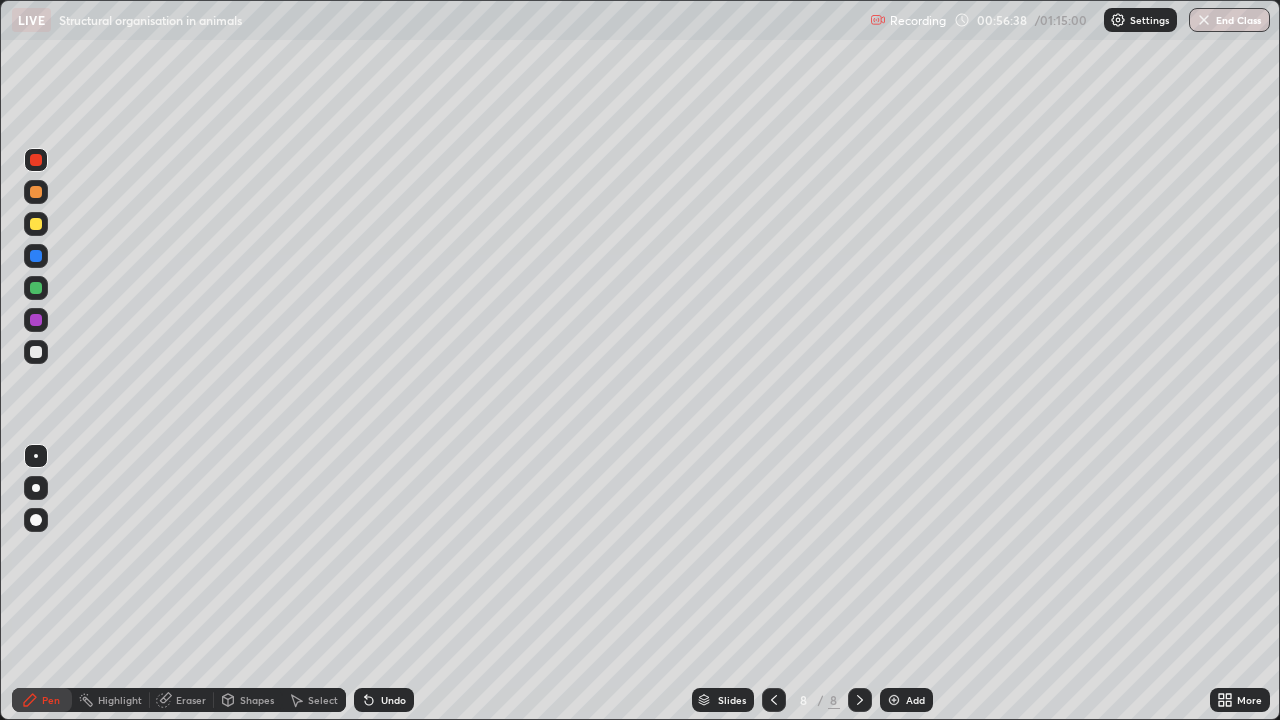 click at bounding box center [36, 288] 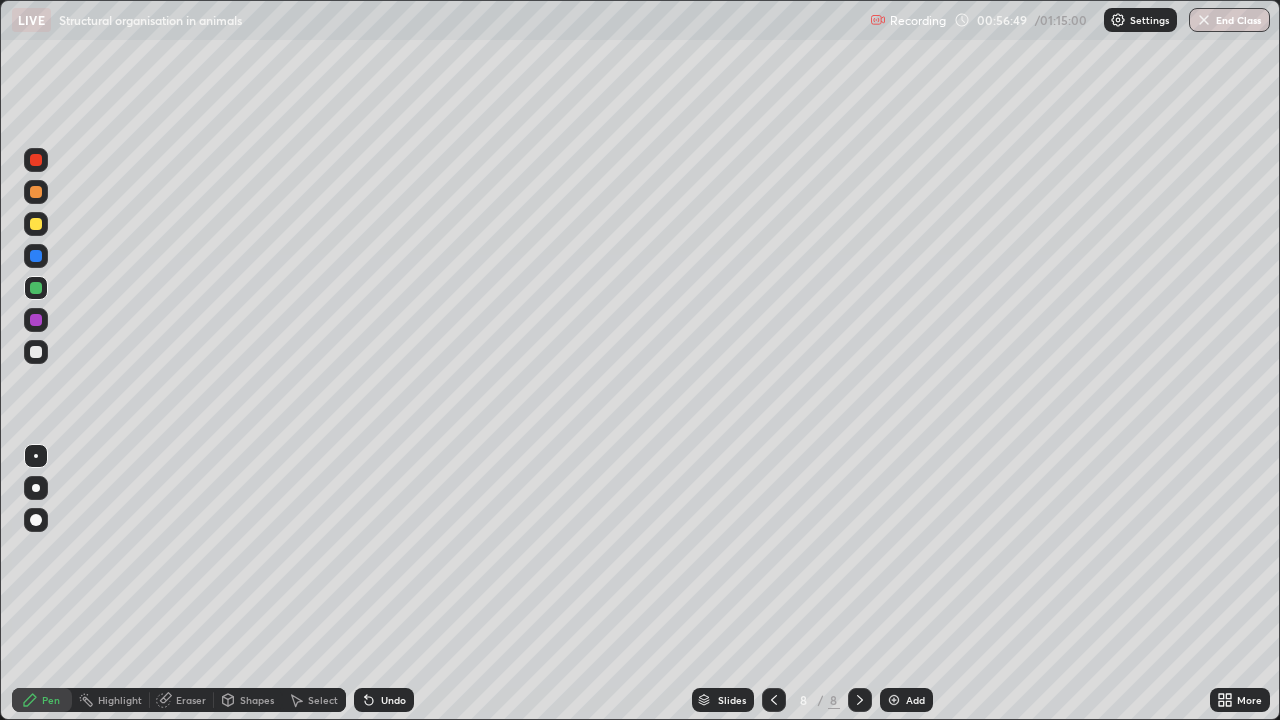 click at bounding box center (36, 256) 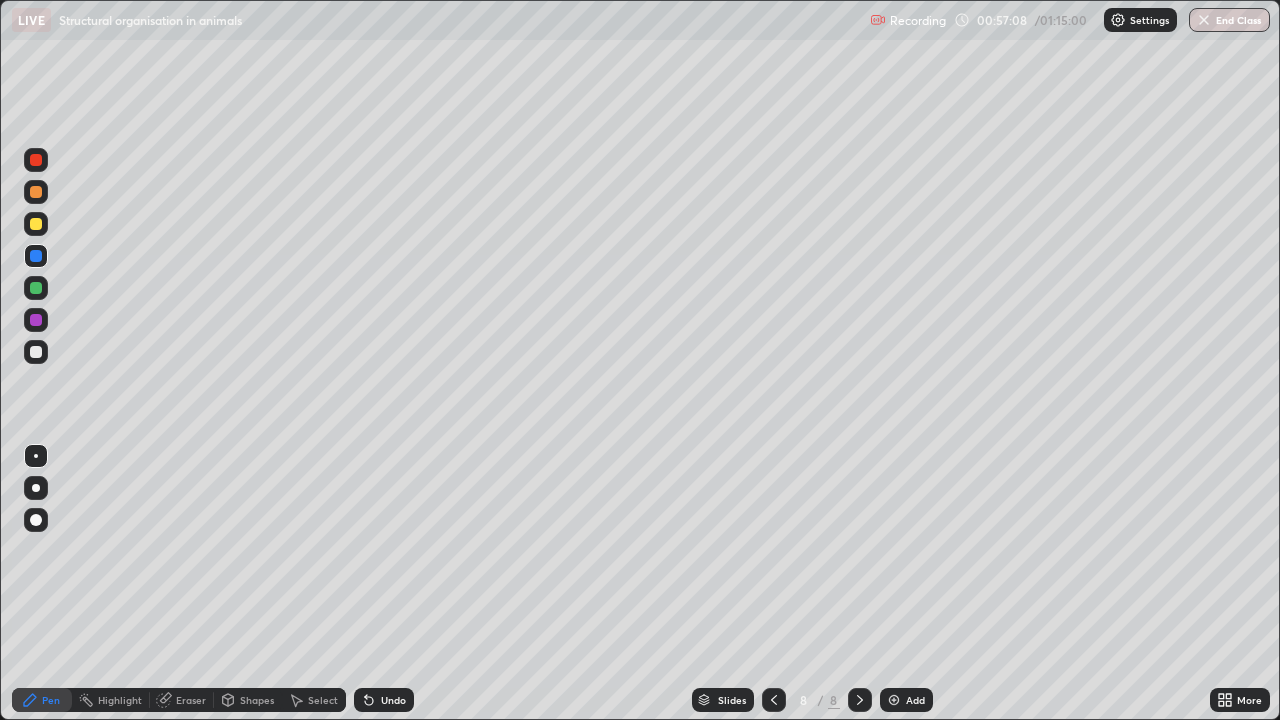 click on "Undo" at bounding box center [393, 700] 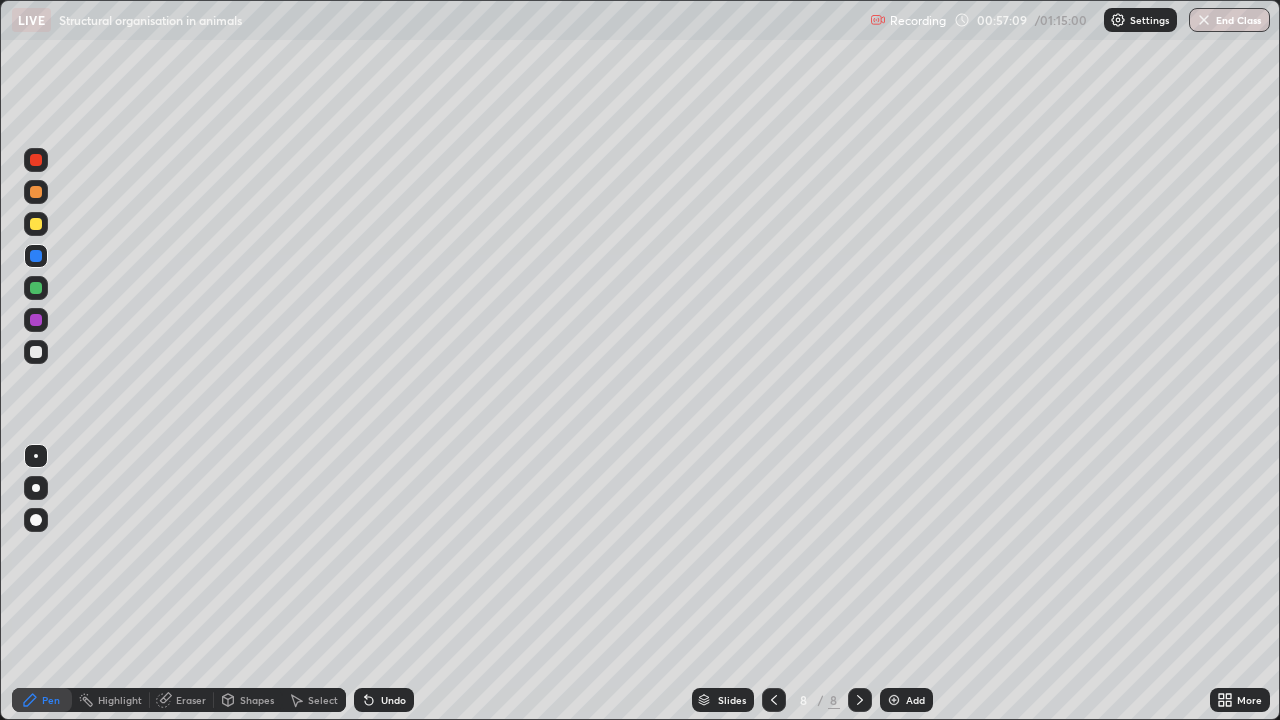 click on "Undo" at bounding box center [384, 700] 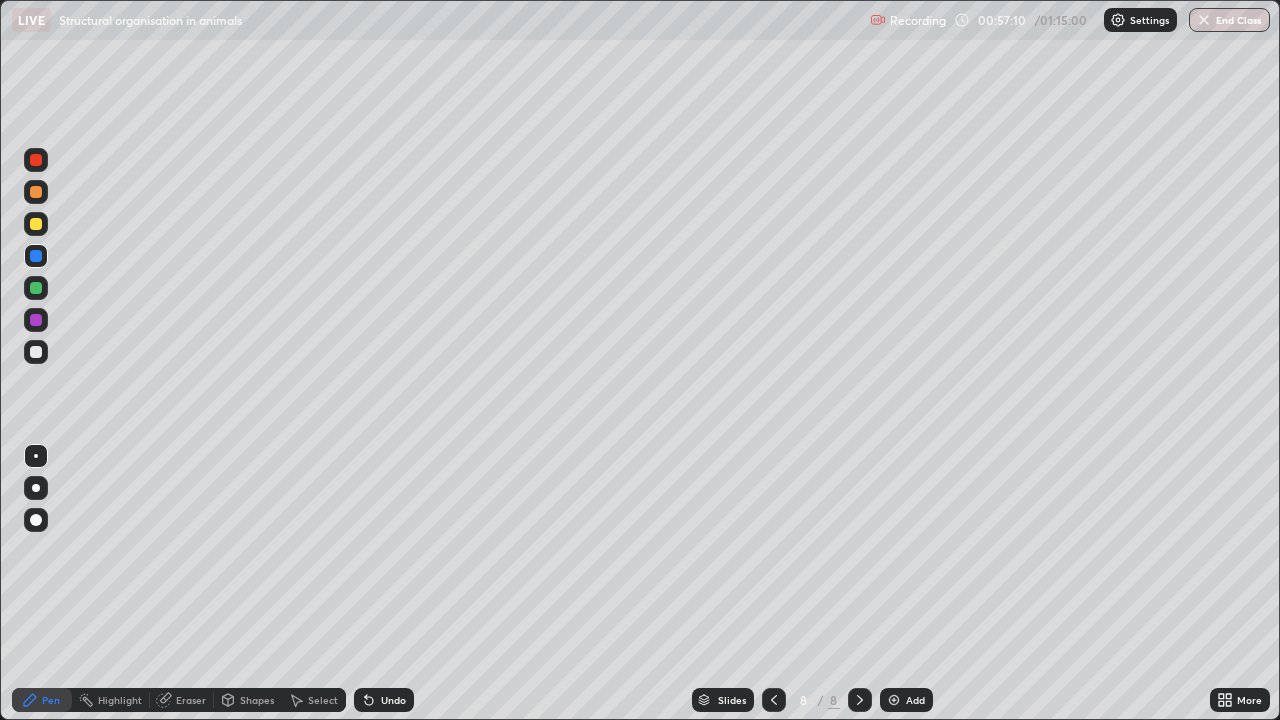 click on "Undo" at bounding box center (384, 700) 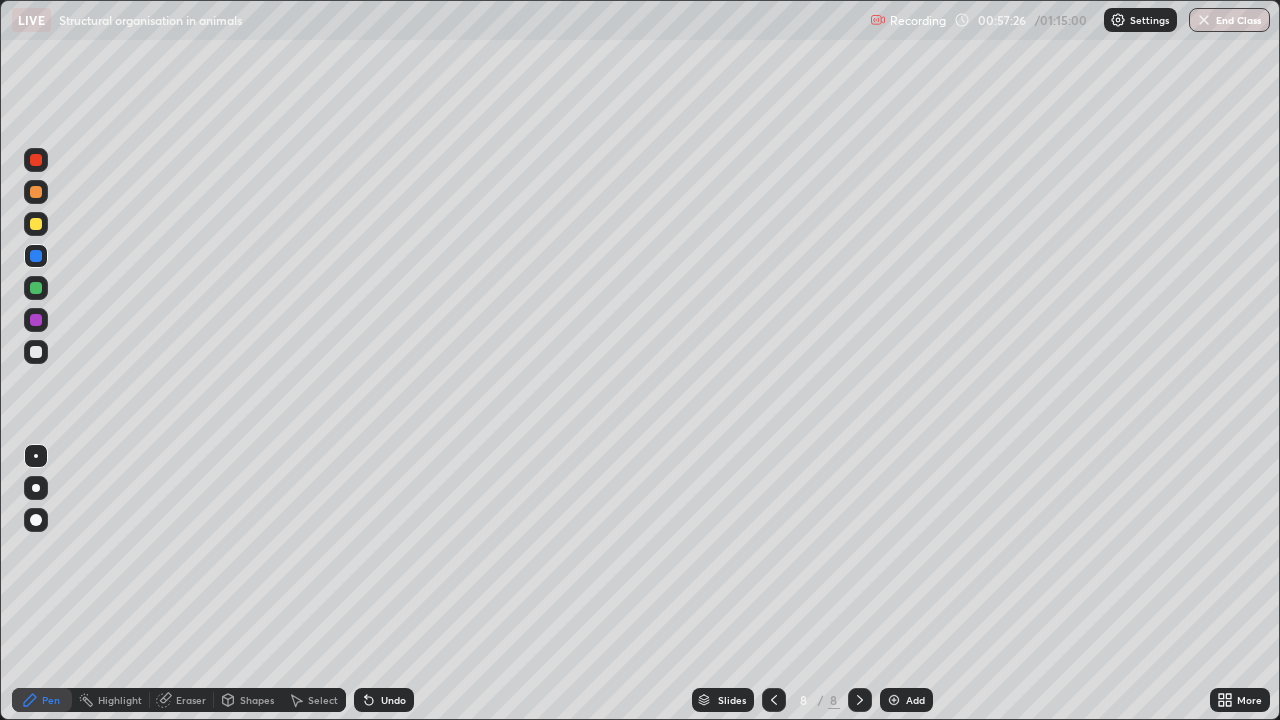 click at bounding box center (36, 320) 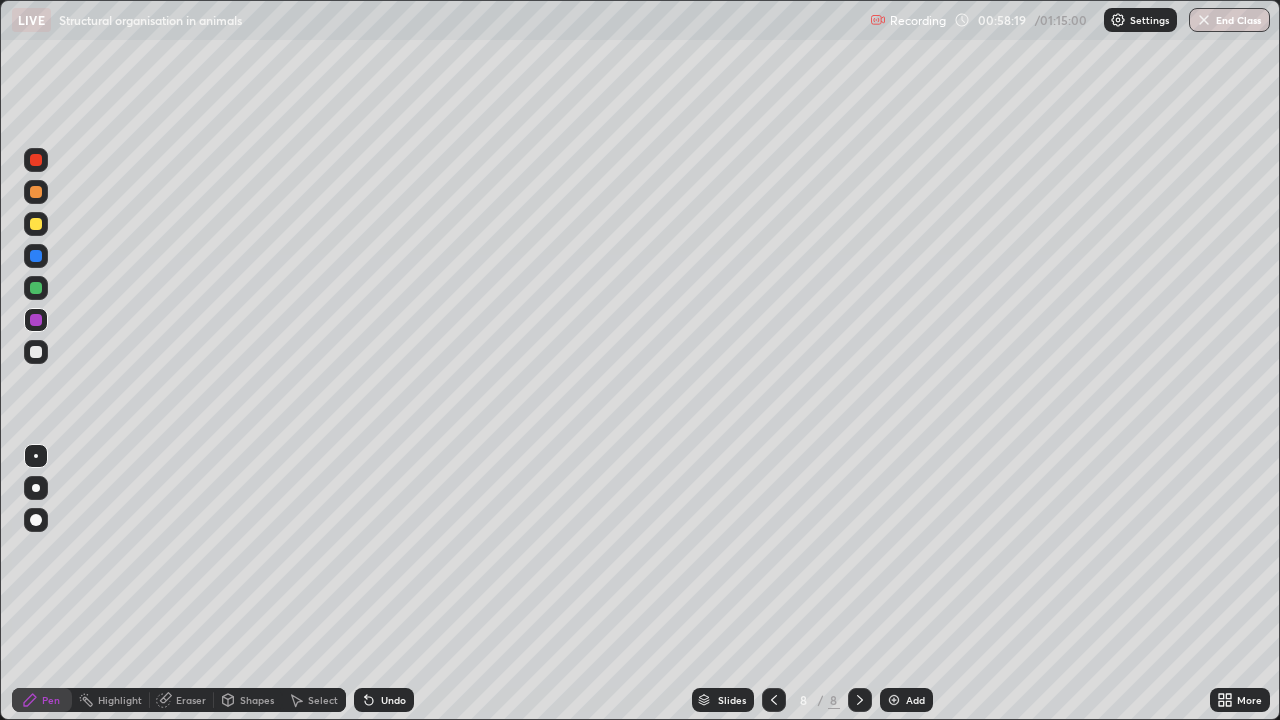 click at bounding box center (36, 352) 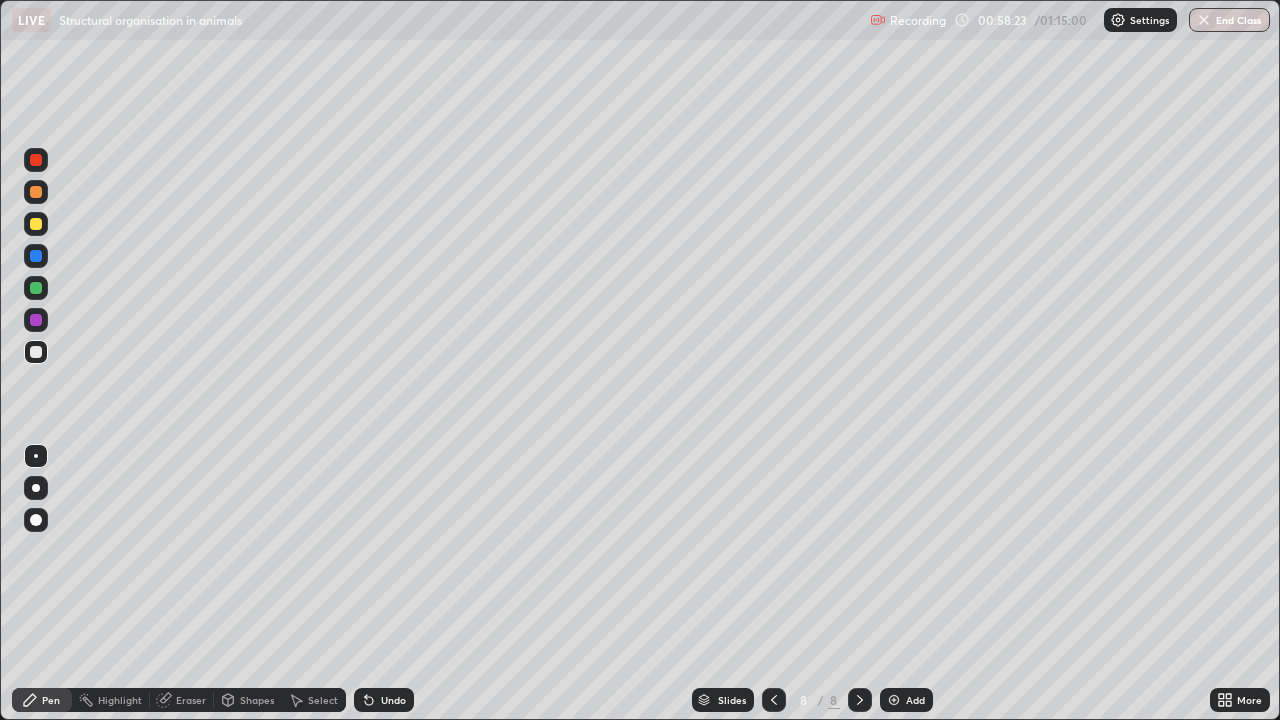 click at bounding box center [36, 224] 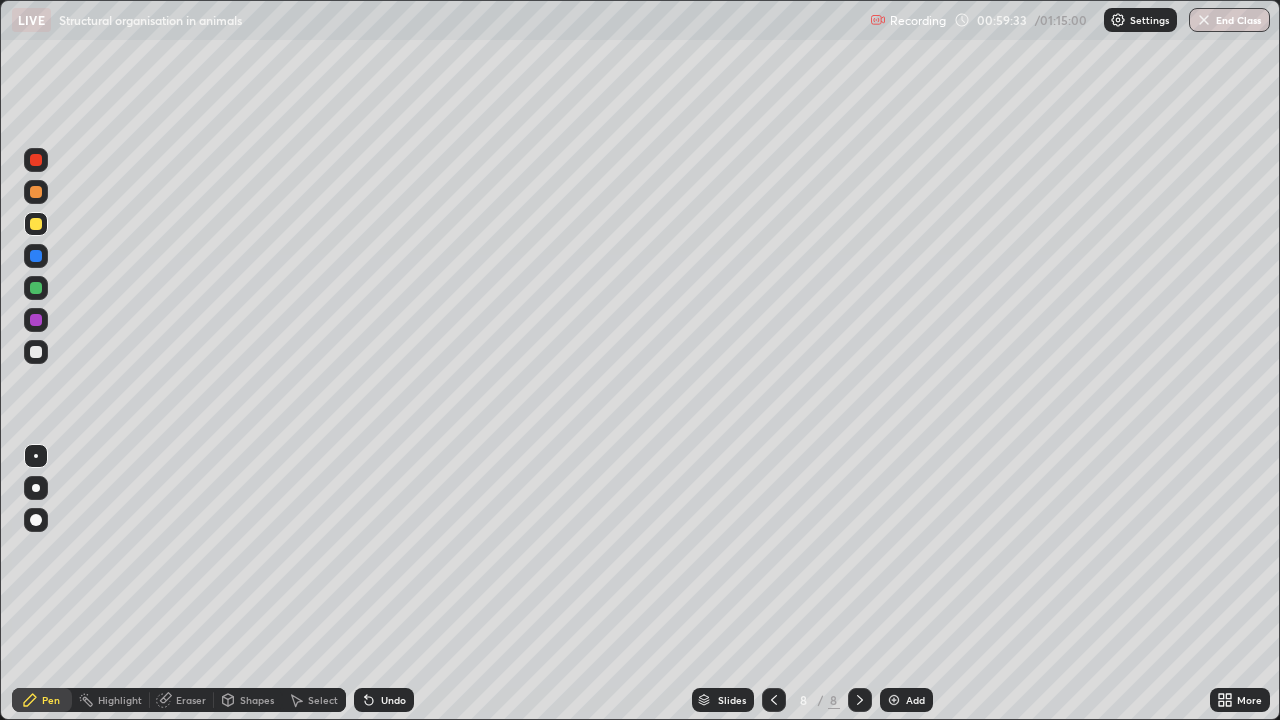 click at bounding box center [36, 160] 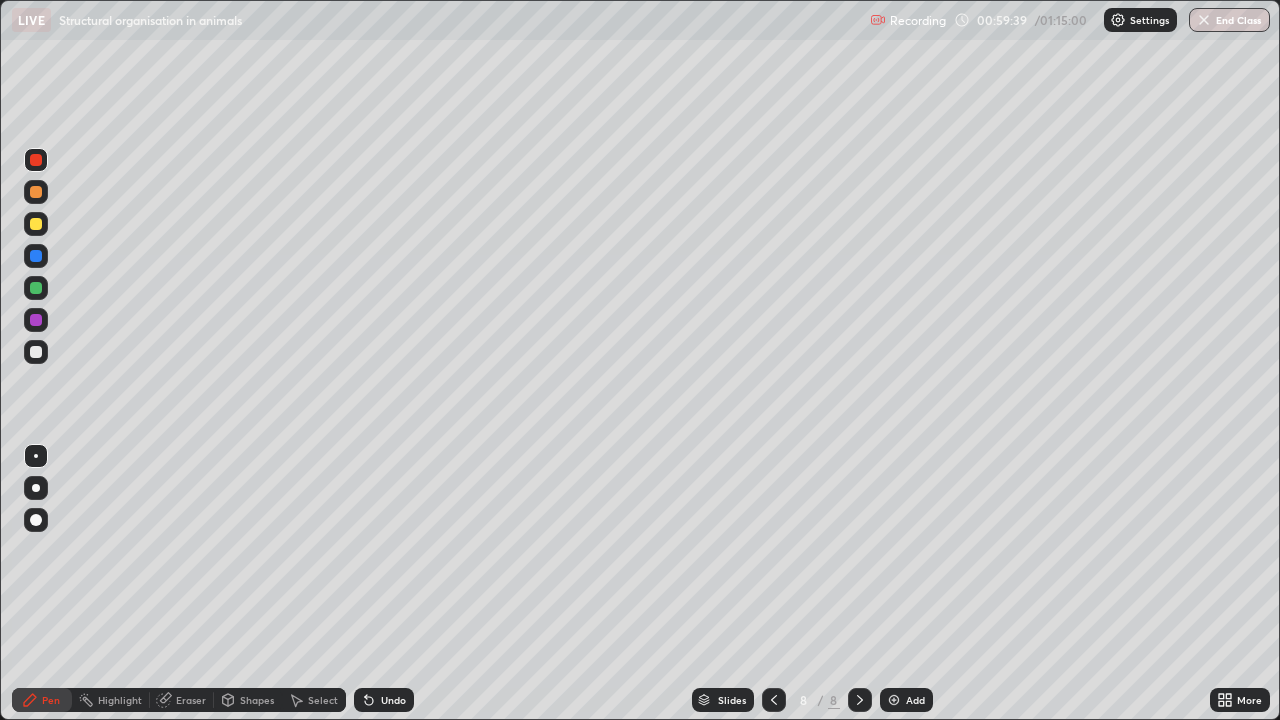 click at bounding box center (36, 288) 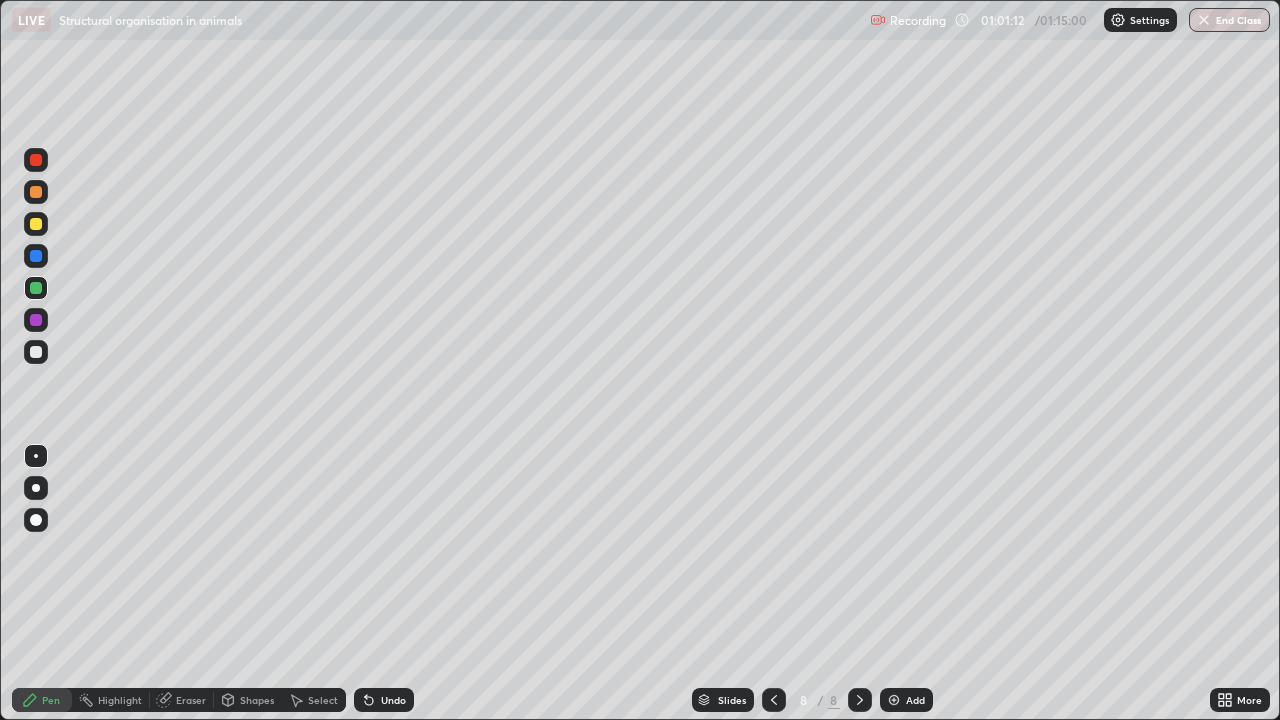 click on "Add" at bounding box center [906, 700] 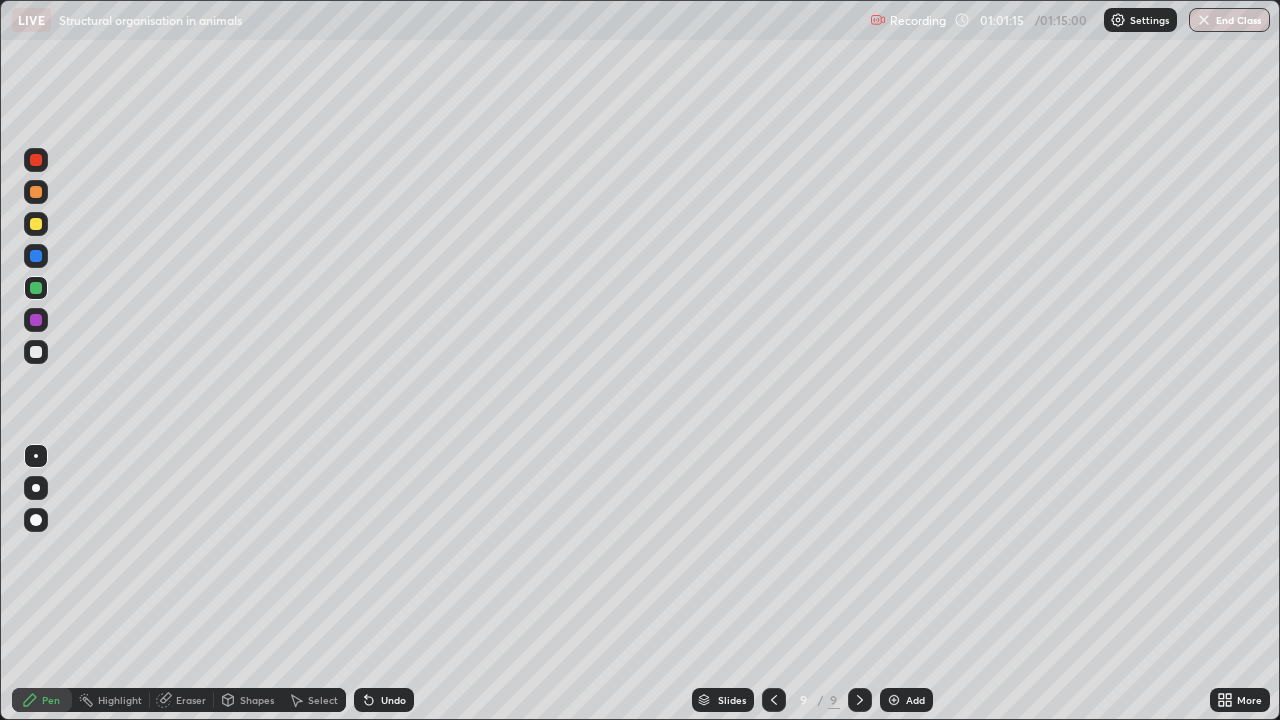 click at bounding box center (36, 160) 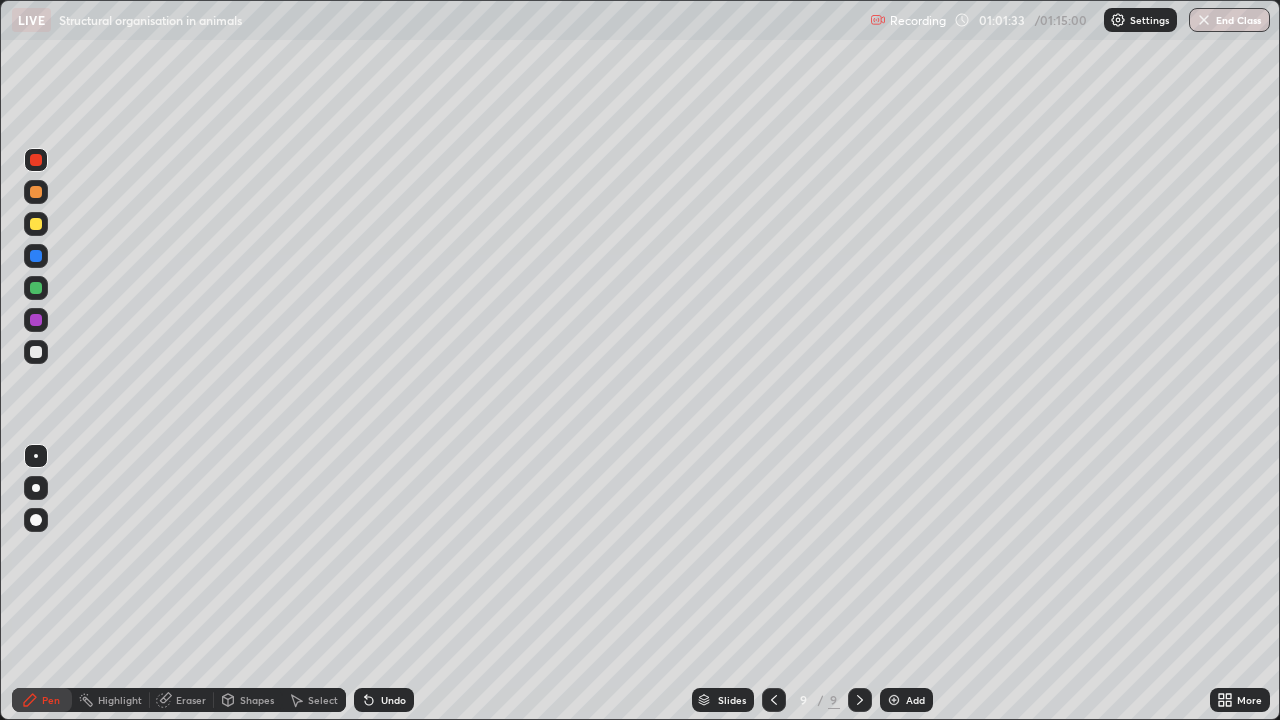 click at bounding box center [36, 256] 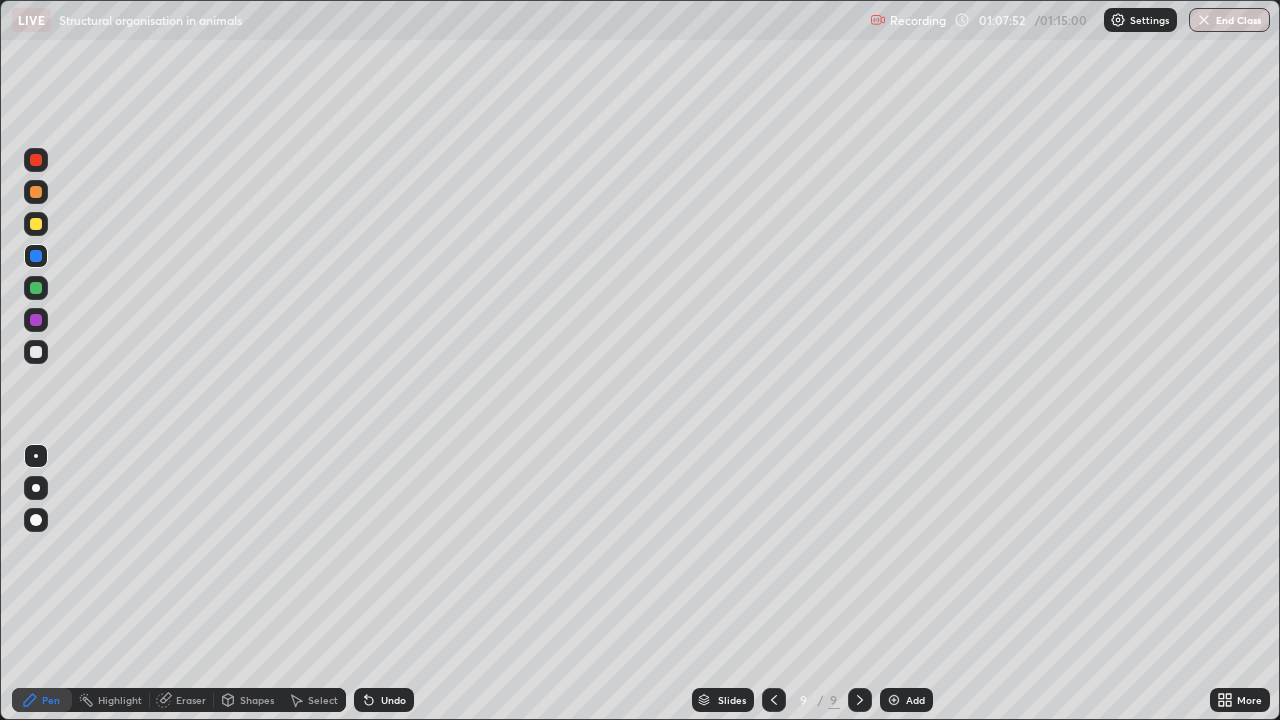 click at bounding box center (36, 192) 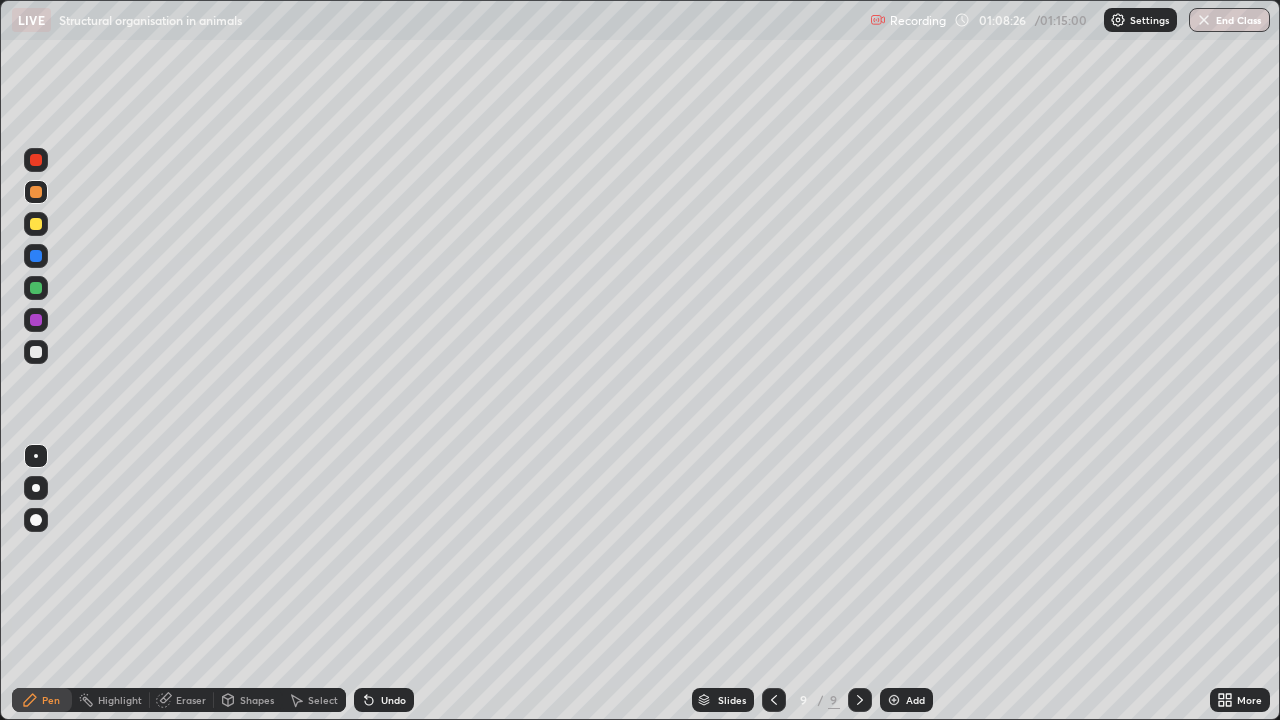 click at bounding box center (36, 288) 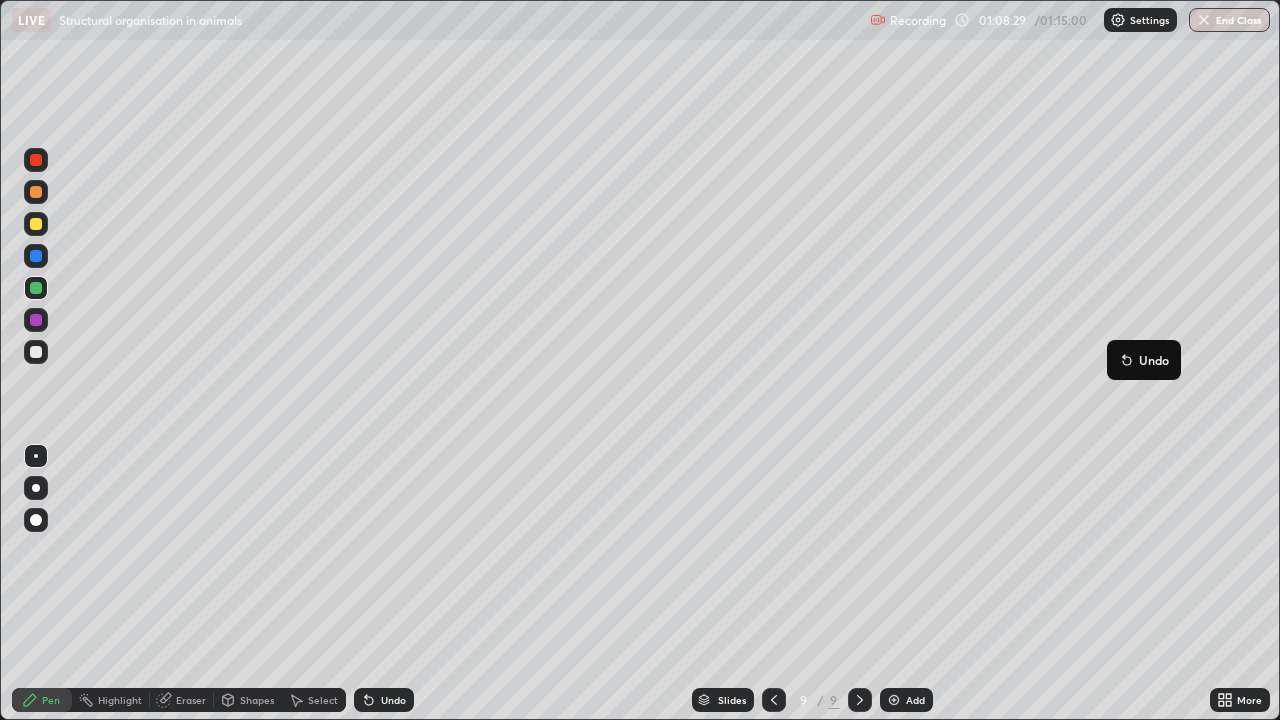 click 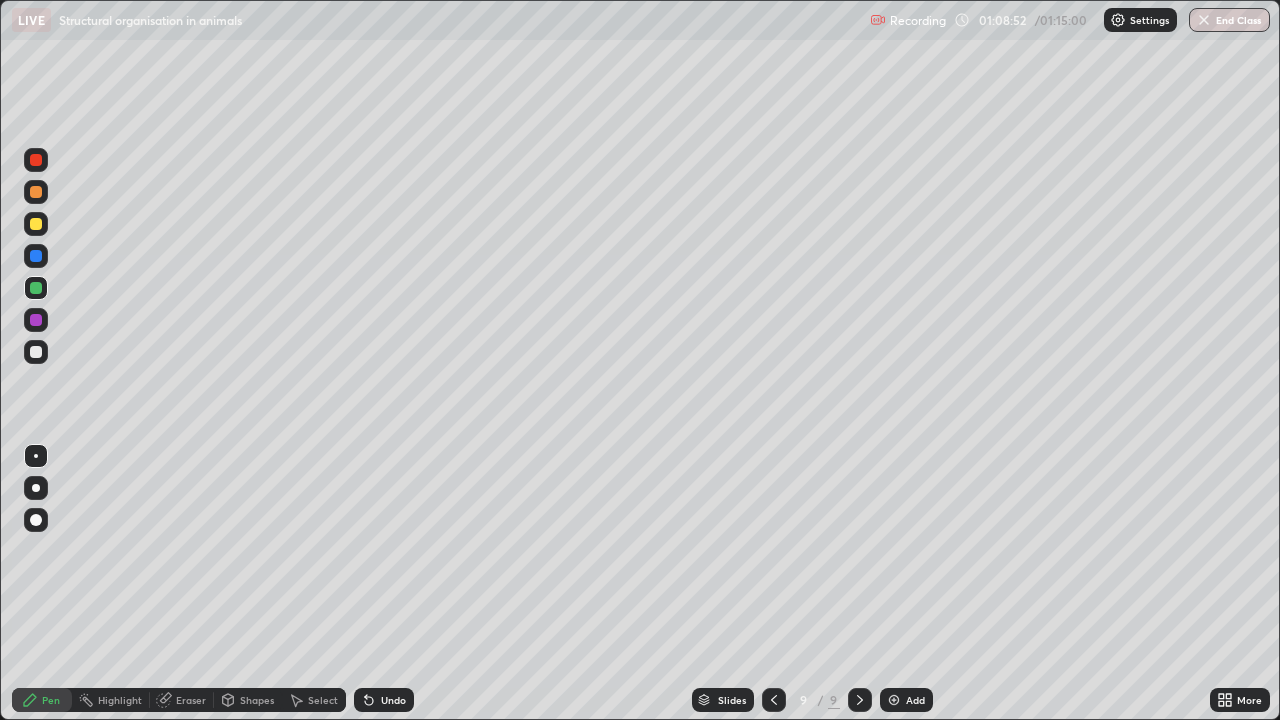 click at bounding box center [36, 192] 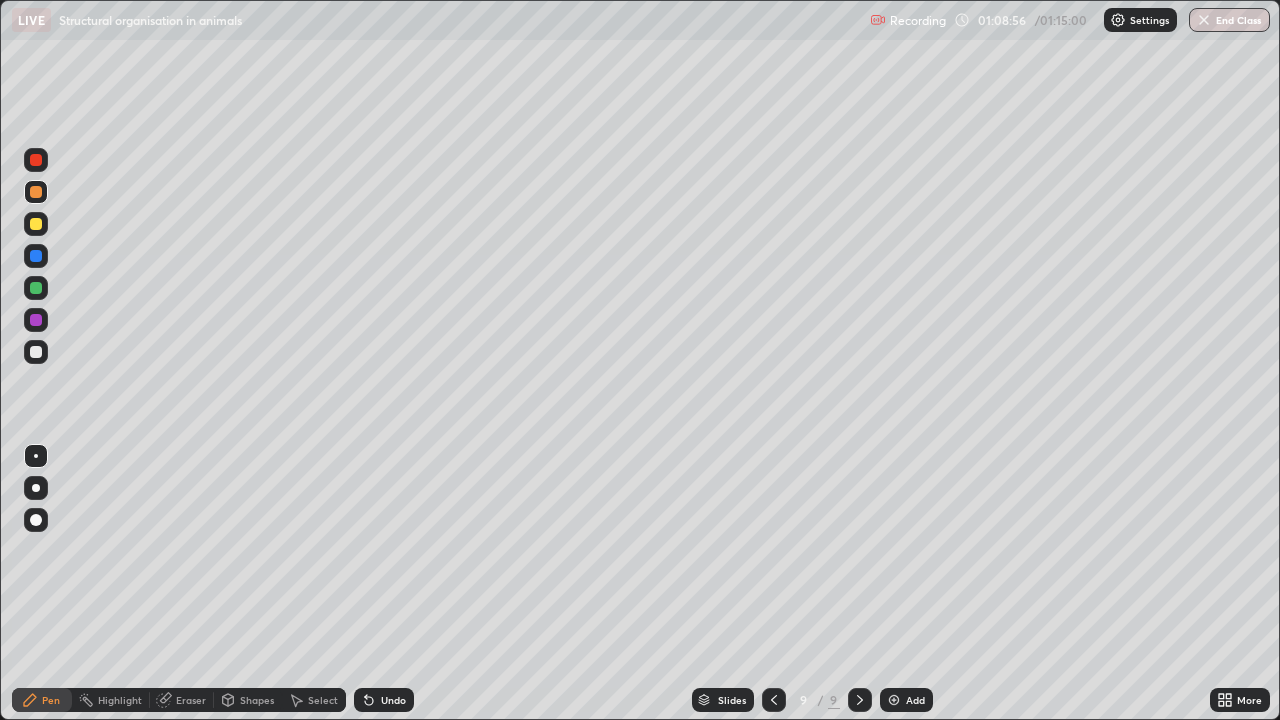 click at bounding box center (36, 256) 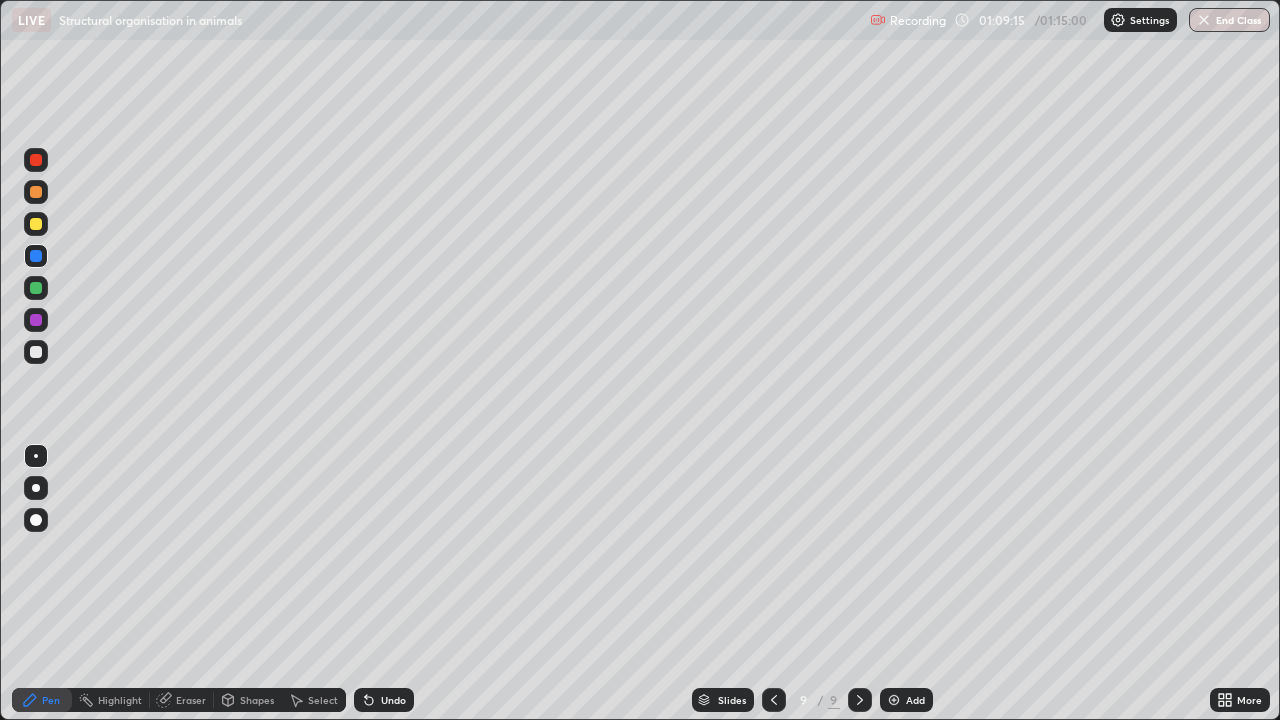 click at bounding box center [36, 352] 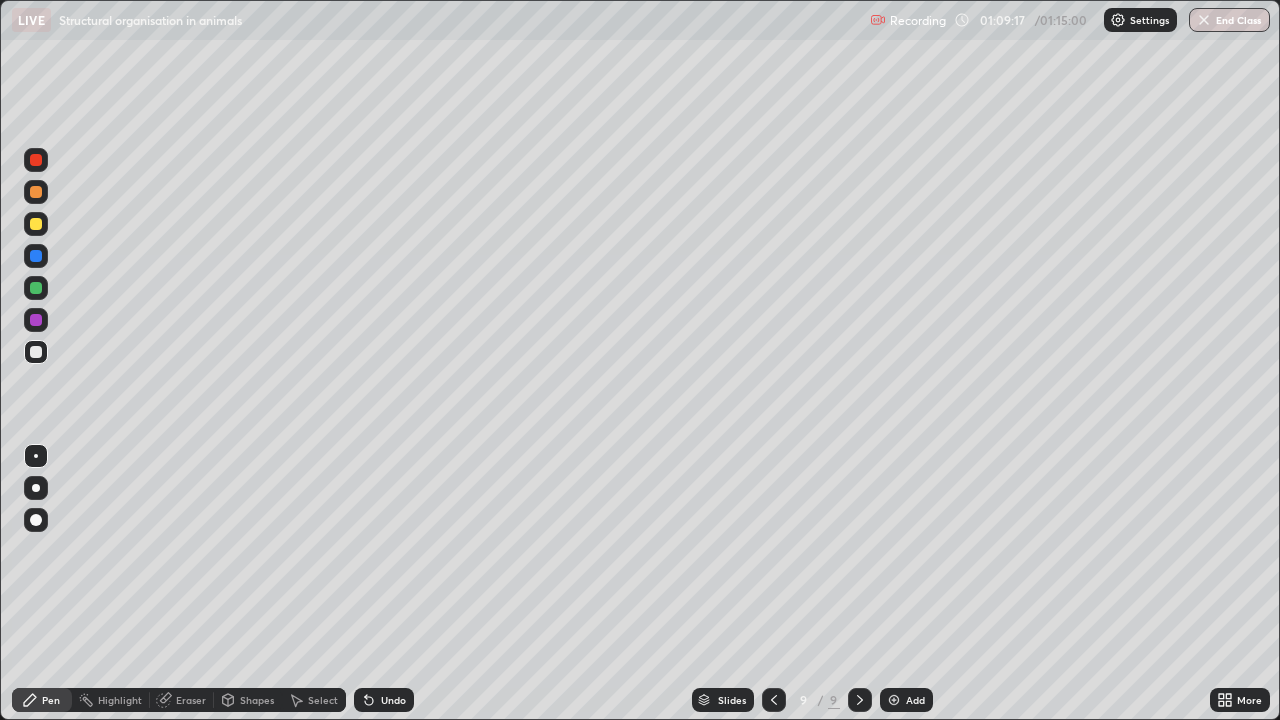 click at bounding box center [36, 224] 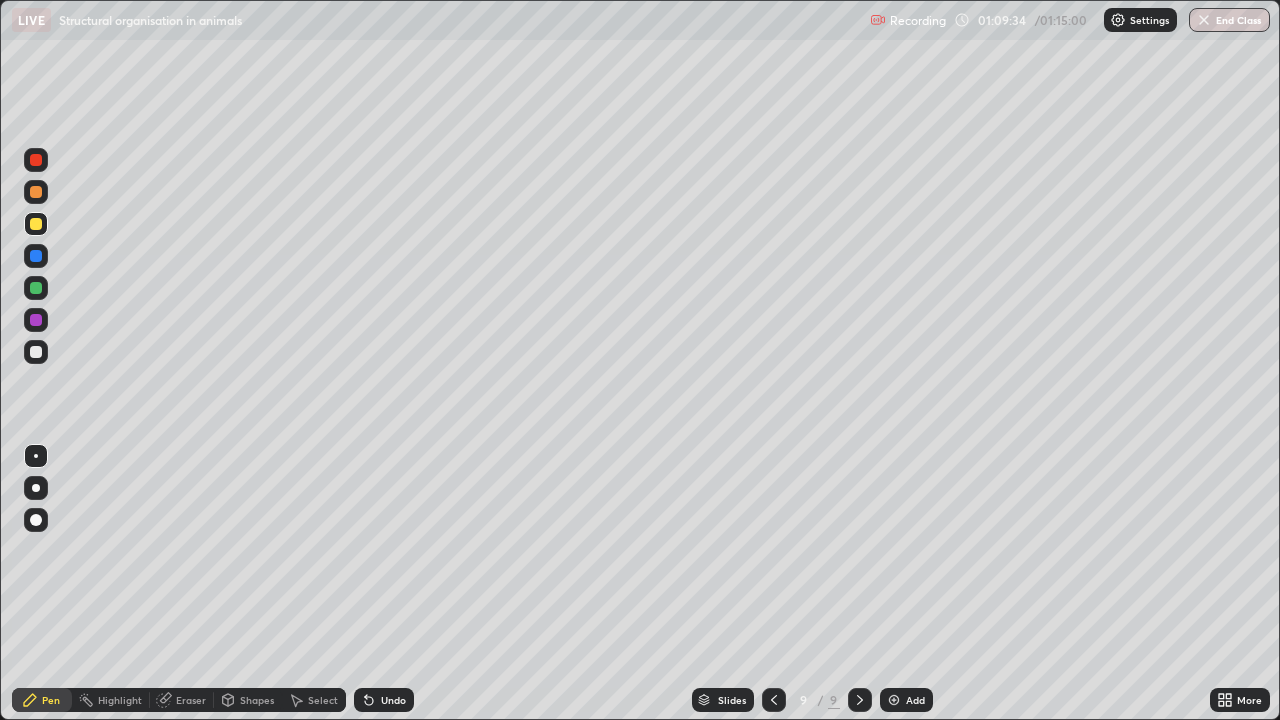 click at bounding box center [36, 288] 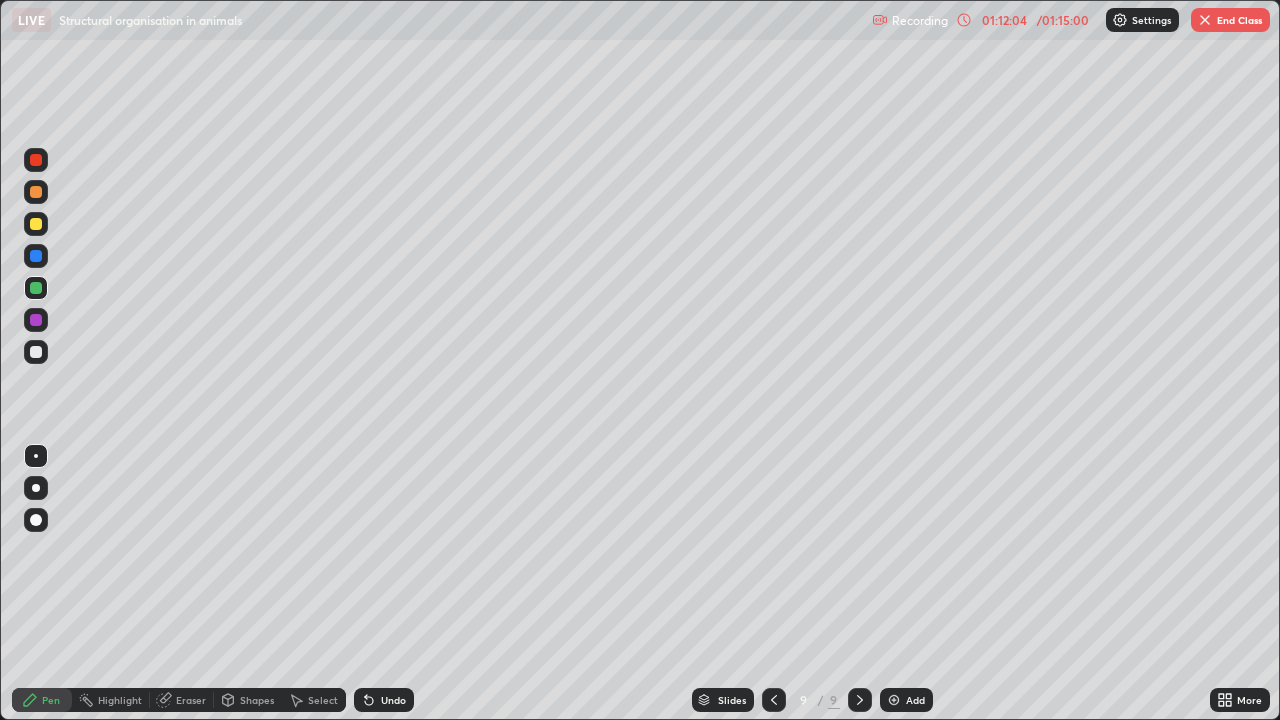 click on "Add" at bounding box center [915, 700] 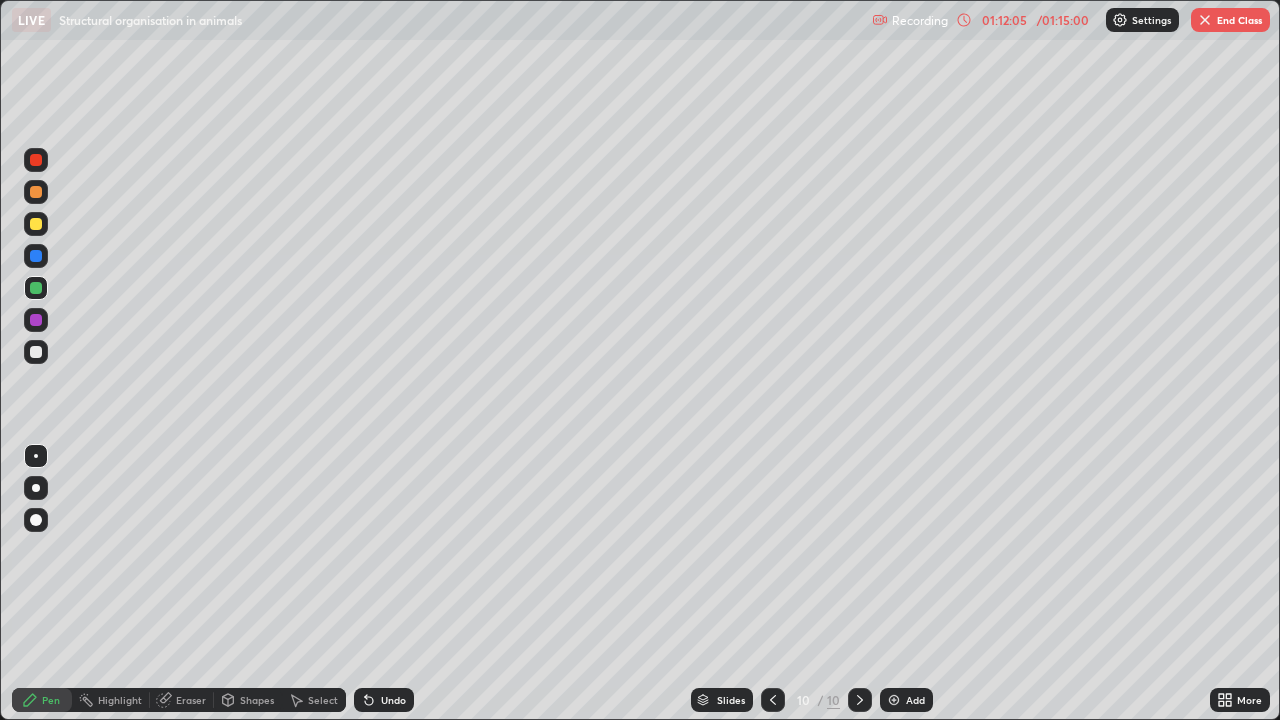 click at bounding box center (36, 192) 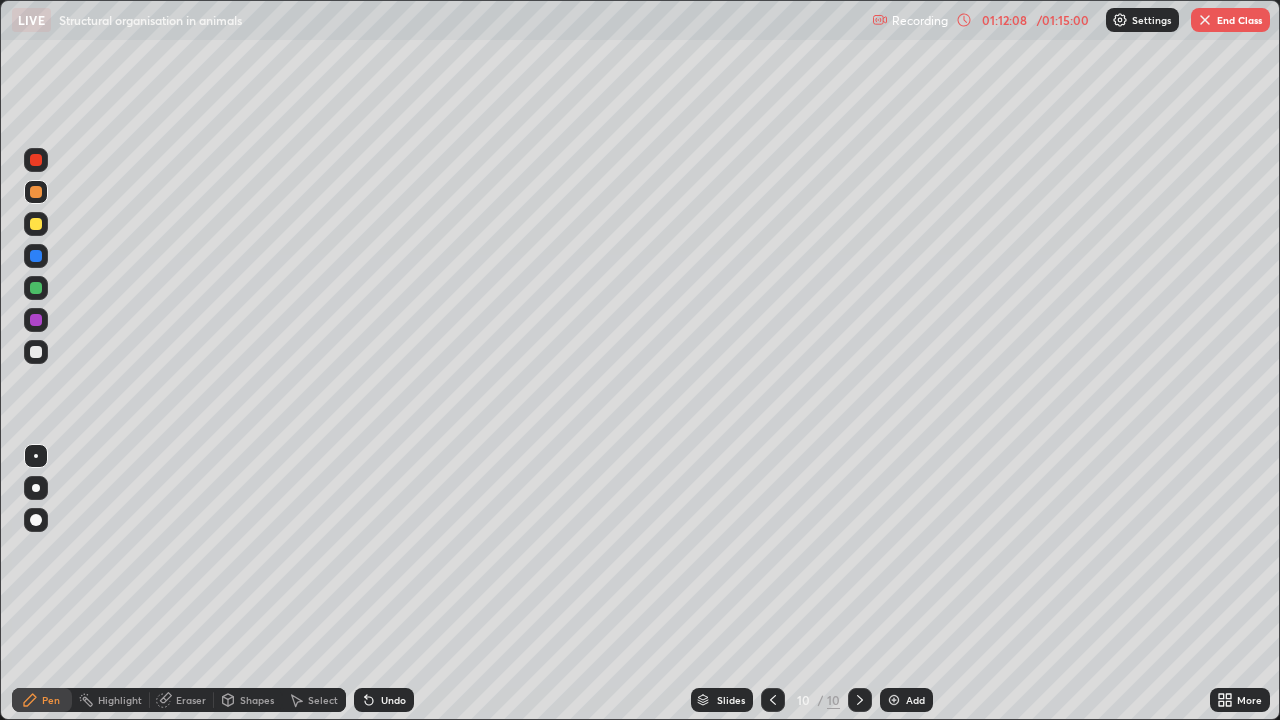 click on "Undo" at bounding box center (380, 700) 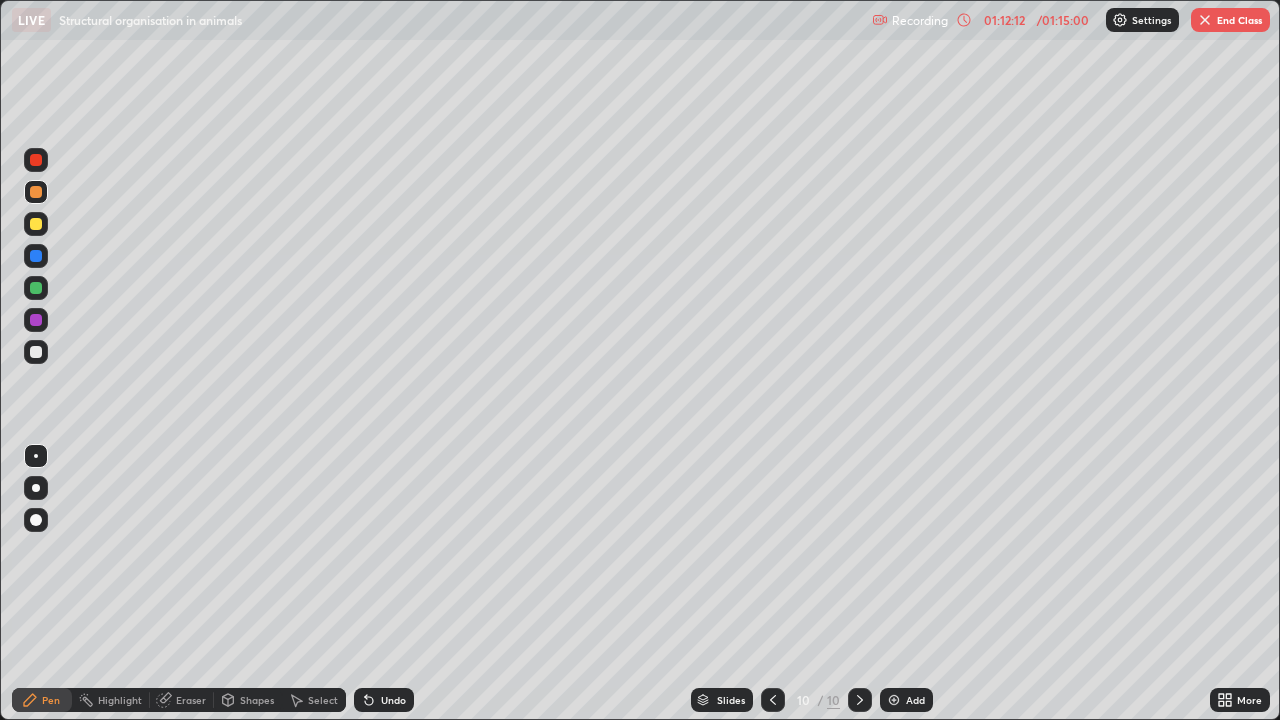 click at bounding box center [36, 224] 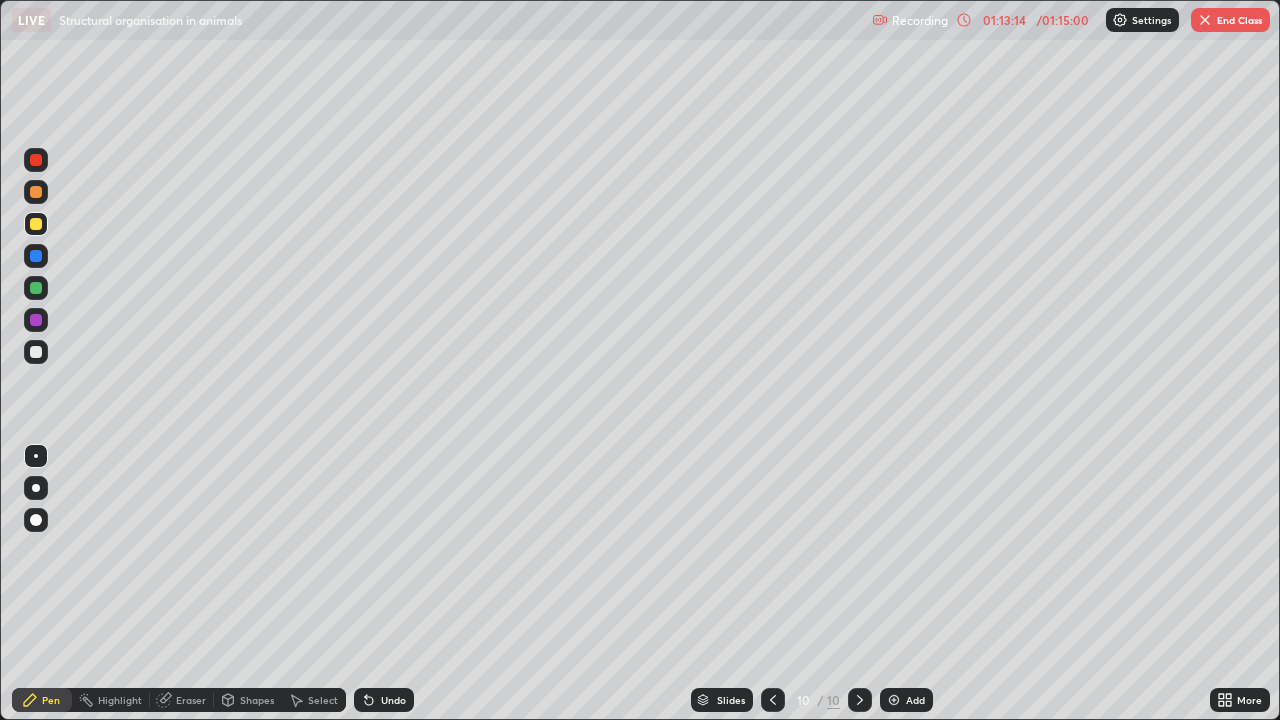 click at bounding box center [36, 192] 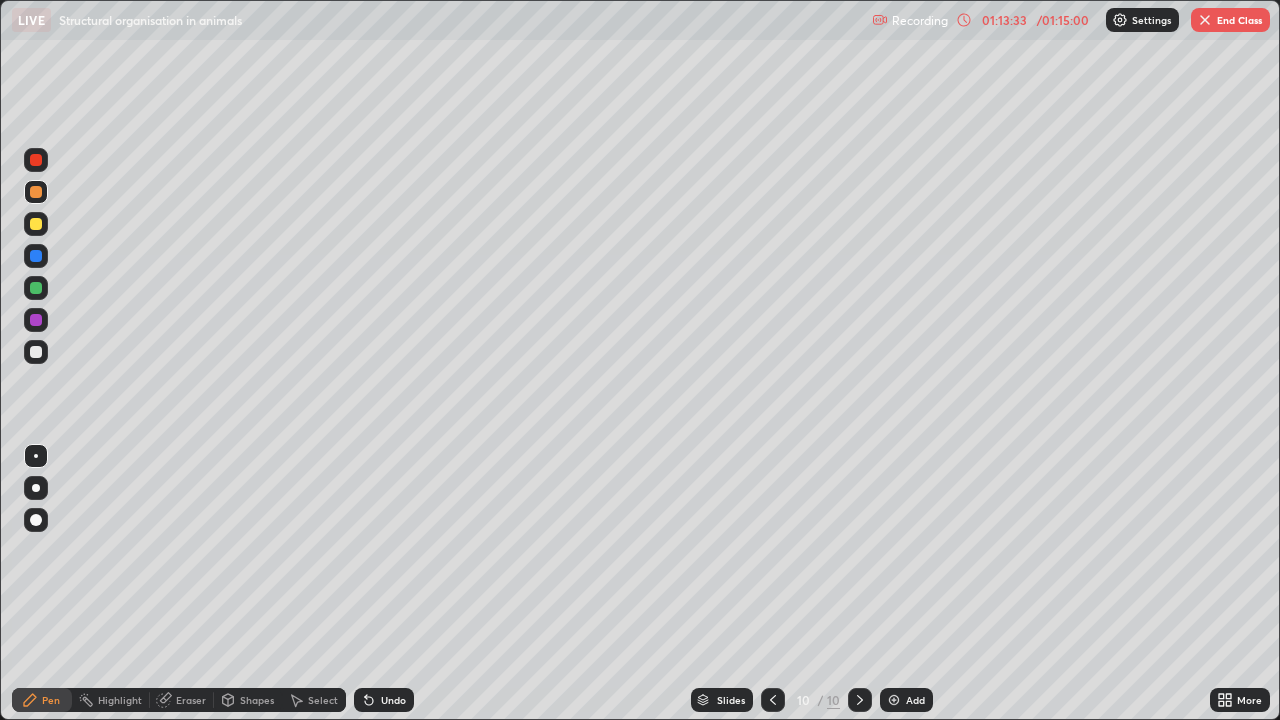 click 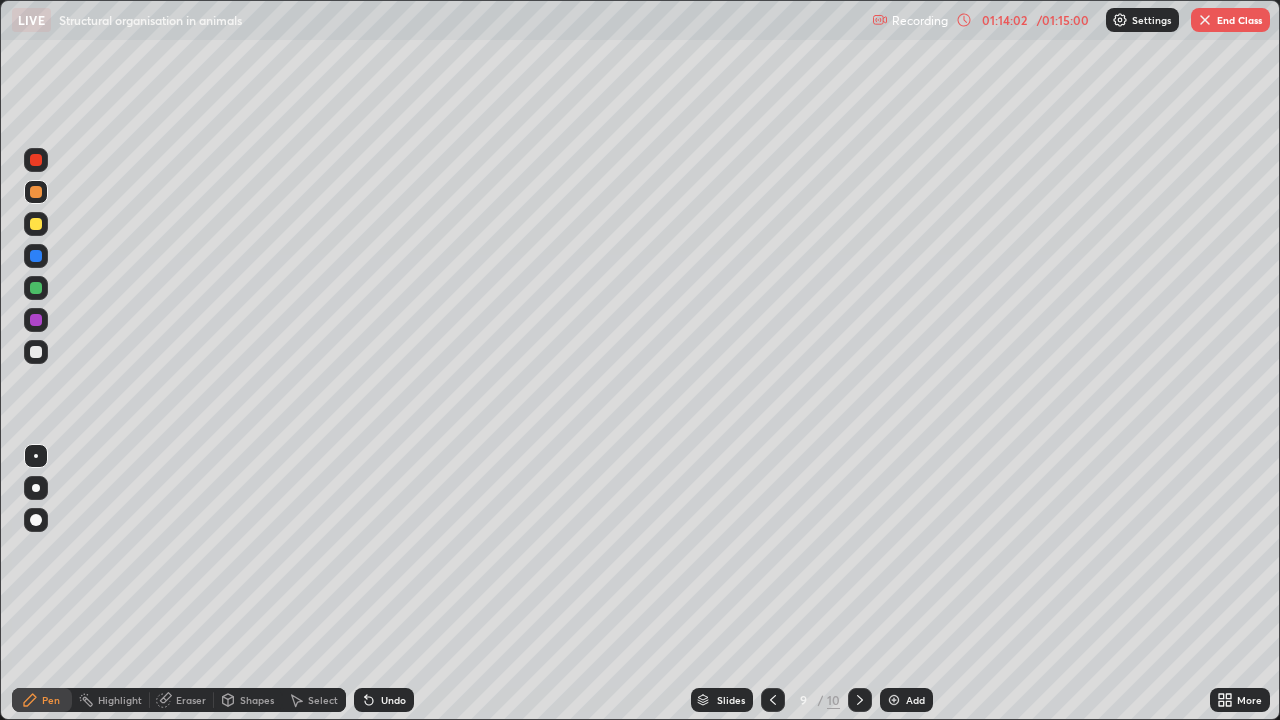 click 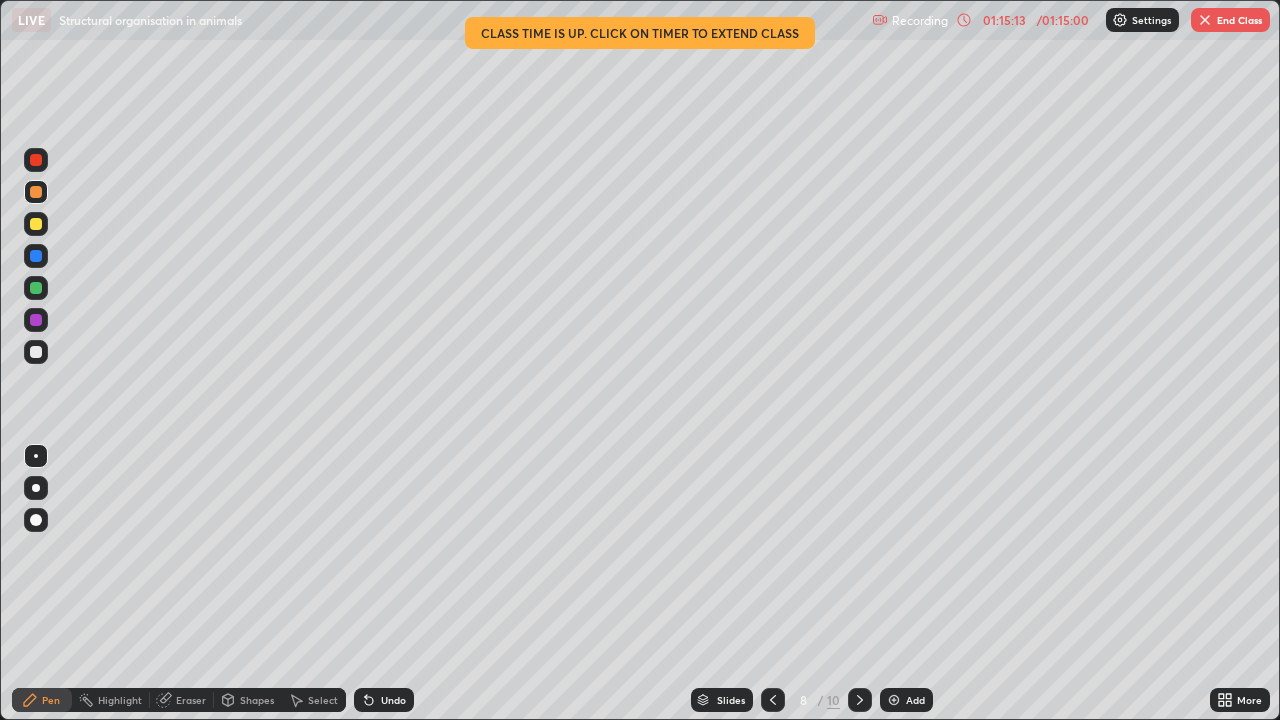 click on "End Class" at bounding box center [1230, 20] 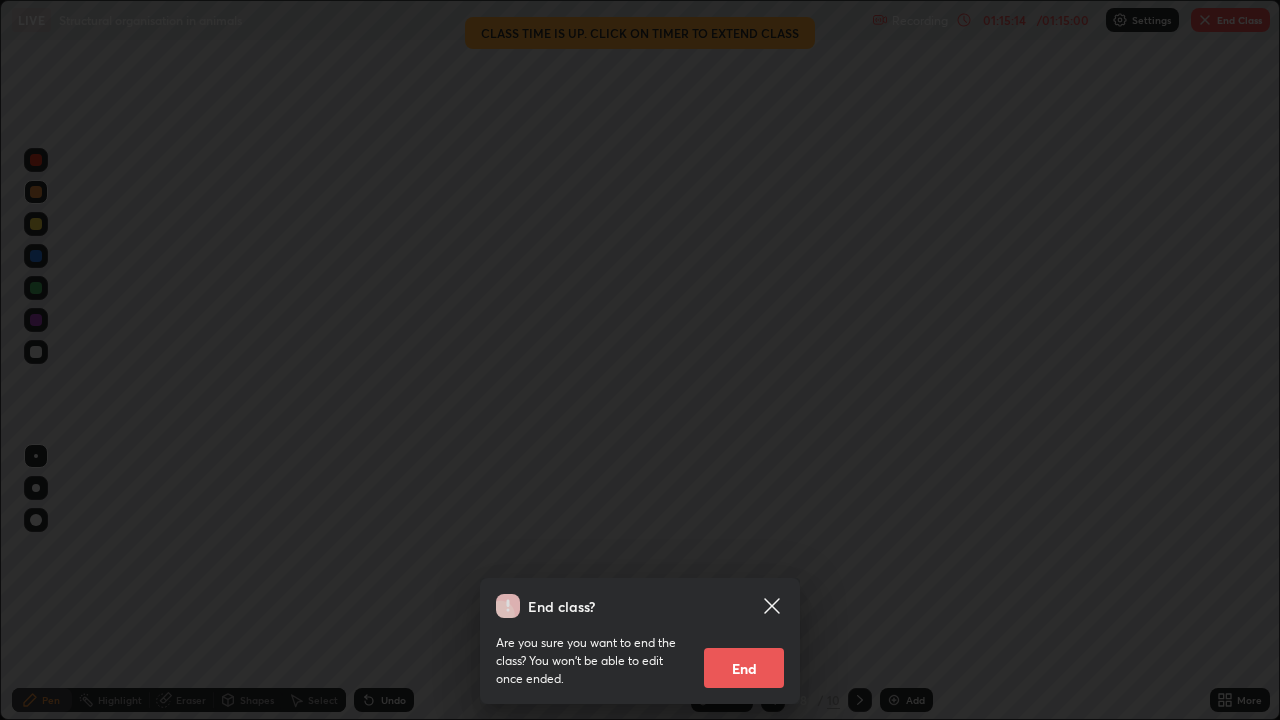 click on "End" at bounding box center [744, 668] 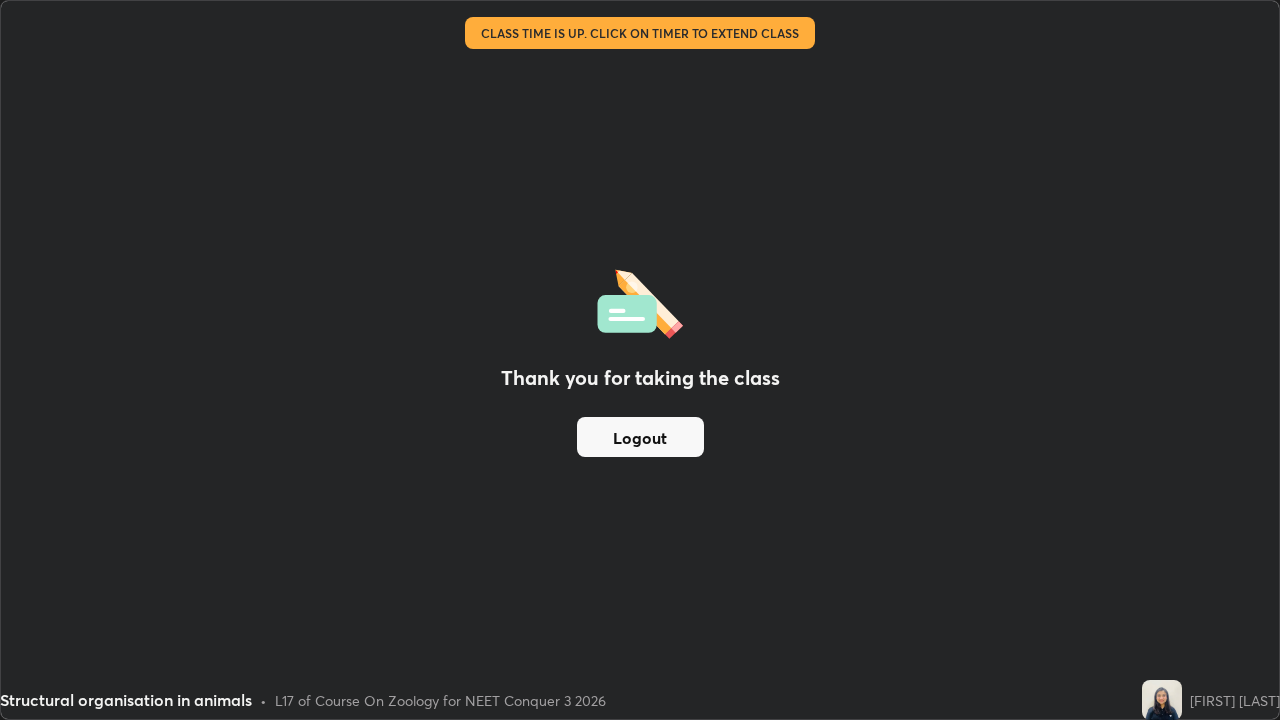 click on "Logout" at bounding box center [640, 437] 